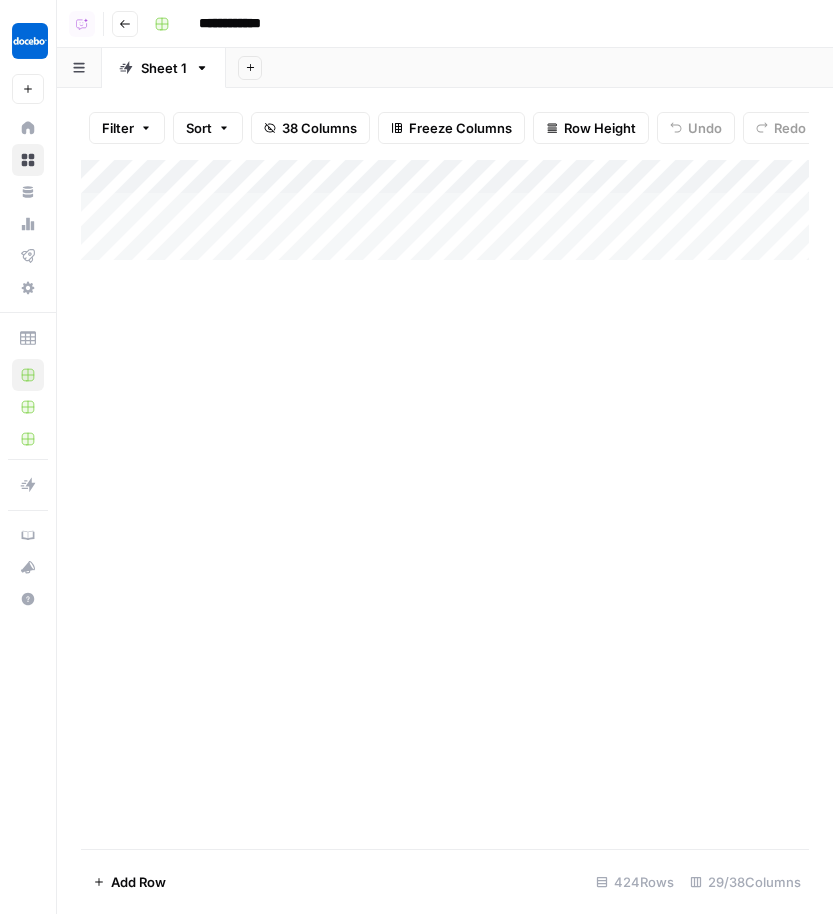 scroll, scrollTop: 0, scrollLeft: 0, axis: both 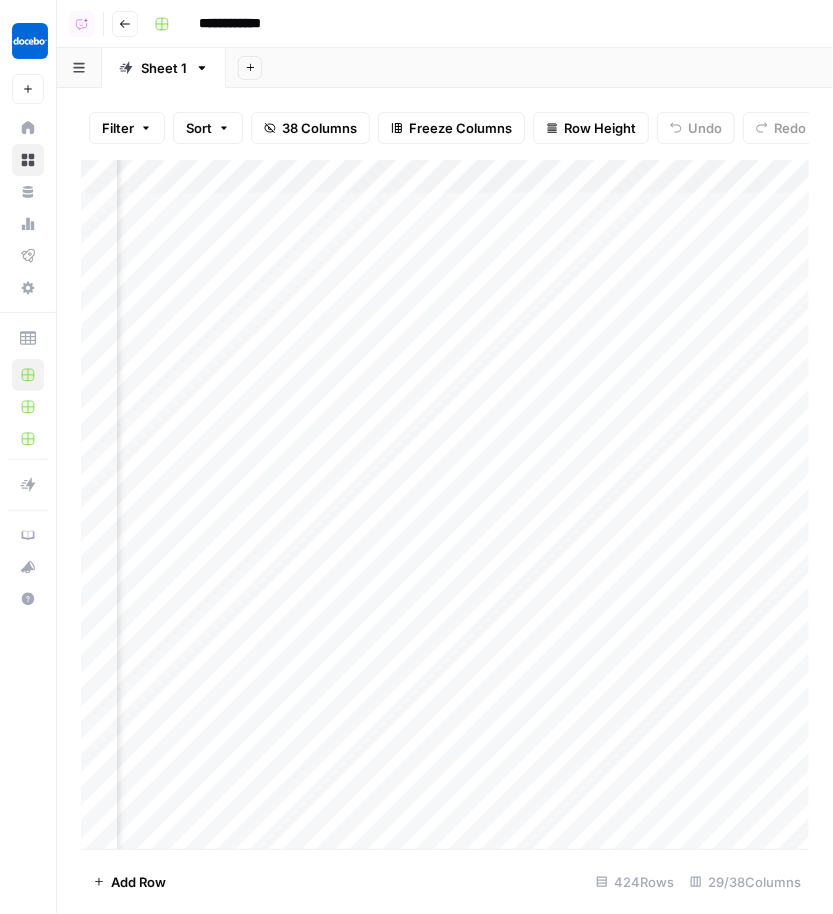 click on "Add Column" at bounding box center [445, 505] 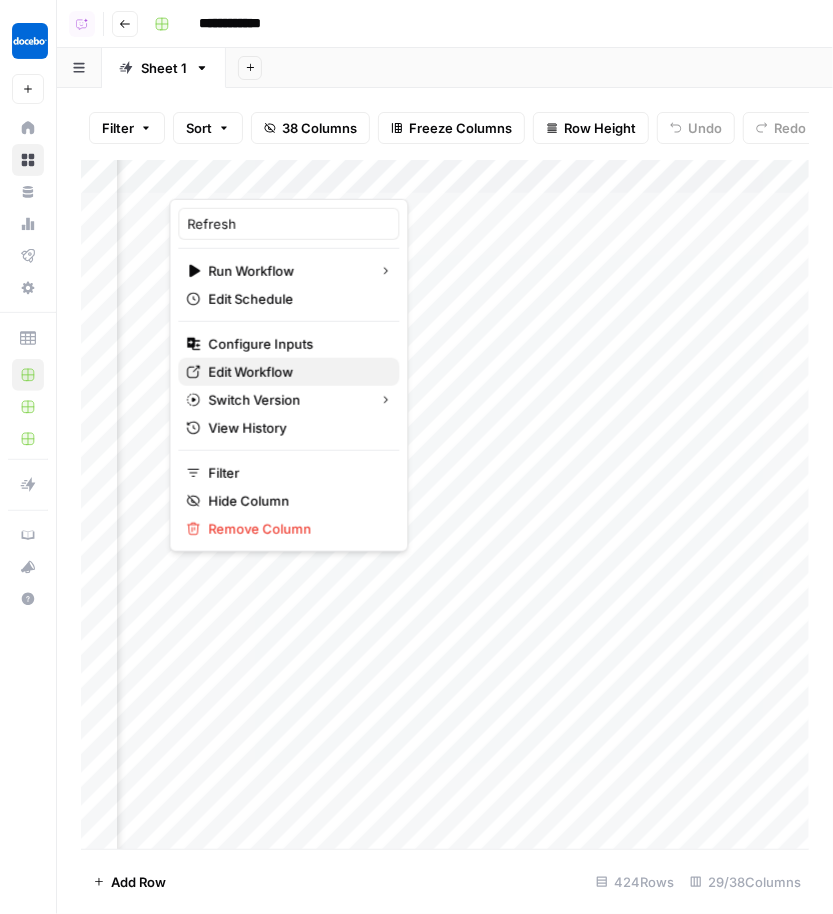 click on "Edit Workflow" at bounding box center (295, 372) 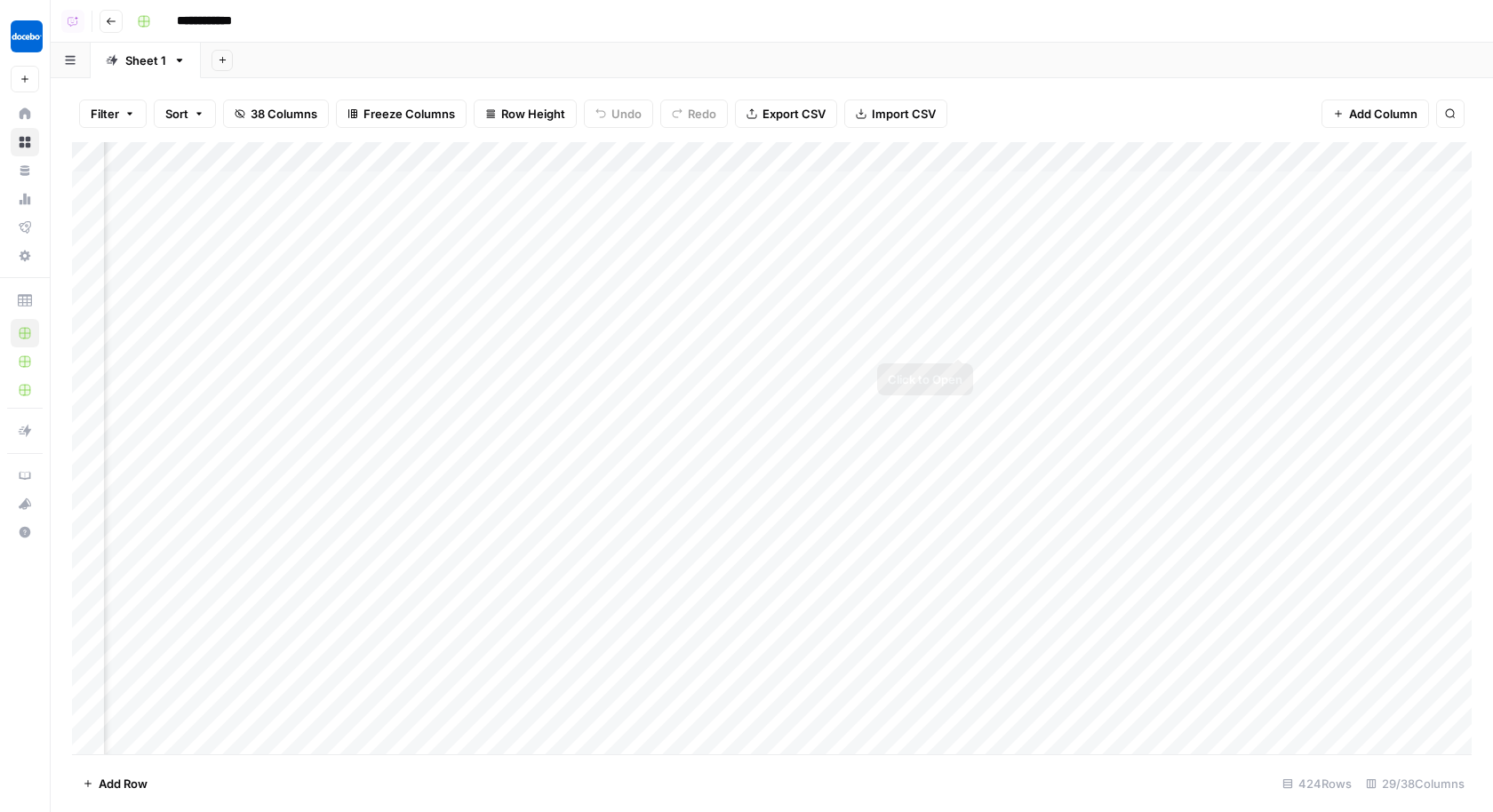 click on "Add Column" at bounding box center (771, 449) 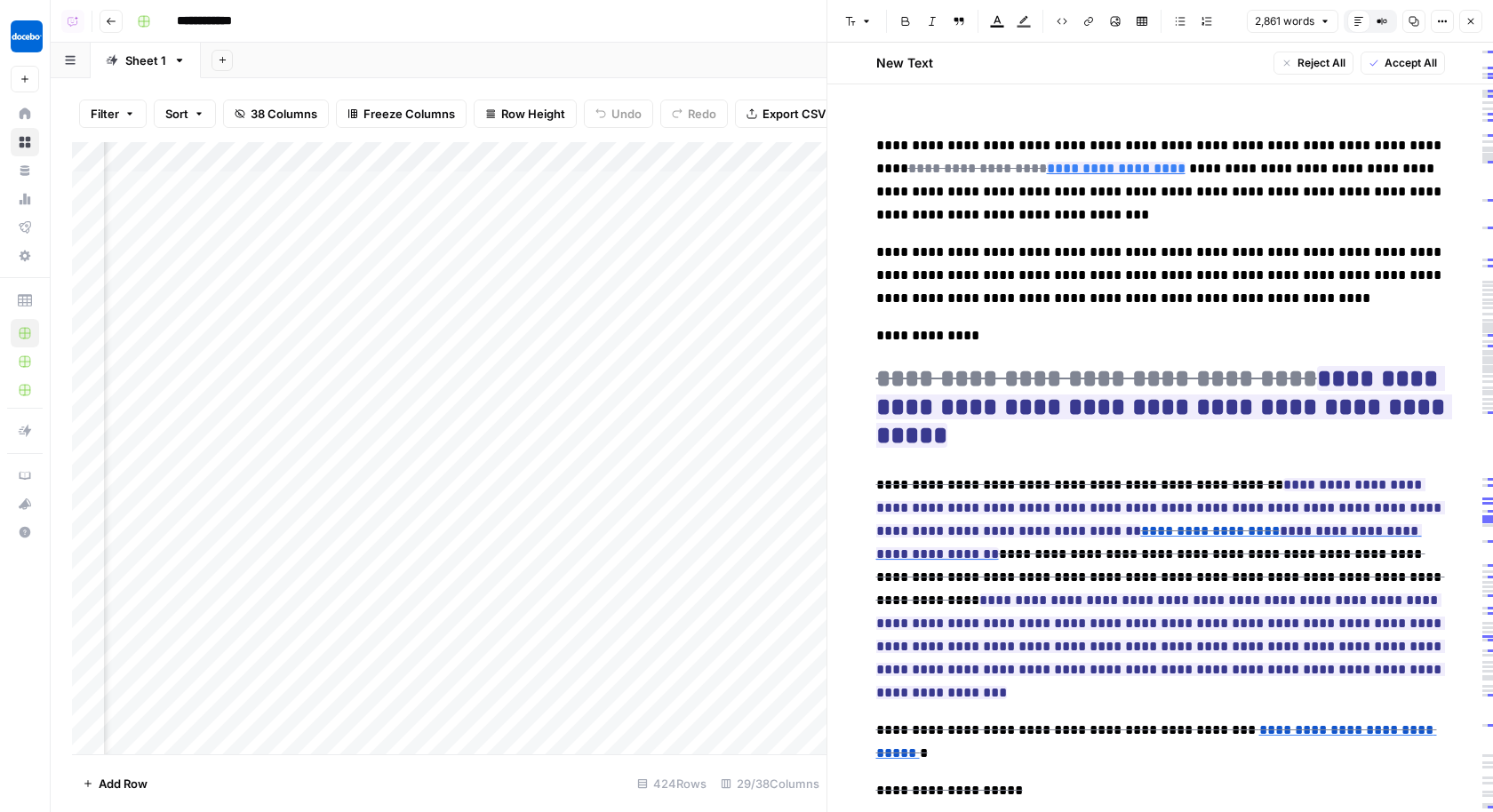 click 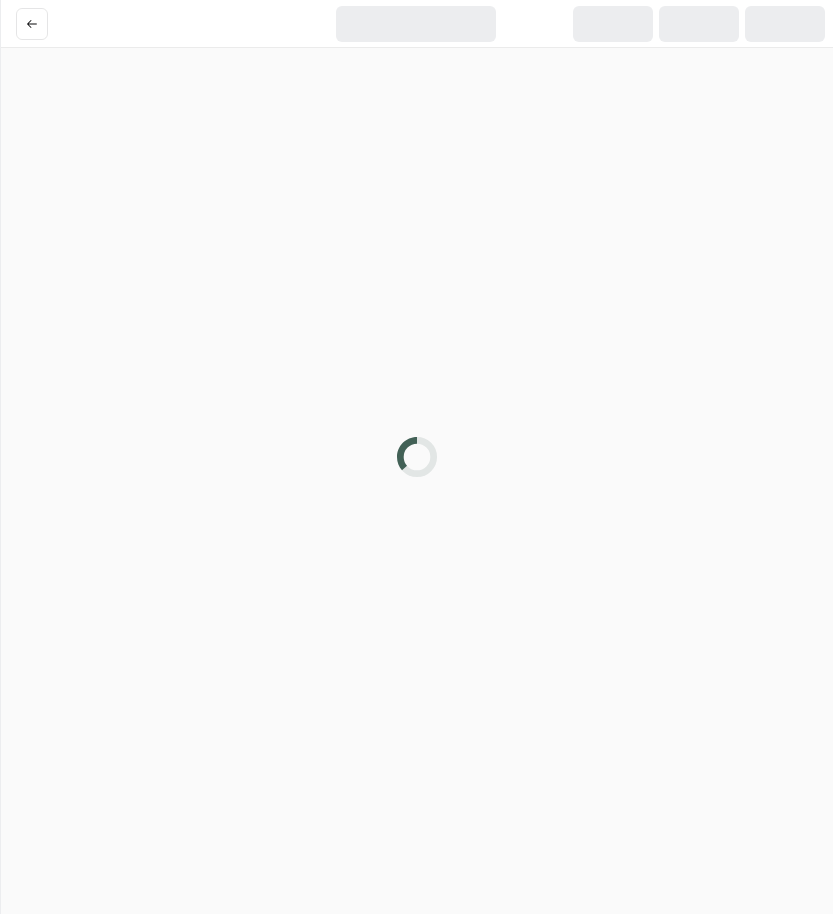 scroll, scrollTop: 0, scrollLeft: 0, axis: both 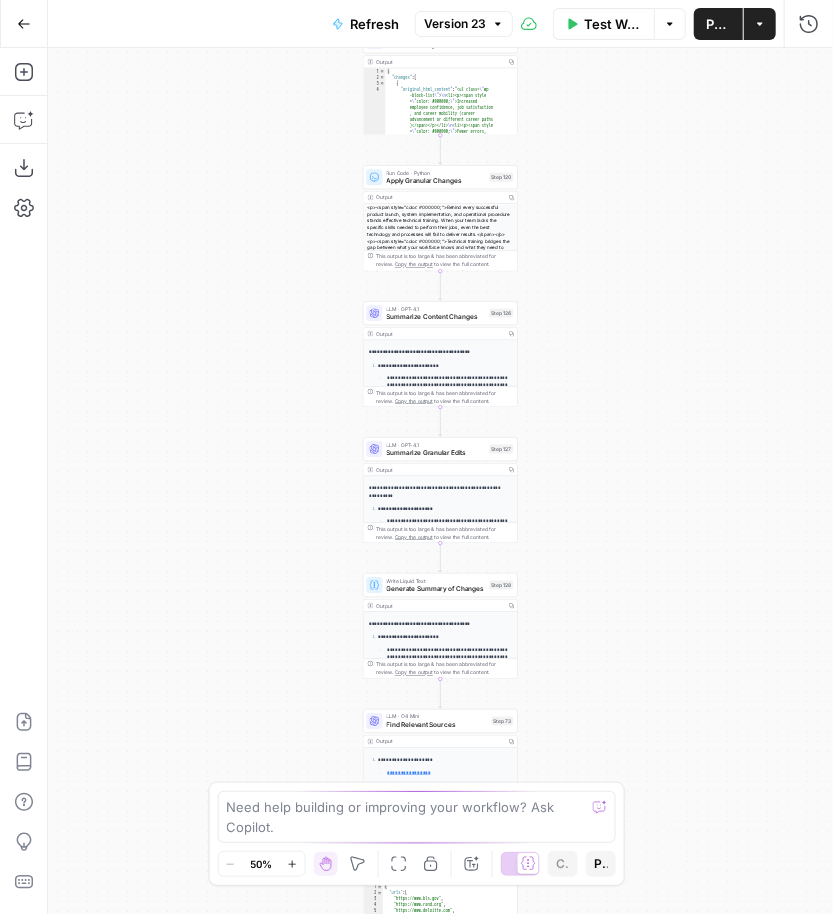 drag, startPoint x: 619, startPoint y: 146, endPoint x: 619, endPoint y: 470, distance: 324 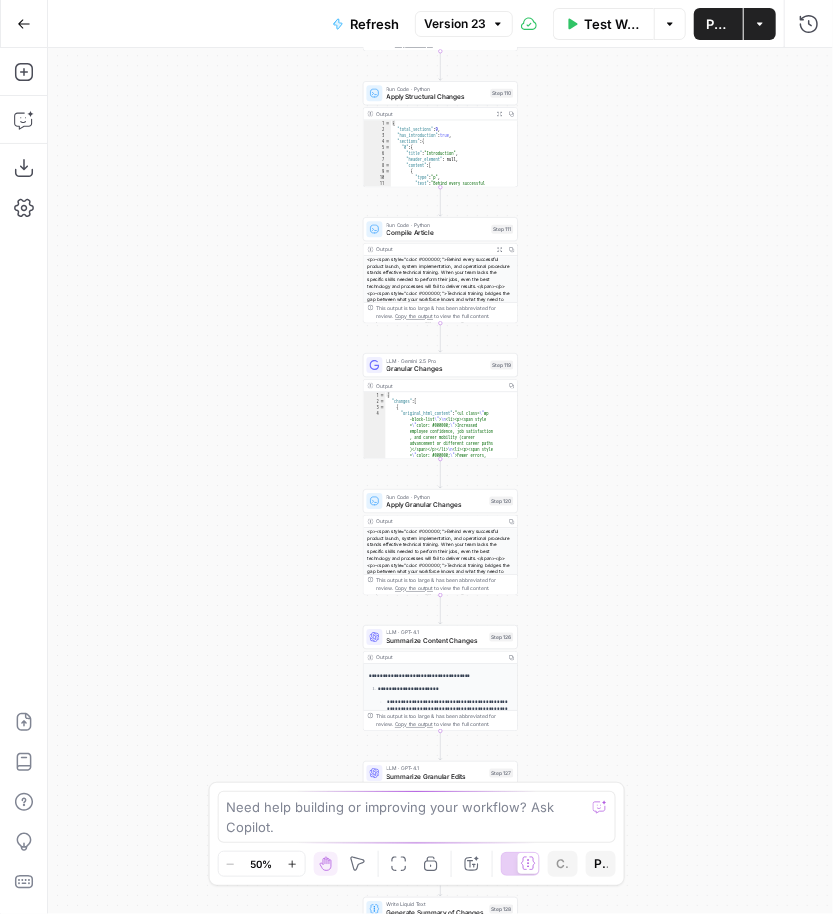 click on "true false true false true false Workflow Set Inputs Inputs Run Code · Python Get Metadata Step 141 Output Copy 1 2 3 4 {    "og_title" :  "Technical Training: Types,         Benefits, and How to Get Started" ,    "og_description" :  "Technical training builds         job-specific skills through hands-on         learning, helping teams perform tasks         efficiently across IT, manufacturing, and         more." }     XXXXXXXXXXXXXXXXXXXXXXXXXXXXXXXXXXXXXXXXXXXXXXXXXXXXXXXXXXXXXXXXXXXXXXXXXXXXXXXXXXXXXXXXXXXXXXXXXXXXXXXXXXXXXXXXXXXXXXXXXXXXXXXXXXXXXXXXXXXXXXXXXXXXXXXXXXXXXXXXXXXXXXXXXXXXXXXXXXXXXXXXXXXXXXXXXXXXXXXXXXXXXXXXXXXXXXXXXXXXXXXXXXXXXXXXXXXXXXXXXXXXXXXXXXXXXXXXXXXXXXXXXXXXXXXXXXXXXXXXXXXXXXXXXXXXXXXXXXXXXXXXXXXXXXXXXXXXXXXXXXXXXXXXXXXXXXXXXXXXXXXXXXXXXXXXXXXXXXXXXXXXXXXXXXXXXXXXXXXXXXXXXXXXXXXXXXXXXXXXXXXXXXXXXXXXXXXXXXXXXXXXXXXXXXXXXXXXXXXXXXXXXXXXXXXXXXXXXXXXXXXXXXXXXXXXXXXXXXXXXXXXXXXXXXXXXXXXXXXXXXXXXXXXXXXX Google Search Perform Google Search Step 12 Output Copy" at bounding box center [440, 481] 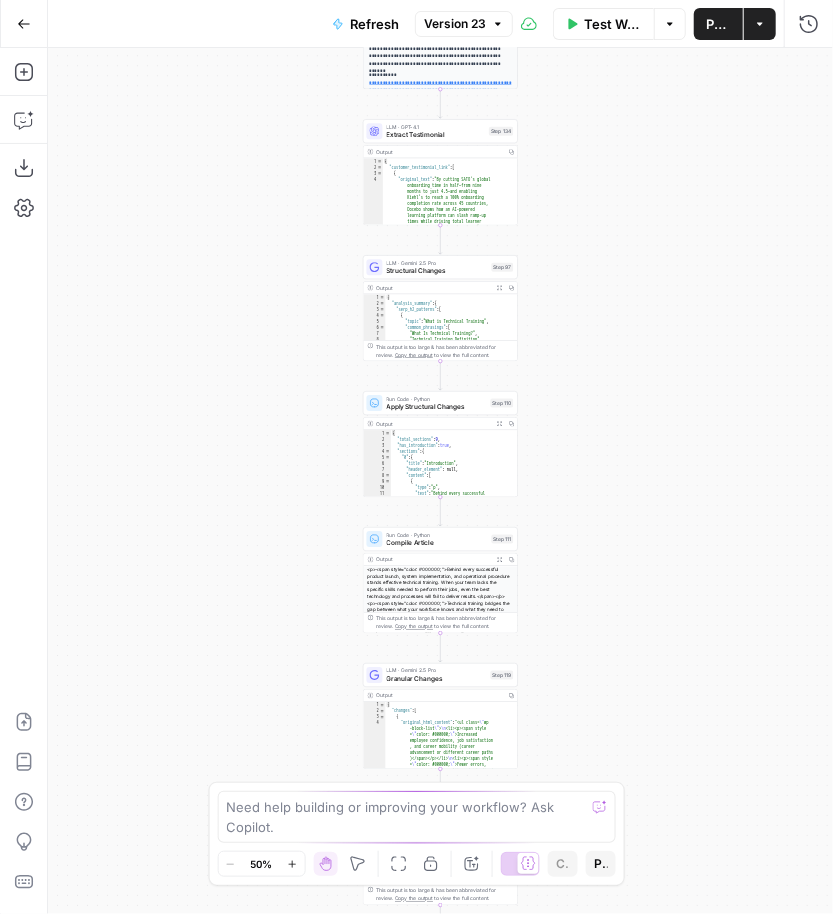 drag, startPoint x: 619, startPoint y: 300, endPoint x: 619, endPoint y: 572, distance: 272 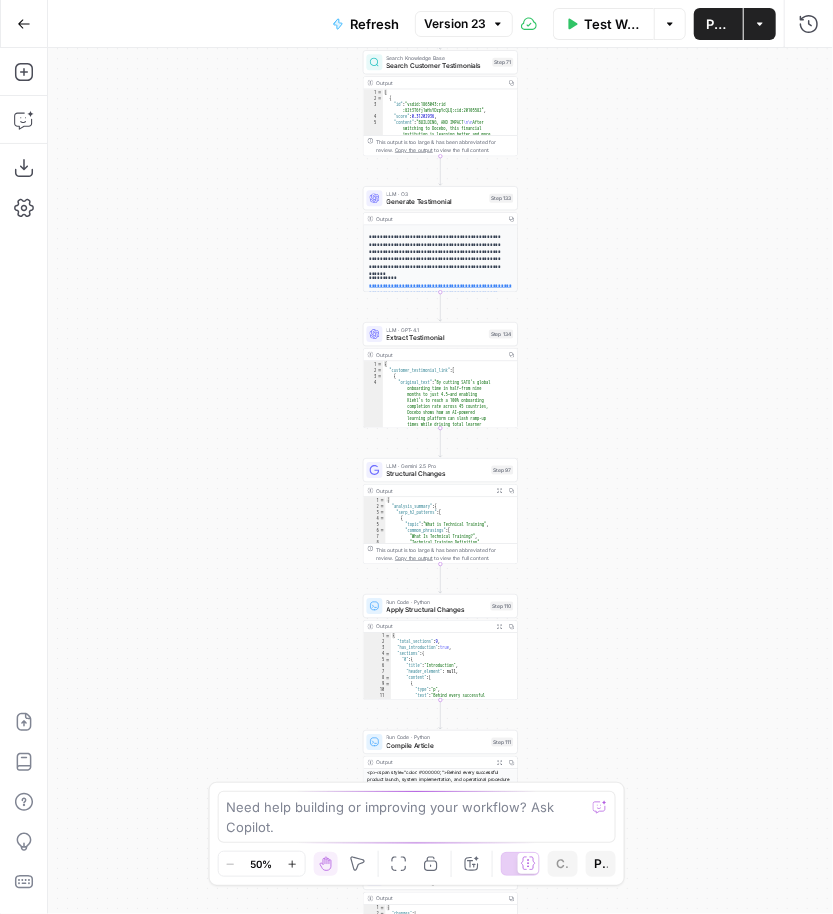 drag, startPoint x: 619, startPoint y: 413, endPoint x: 619, endPoint y: 556, distance: 143 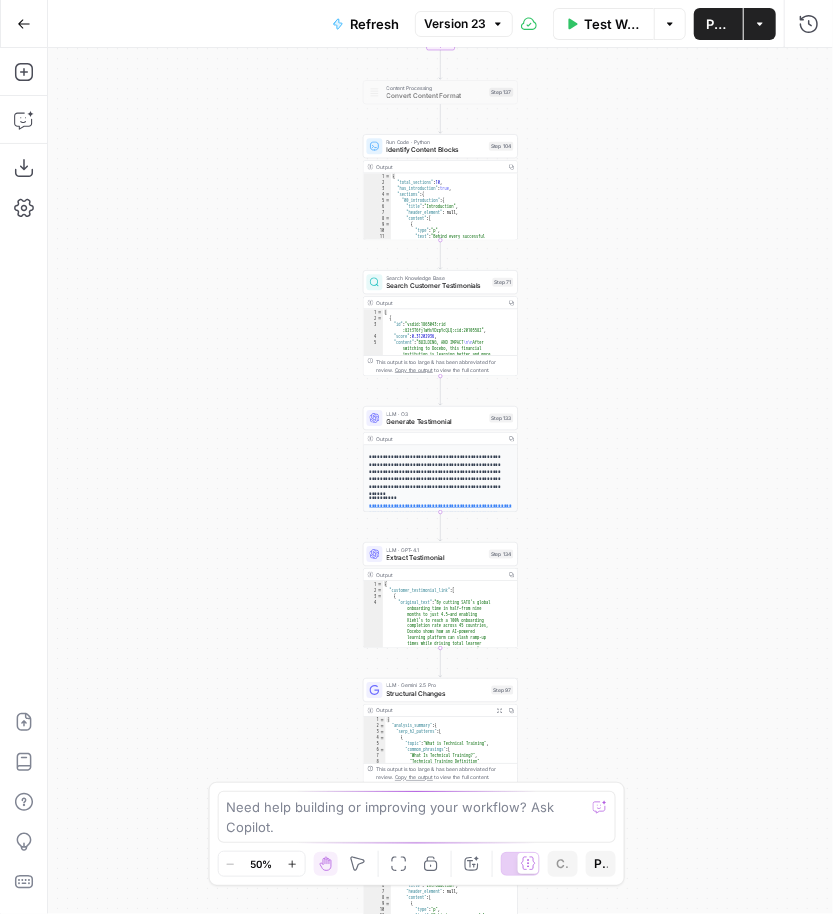 drag, startPoint x: 620, startPoint y: 538, endPoint x: 620, endPoint y: 599, distance: 61 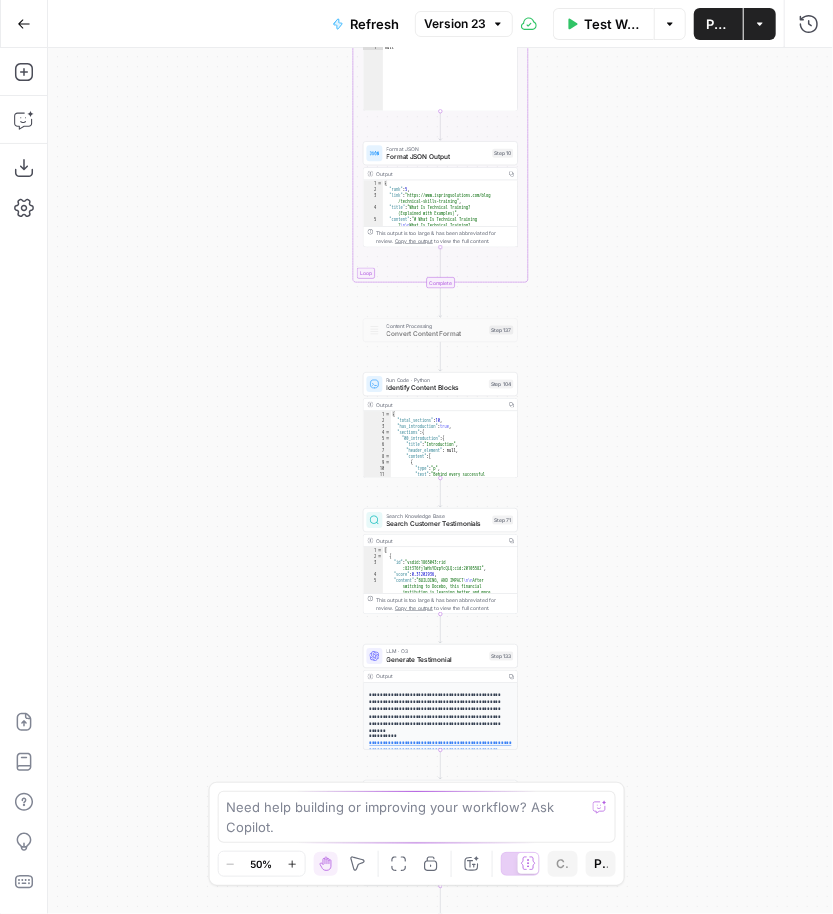 drag, startPoint x: 638, startPoint y: 355, endPoint x: 638, endPoint y: 583, distance: 228 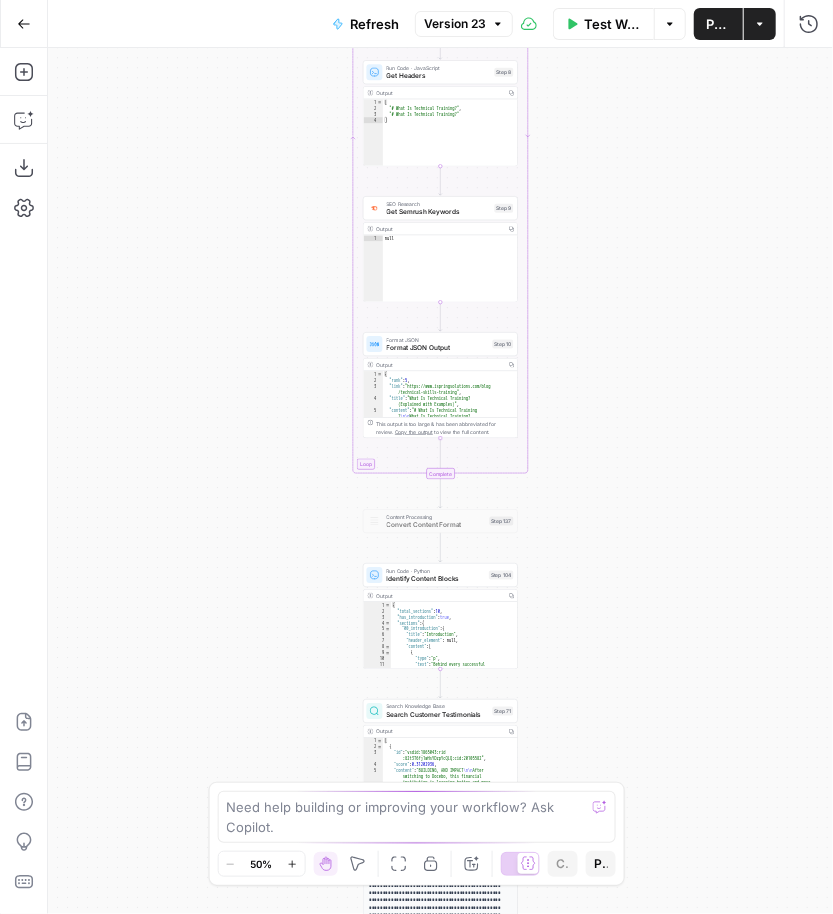 drag, startPoint x: 651, startPoint y: 407, endPoint x: 651, endPoint y: 585, distance: 178 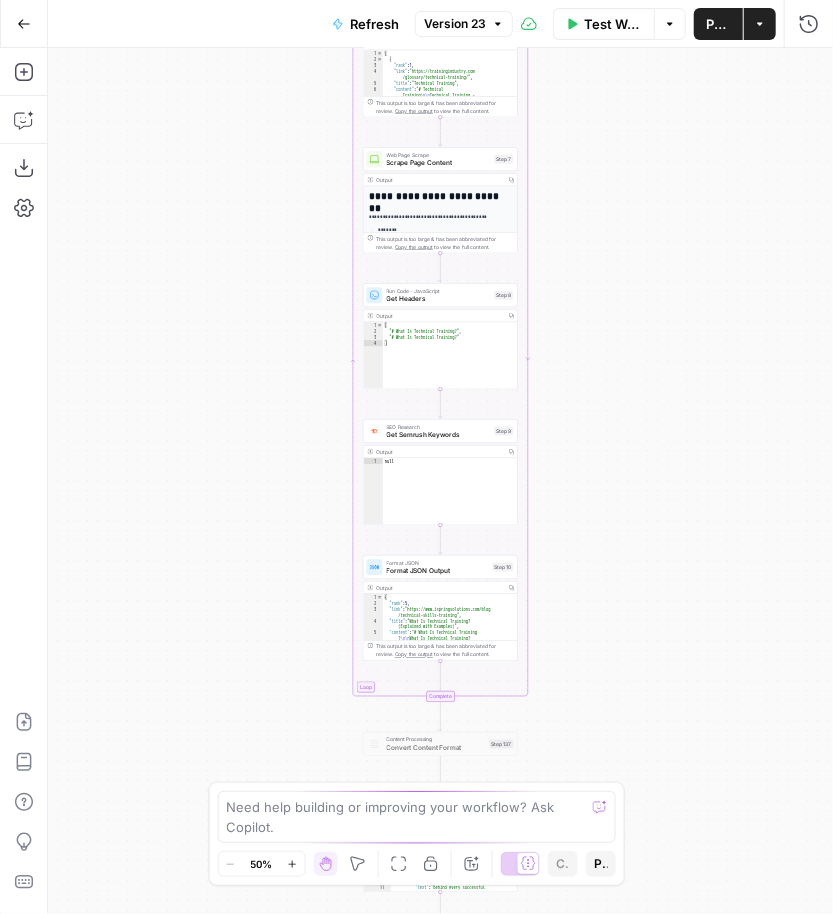 drag, startPoint x: 633, startPoint y: 279, endPoint x: 633, endPoint y: 505, distance: 226 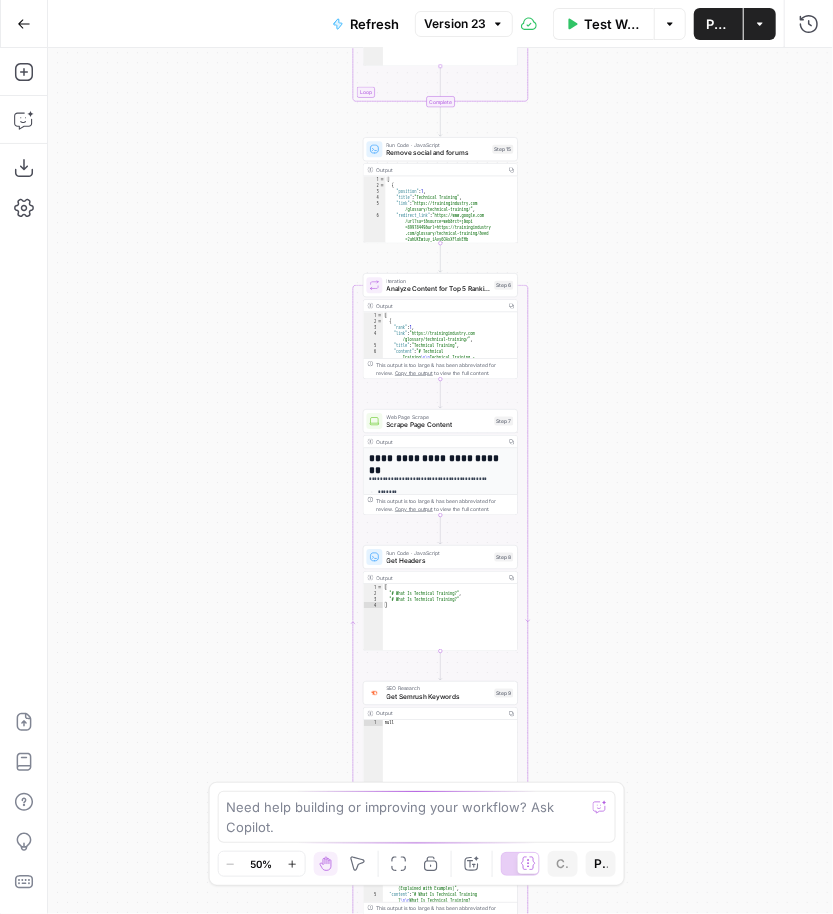 drag, startPoint x: 633, startPoint y: 385, endPoint x: 633, endPoint y: 649, distance: 264 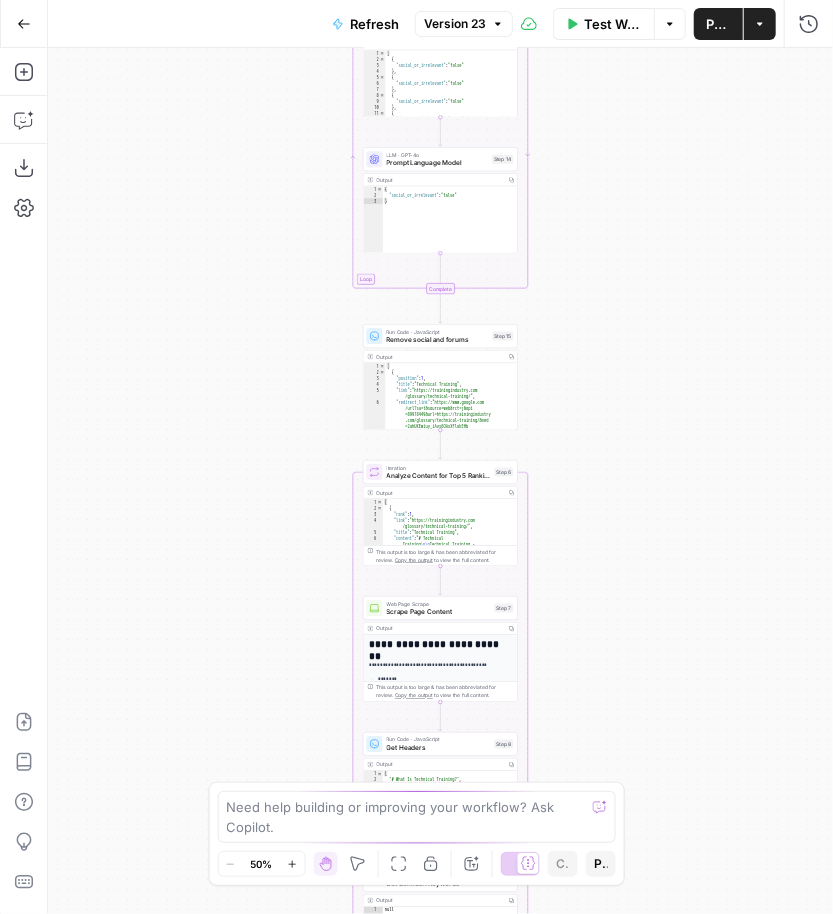 drag, startPoint x: 633, startPoint y: 348, endPoint x: 633, endPoint y: 437, distance: 89 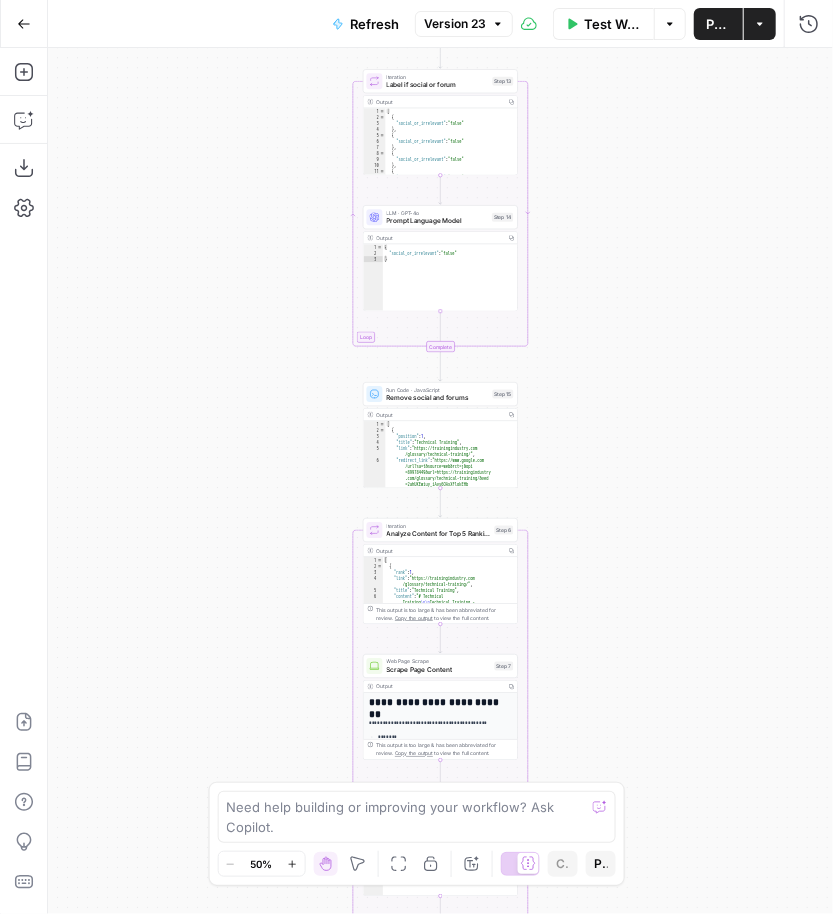 drag, startPoint x: 680, startPoint y: 162, endPoint x: 680, endPoint y: 220, distance: 58 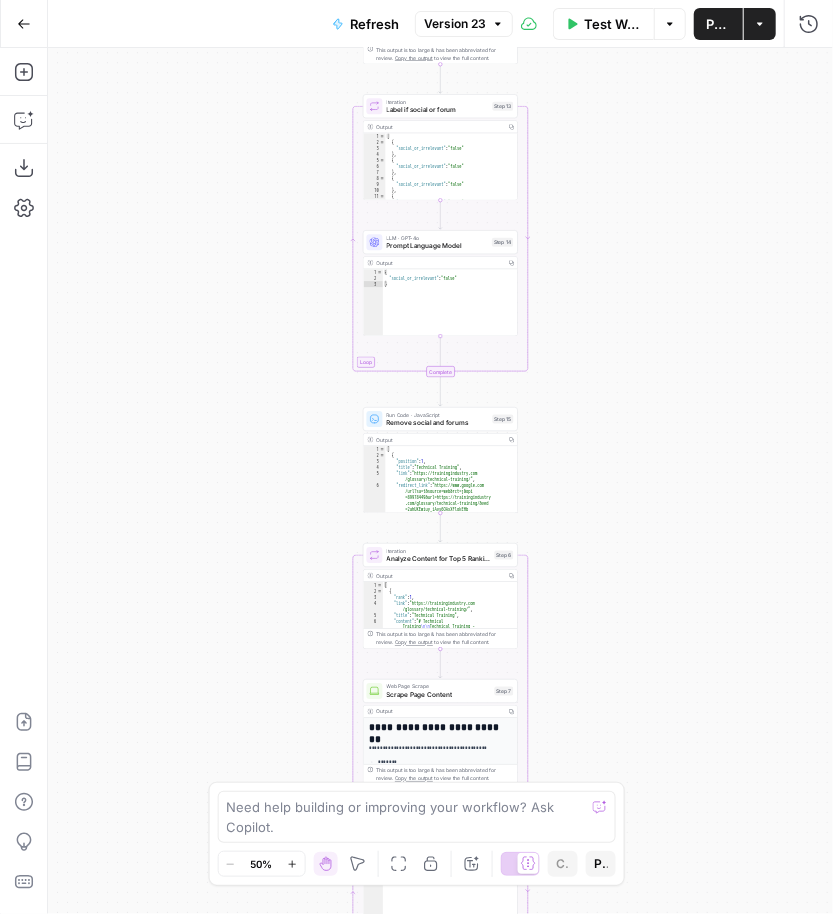 drag, startPoint x: 669, startPoint y: 175, endPoint x: 679, endPoint y: 465, distance: 290.17236 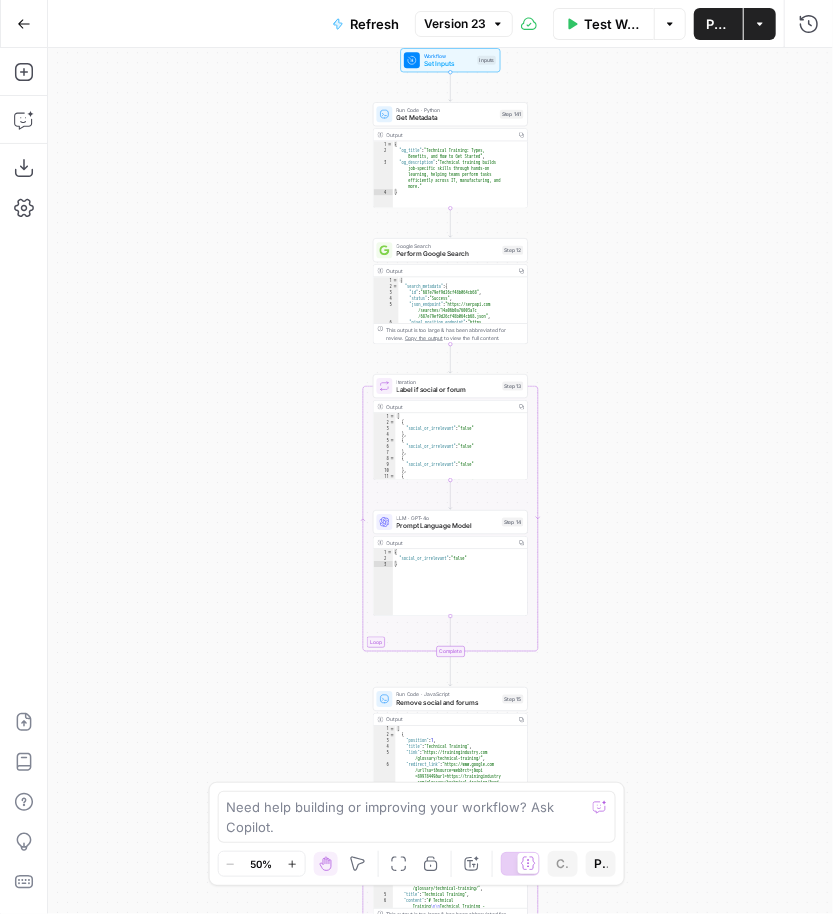 drag, startPoint x: 666, startPoint y: 390, endPoint x: 666, endPoint y: 629, distance: 239 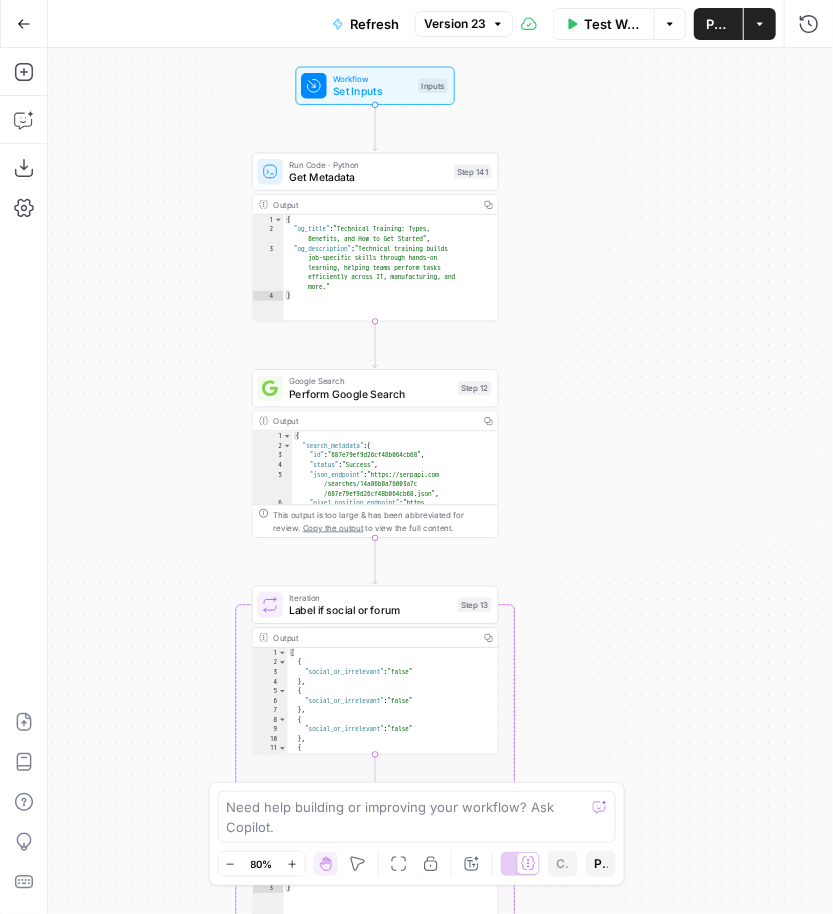 drag, startPoint x: 513, startPoint y: 461, endPoint x: 550, endPoint y: 264, distance: 200.4445 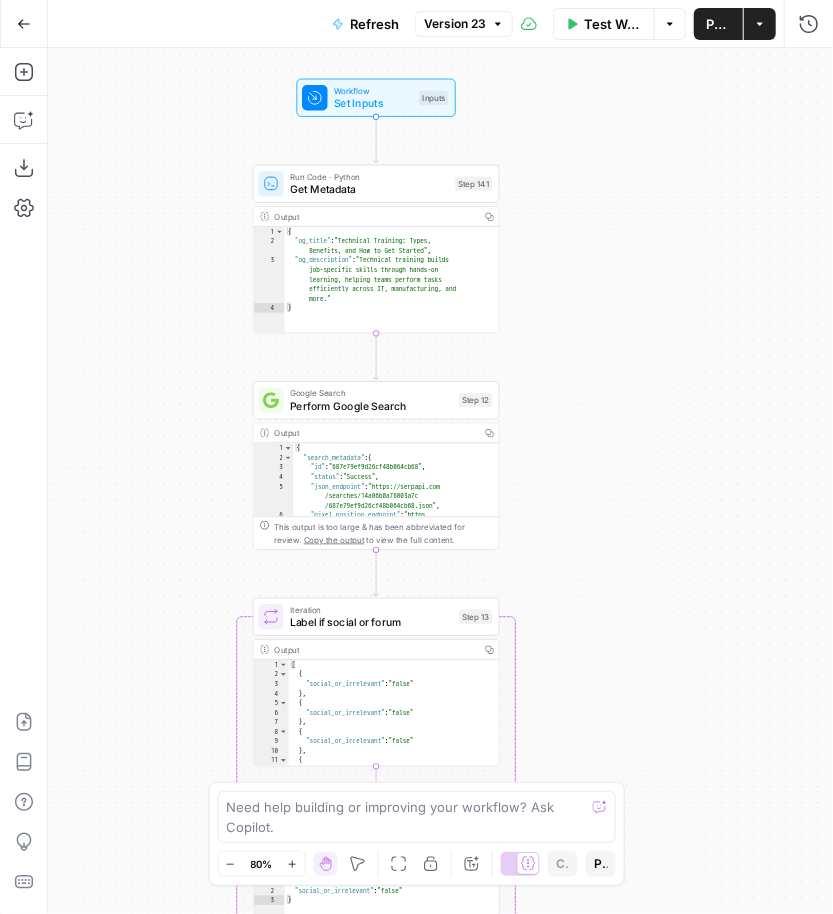 click on "true false true false true false Workflow Set Inputs Inputs Run Code · Python Get Metadata Step 141 Output Copy 1 2 3 4 {    "og_title" :  "Technical Training: Types,         Benefits, and How to Get Started" ,    "og_description" :  "Technical training builds         job-specific skills through hands-on         learning, helping teams perform tasks         efficiently across IT, manufacturing, and         more." }     XXXXXXXXXXXXXXXXXXXXXXXXXXXXXXXXXXXXXXXXXXXXXXXXXXXXXXXXXXXXXXXXXXXXXXXXXXXXXXXXXXXXXXXXXXXXXXXXXXXXXXXXXXXXXXXXXXXXXXXXXXXXXXXXXXXXXXXXXXXXXXXXXXXXXXXXXXXXXXXXXXXXXXXXXXXXXXXXXXXXXXXXXXXXXXXXXXXXXXXXXXXXXXXXXXXXXXXXXXXXXXXXXXXXXXXXXXXXXXXXXXXXXXXXXXXXXXXXXXXXXXXXXXXXXXXXXXXXXXXXXXXXXXXXXXXXXXXXXXXXXXXXXXXXXXXXXXXXXXXXXXXXXXXXXXXXXXXXXXXXXXXXXXXXXXXXXXXXXXXXXXXXXXXXXXXXXXXXXXXXXXXXXXXXXXXXXXXXXXXXXXXXXXXXXXXXXXXXXXXXXXXXXXXXXXXXXXXXXXXXXXXXXXXXXXXXXXXXXXXXXXXXXXXXXXXXXXXXXXXXXXXXXXXXXXXXXXXXXXXXXXXXXXXXXXXX Google Search Perform Google Search Step 12 Output Copy" at bounding box center [440, 481] 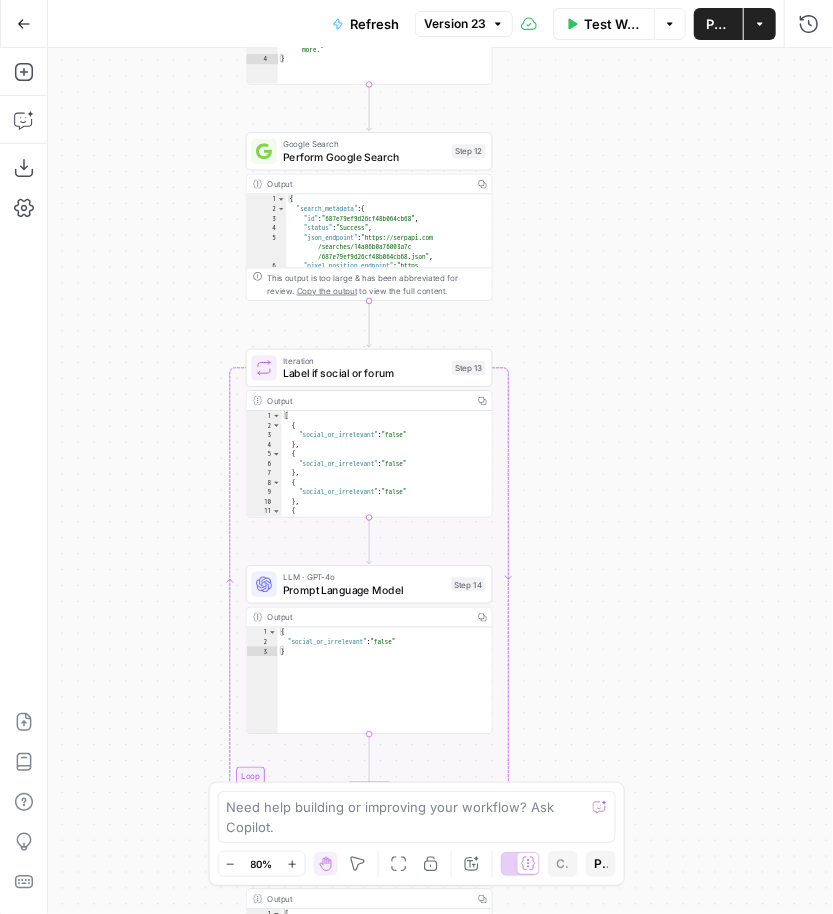drag, startPoint x: 580, startPoint y: 455, endPoint x: 562, endPoint y: 49, distance: 406.3988 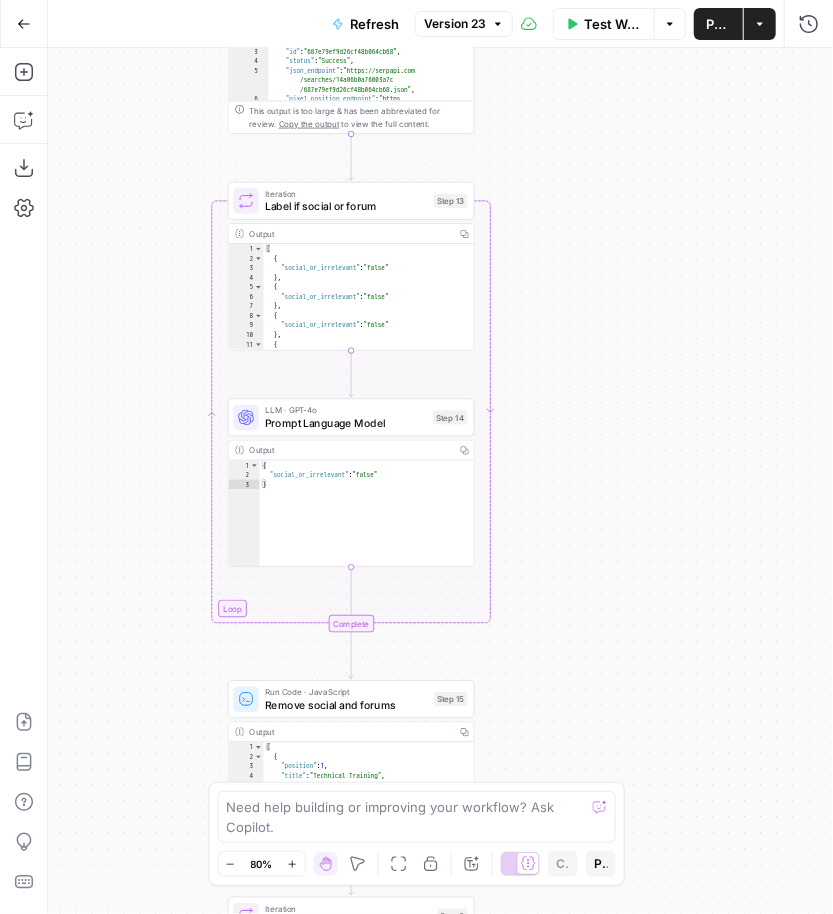 click on "true false true false true false Workflow Set Inputs Inputs Run Code · Python Get Metadata Step 141 Output Copy 1 2 3 4 {    "og_title" :  "Technical Training: Types,         Benefits, and How to Get Started" ,    "og_description" :  "Technical training builds         job-specific skills through hands-on         learning, helping teams perform tasks         efficiently across IT, manufacturing, and         more." }     XXXXXXXXXXXXXXXXXXXXXXXXXXXXXXXXXXXXXXXXXXXXXXXXXXXXXXXXXXXXXXXXXXXXXXXXXXXXXXXXXXXXXXXXXXXXXXXXXXXXXXXXXXXXXXXXXXXXXXXXXXXXXXXXXXXXXXXXXXXXXXXXXXXXXXXXXXXXXXXXXXXXXXXXXXXXXXXXXXXXXXXXXXXXXXXXXXXXXXXXXXXXXXXXXXXXXXXXXXXXXXXXXXXXXXXXXXXXXXXXXXXXXXXXXXXXXXXXXXXXXXXXXXXXXXXXXXXXXXXXXXXXXXXXXXXXXXXXXXXXXXXXXXXXXXXXXXXXXXXXXXXXXXXXXXXXXXXXXXXXXXXXXXXXXXXXXXXXXXXXXXXXXXXXXXXXXXXXXXXXXXXXXXXXXXXXXXXXXXXXXXXXXXXXXXXXXXXXXXXXXXXXXXXXXXXXXXXXXXXXXXXXXXXXXXXXXXXXXXXXXXXXXXXXXXXXXXXXXXXXXXXXXXXXXXXXXXXXXXXXXXXXXXXXXXXX Google Search Perform Google Search Step 12 Output Copy" at bounding box center (440, 481) 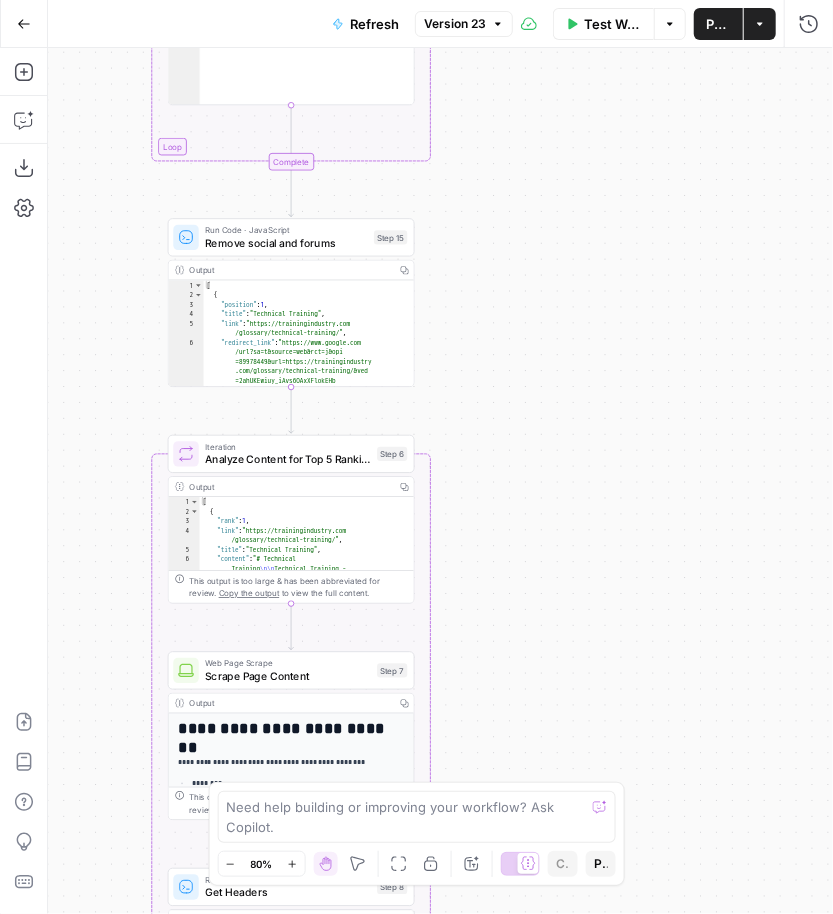 drag, startPoint x: 660, startPoint y: 681, endPoint x: 595, endPoint y: 93, distance: 591.5818 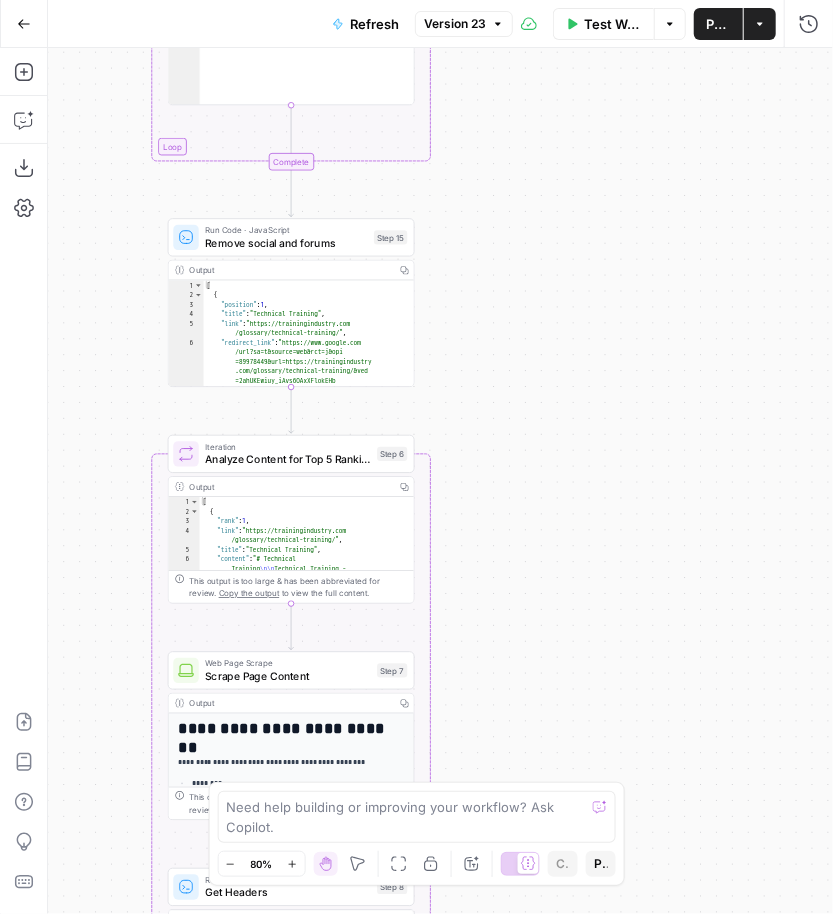 click on "true false true false true false Workflow Set Inputs Inputs Run Code · Python Get Metadata Step 141 Output Copy 1 2 3 4 {    "og_title" :  "Technical Training: Types,         Benefits, and How to Get Started" ,    "og_description" :  "Technical training builds         job-specific skills through hands-on         learning, helping teams perform tasks         efficiently across IT, manufacturing, and         more." }     XXXXXXXXXXXXXXXXXXXXXXXXXXXXXXXXXXXXXXXXXXXXXXXXXXXXXXXXXXXXXXXXXXXXXXXXXXXXXXXXXXXXXXXXXXXXXXXXXXXXXXXXXXXXXXXXXXXXXXXXXXXXXXXXXXXXXXXXXXXXXXXXXXXXXXXXXXXXXXXXXXXXXXXXXXXXXXXXXXXXXXXXXXXXXXXXXXXXXXXXXXXXXXXXXXXXXXXXXXXXXXXXXXXXXXXXXXXXXXXXXXXXXXXXXXXXXXXXXXXXXXXXXXXXXXXXXXXXXXXXXXXXXXXXXXXXXXXXXXXXXXXXXXXXXXXXXXXXXXXXXXXXXXXXXXXXXXXXXXXXXXXXXXXXXXXXXXXXXXXXXXXXXXXXXXXXXXXXXXXXXXXXXXXXXXXXXXXXXXXXXXXXXXXXXXXXXXXXXXXXXXXXXXXXXXXXXXXXXXXXXXXXXXXXXXXXXXXXXXXXXXXXXXXXXXXXXXXXXXXXXXXXXXXXXXXXXXXXXXXXXXXXXXXXXXXX Google Search Perform Google Search Step 12 Output Copy" at bounding box center (440, 481) 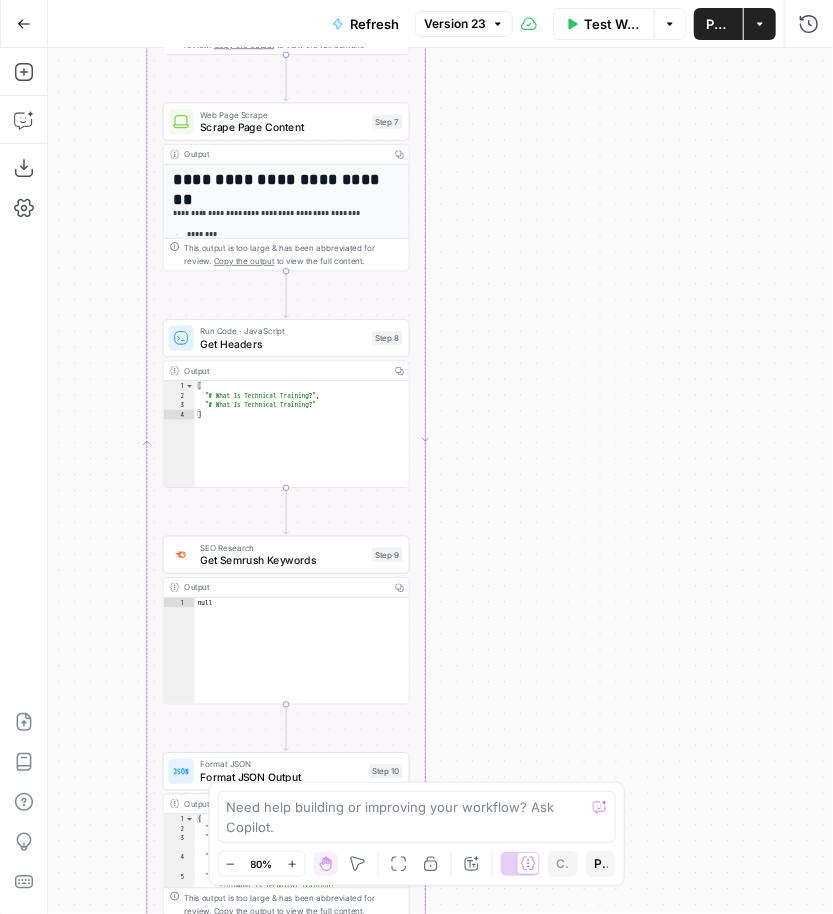 drag, startPoint x: 609, startPoint y: 627, endPoint x: 609, endPoint y: 146, distance: 481 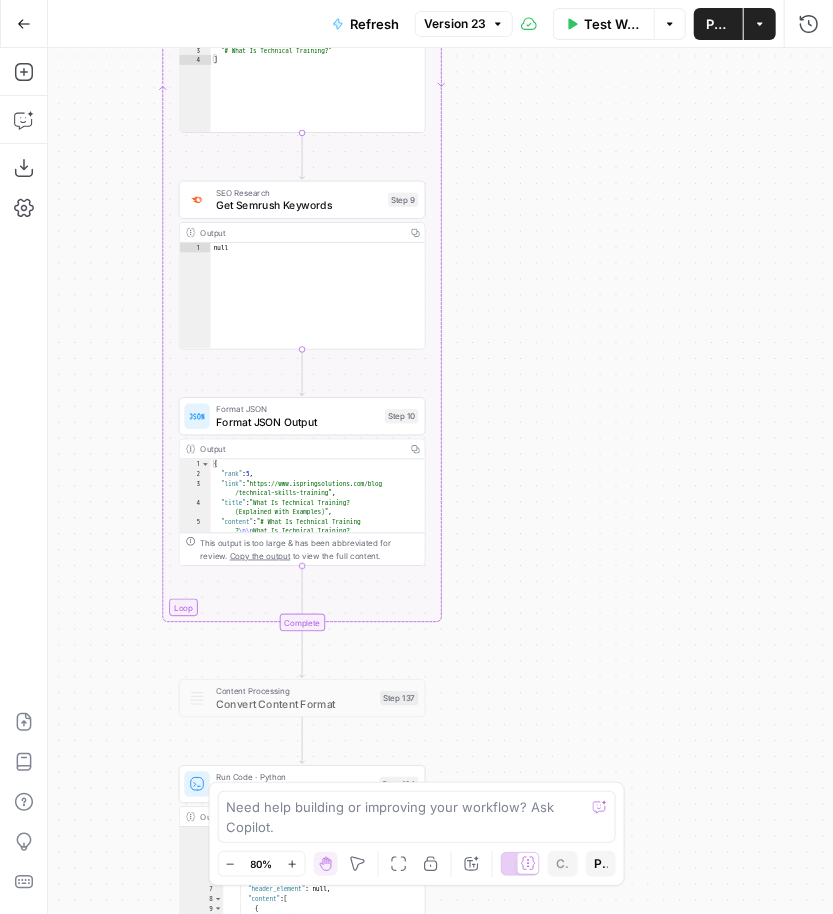 drag, startPoint x: 545, startPoint y: 488, endPoint x: 559, endPoint y: 189, distance: 299.32758 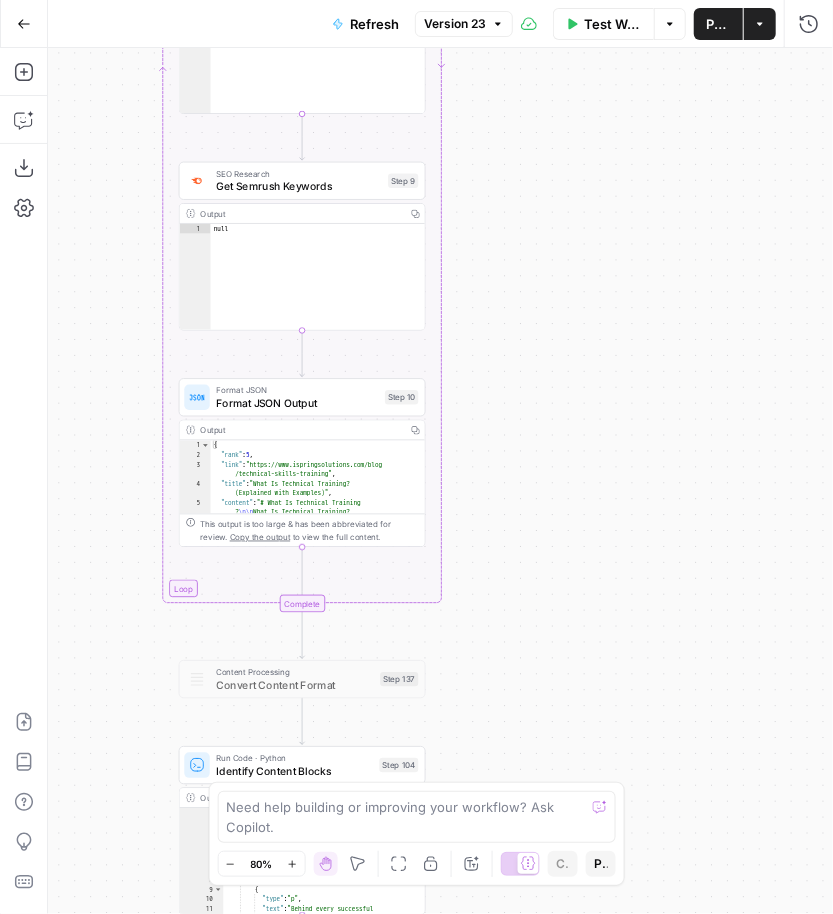 drag, startPoint x: 551, startPoint y: 583, endPoint x: 557, endPoint y: 216, distance: 367.04904 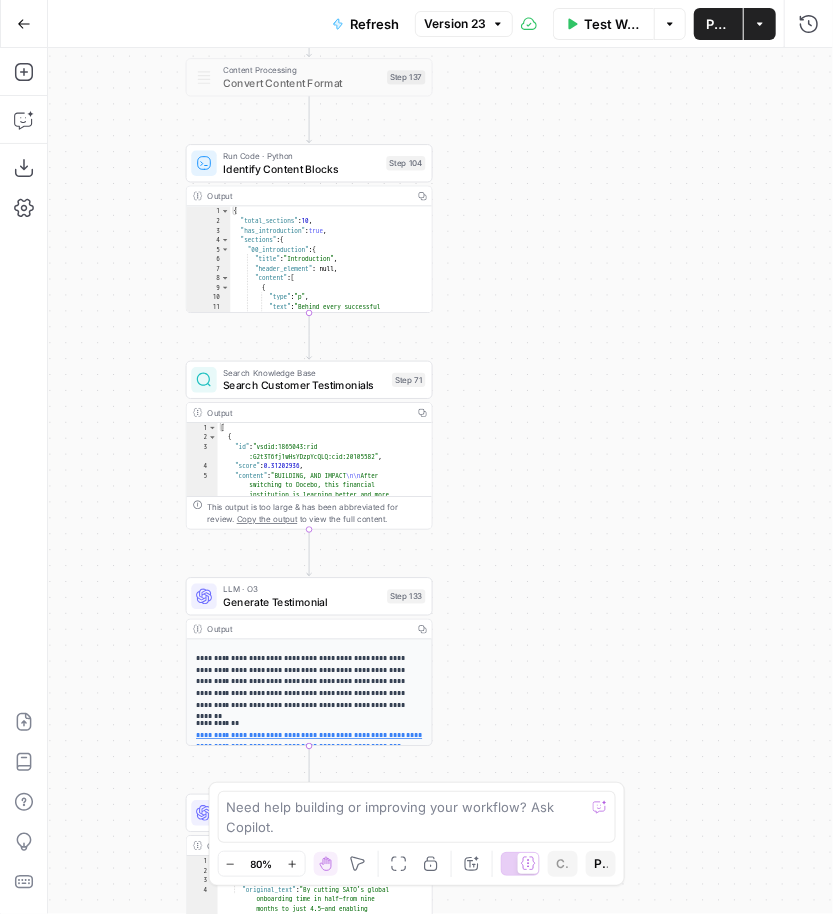 drag, startPoint x: 520, startPoint y: 497, endPoint x: 520, endPoint y: 227, distance: 270 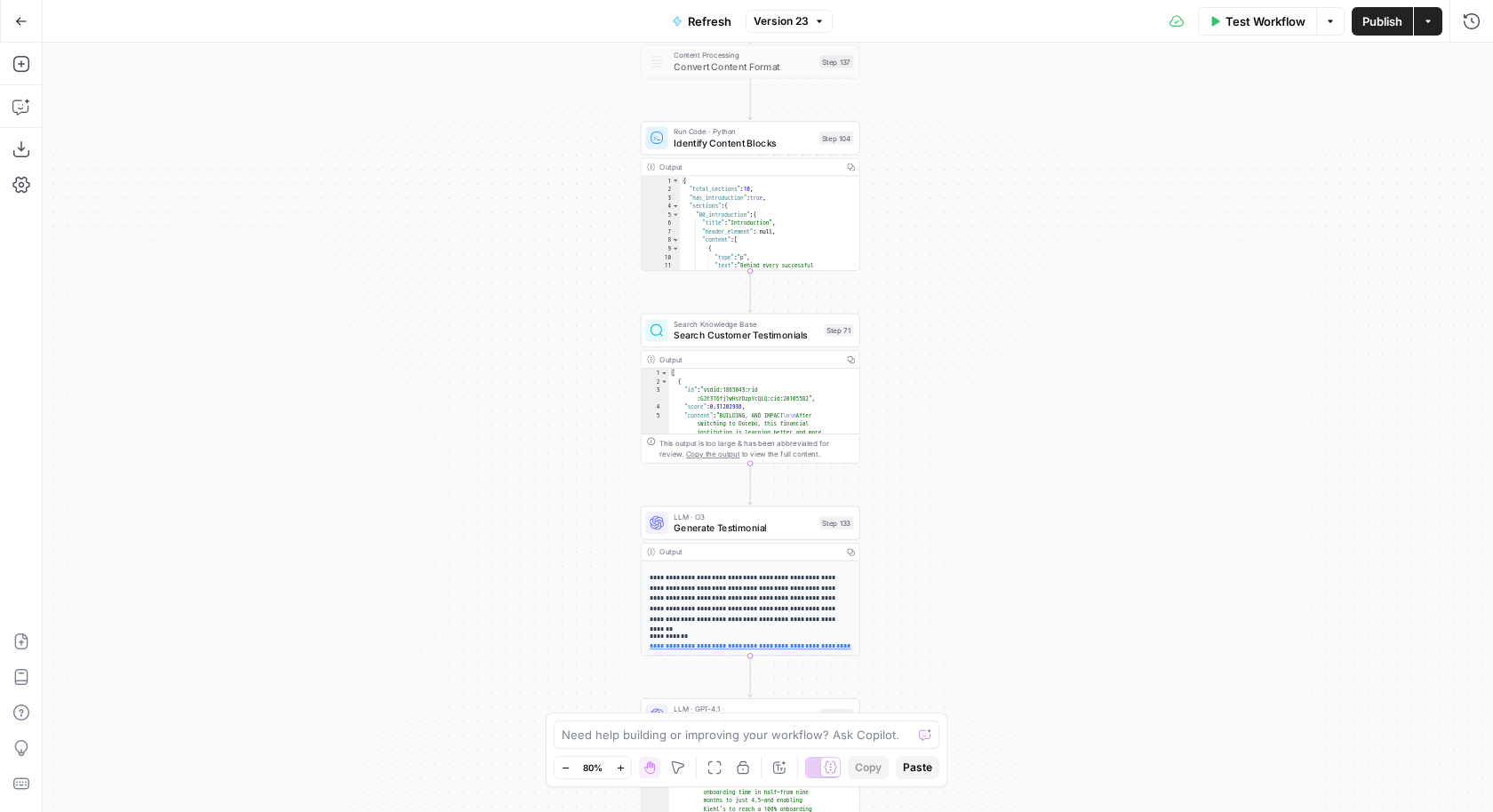 drag, startPoint x: 555, startPoint y: 200, endPoint x: 1009, endPoint y: 218, distance: 454.35669 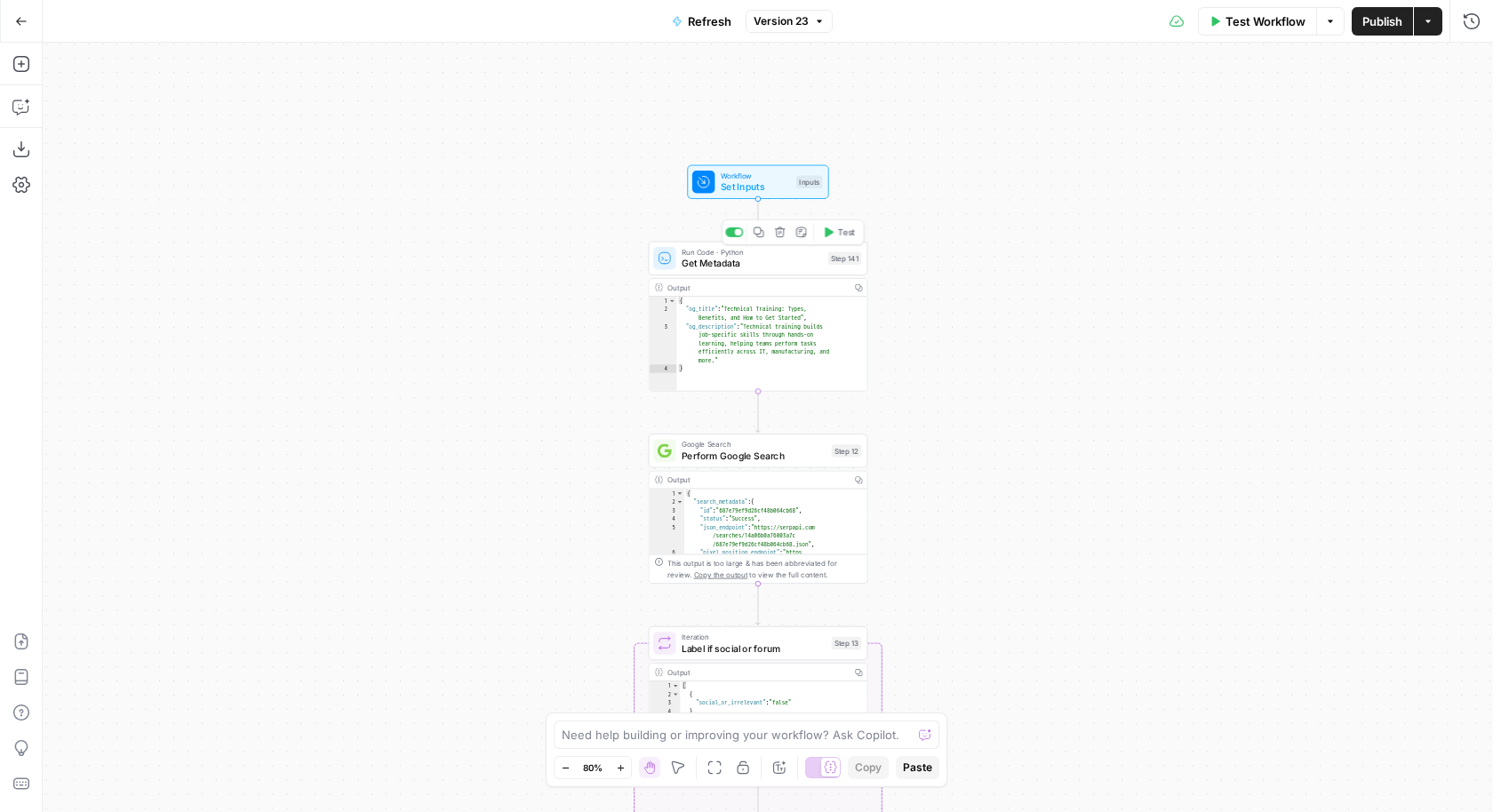 click on "Run Code · Python Get Metadata Step 141 Copy step Delete step Add Note Test" at bounding box center (758, 259) 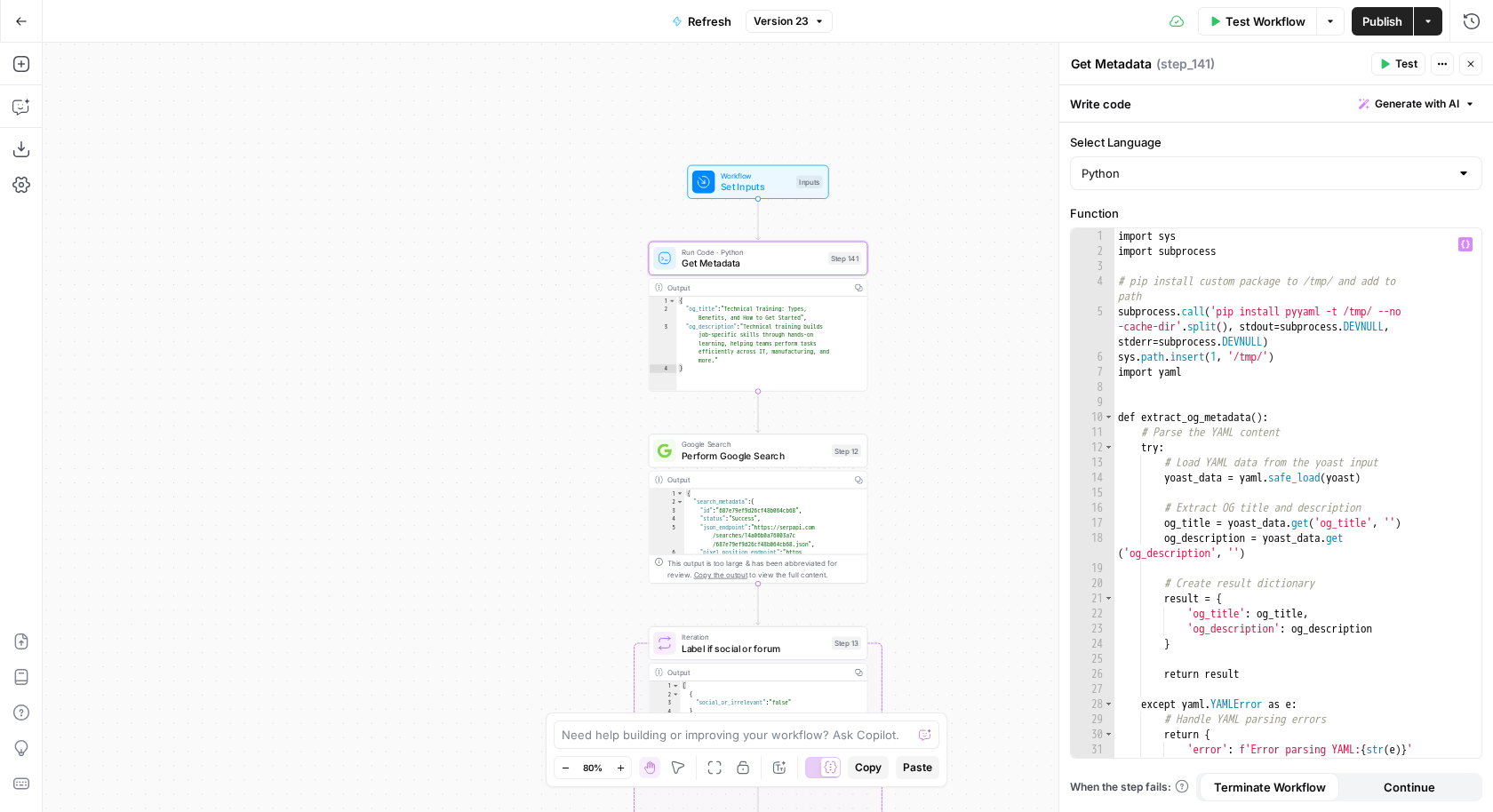 scroll, scrollTop: 103, scrollLeft: 0, axis: vertical 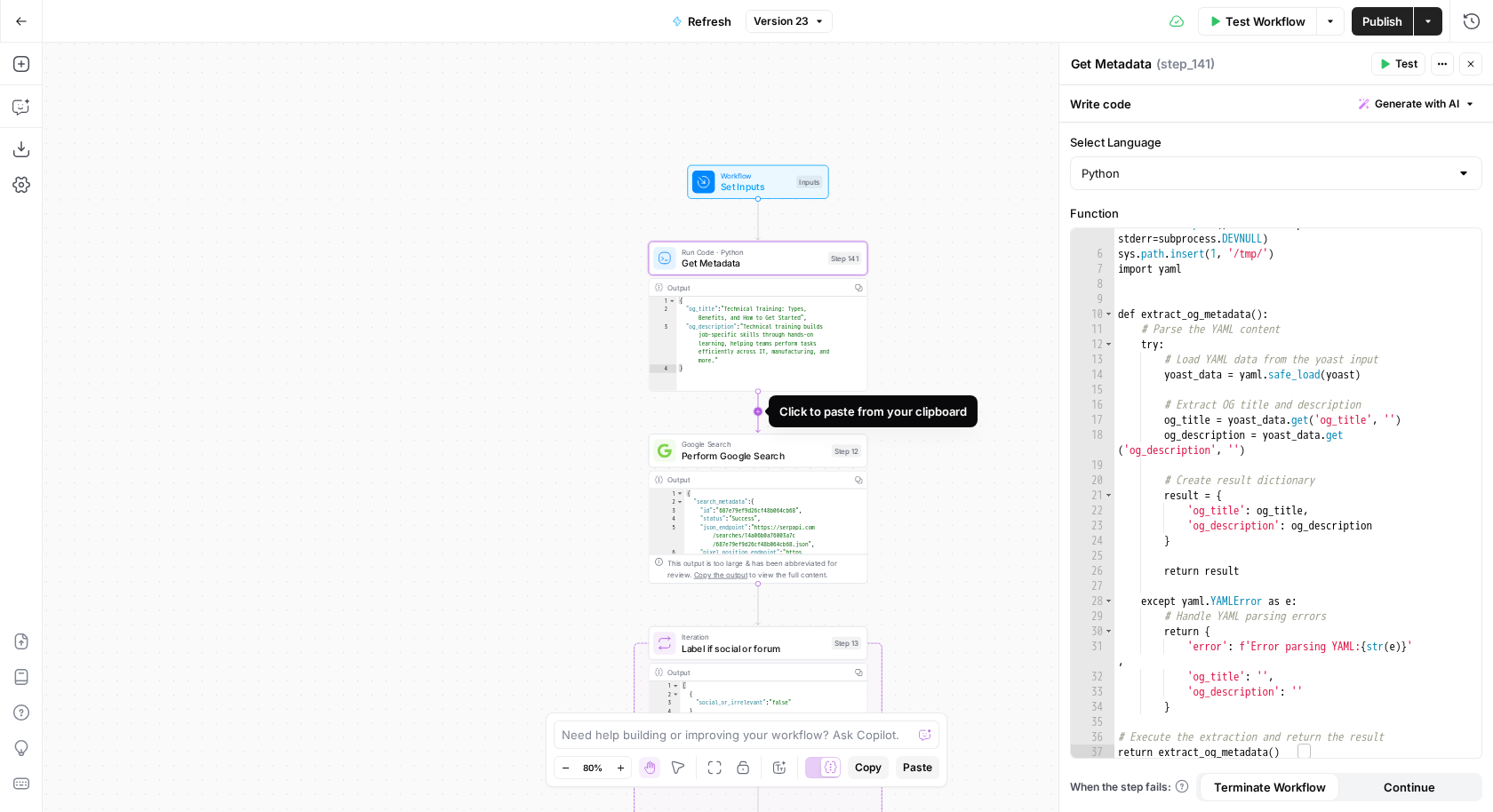 click on "Google Search" at bounding box center [754, 444] 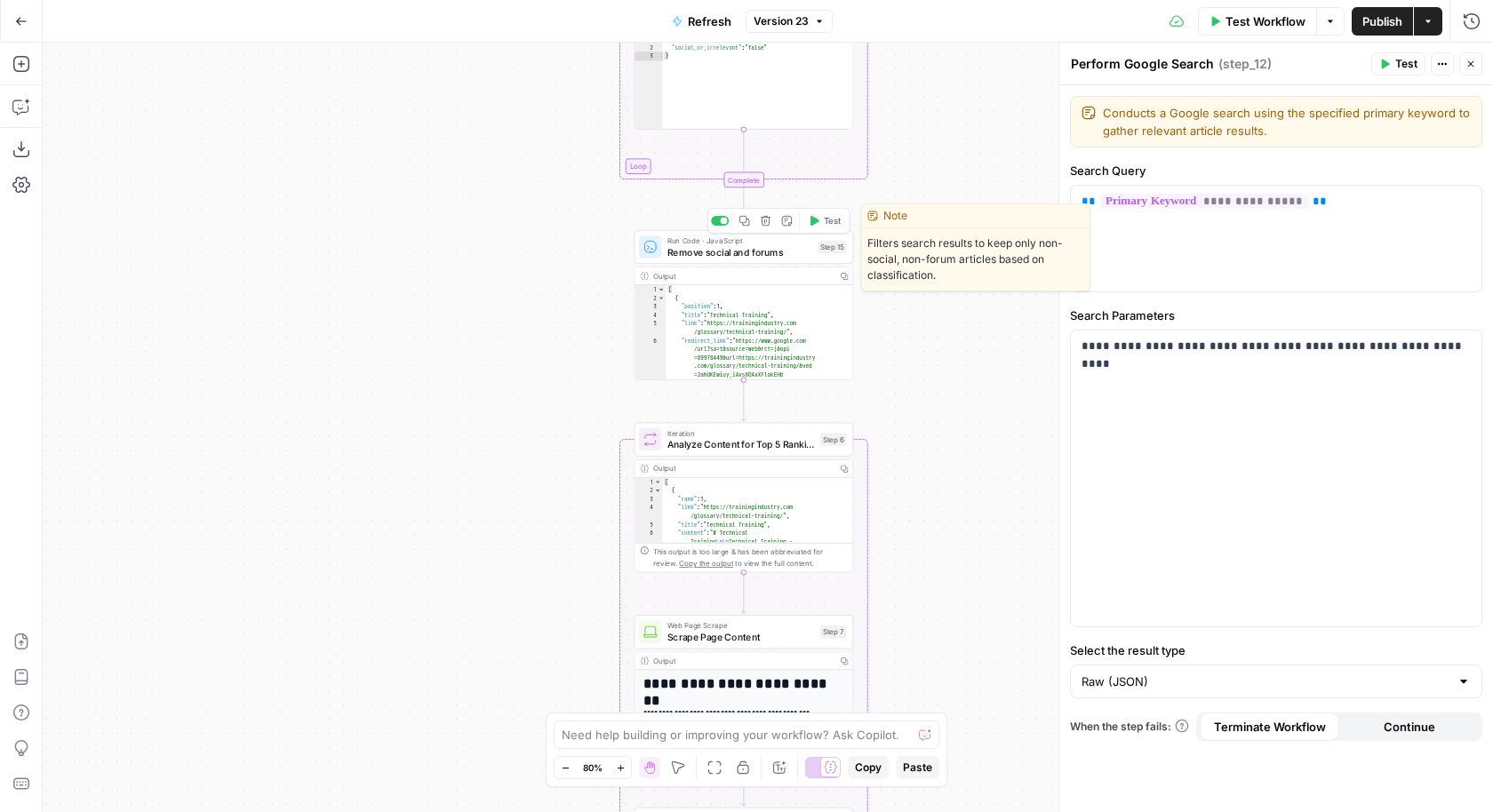 click on "Remove social and forums" at bounding box center [739, 252] 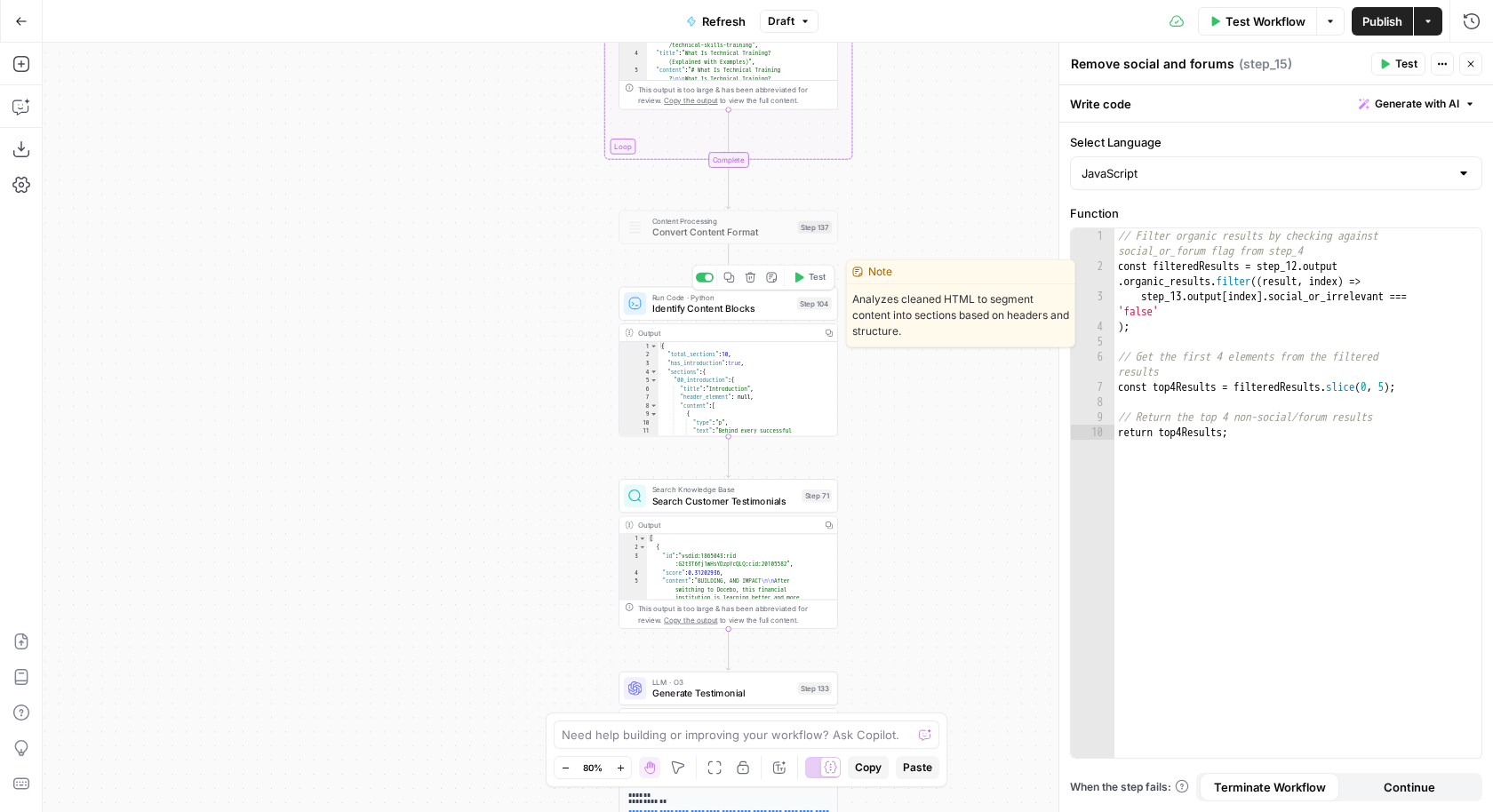 click on "Identify Content Blocks" at bounding box center [722, 308] 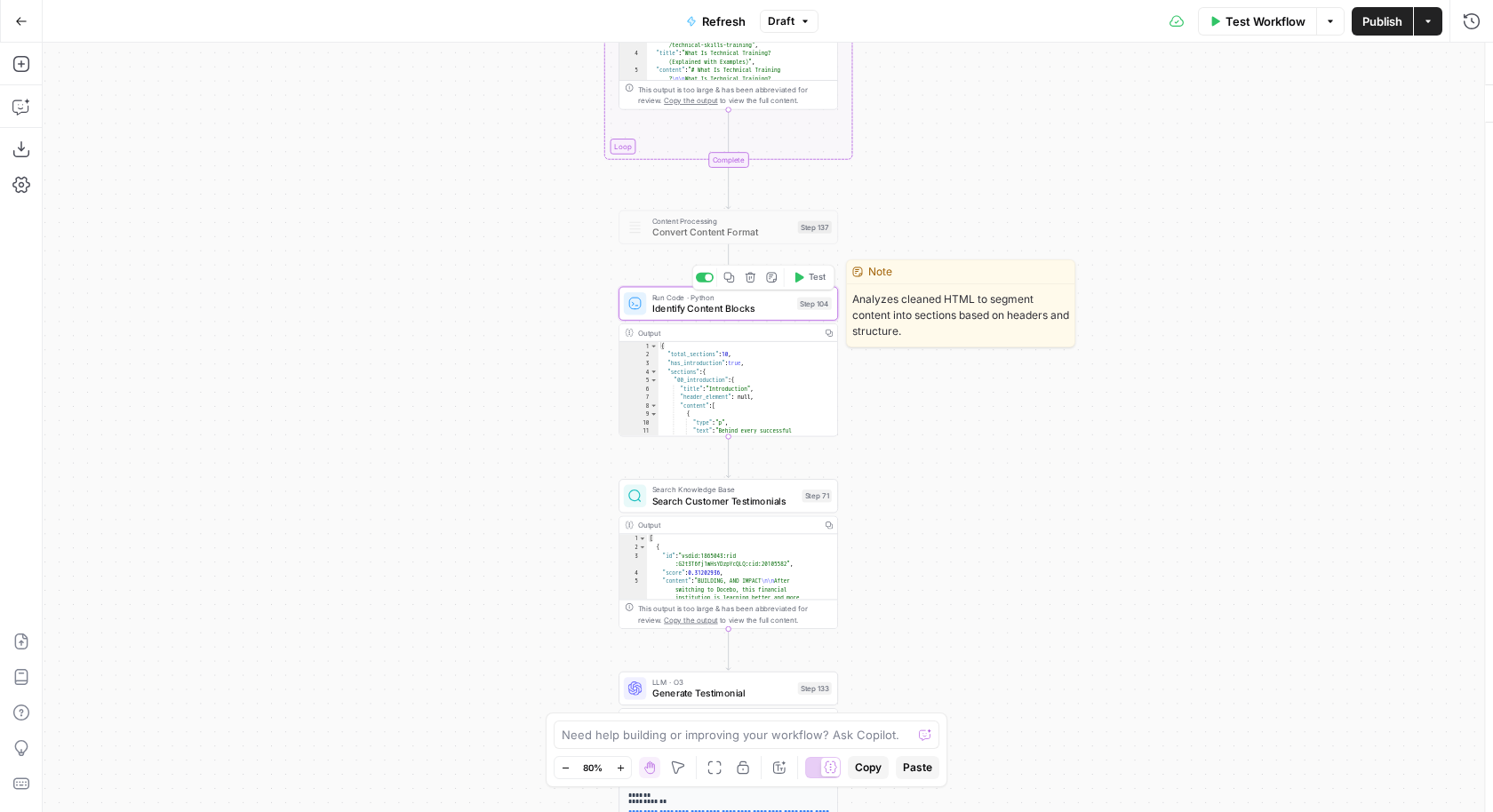 type on "Identify Content Blocks" 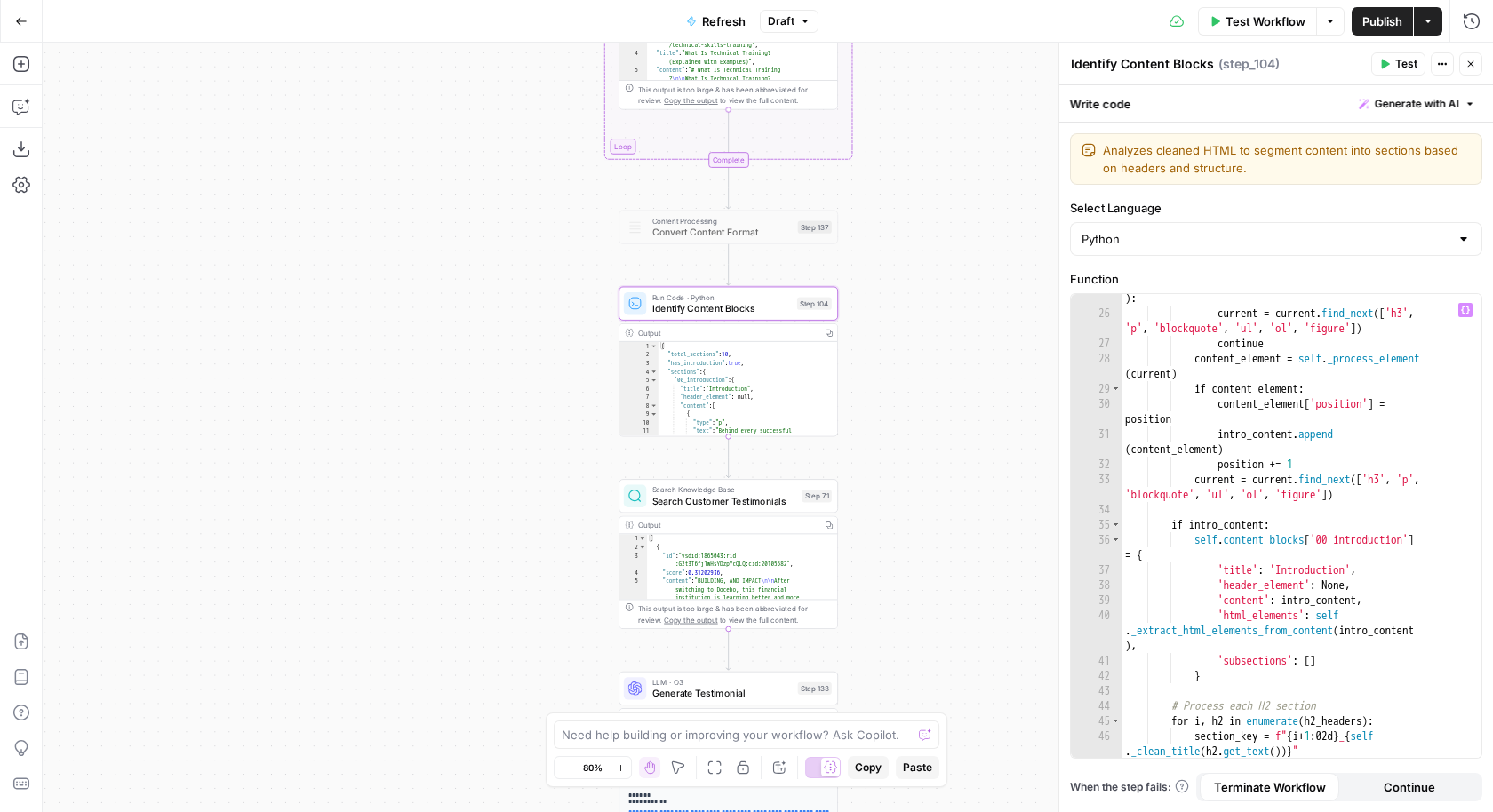 scroll, scrollTop: 492, scrollLeft: 0, axis: vertical 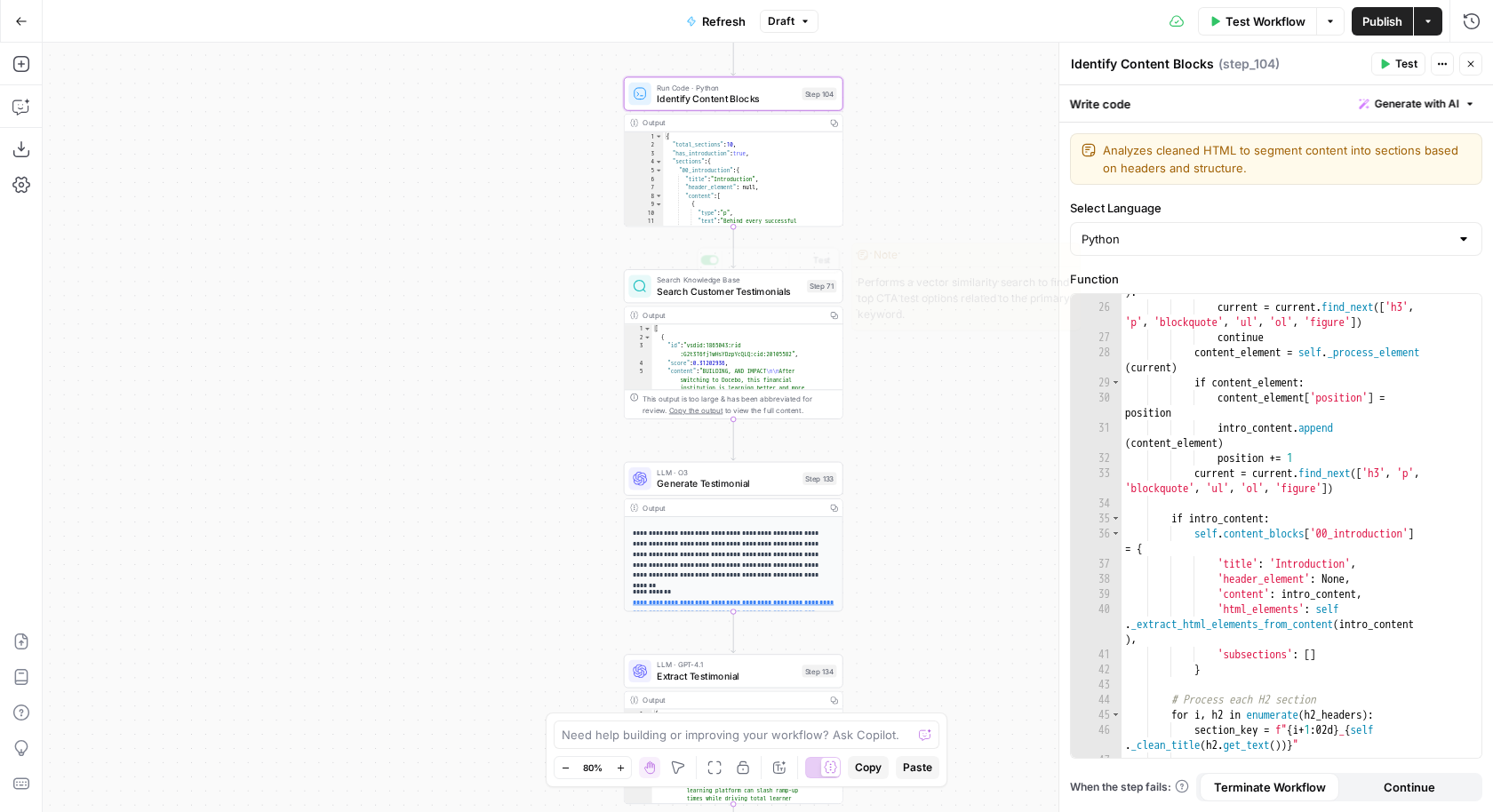 click on "Search Customer Testimonials" at bounding box center [729, 291] 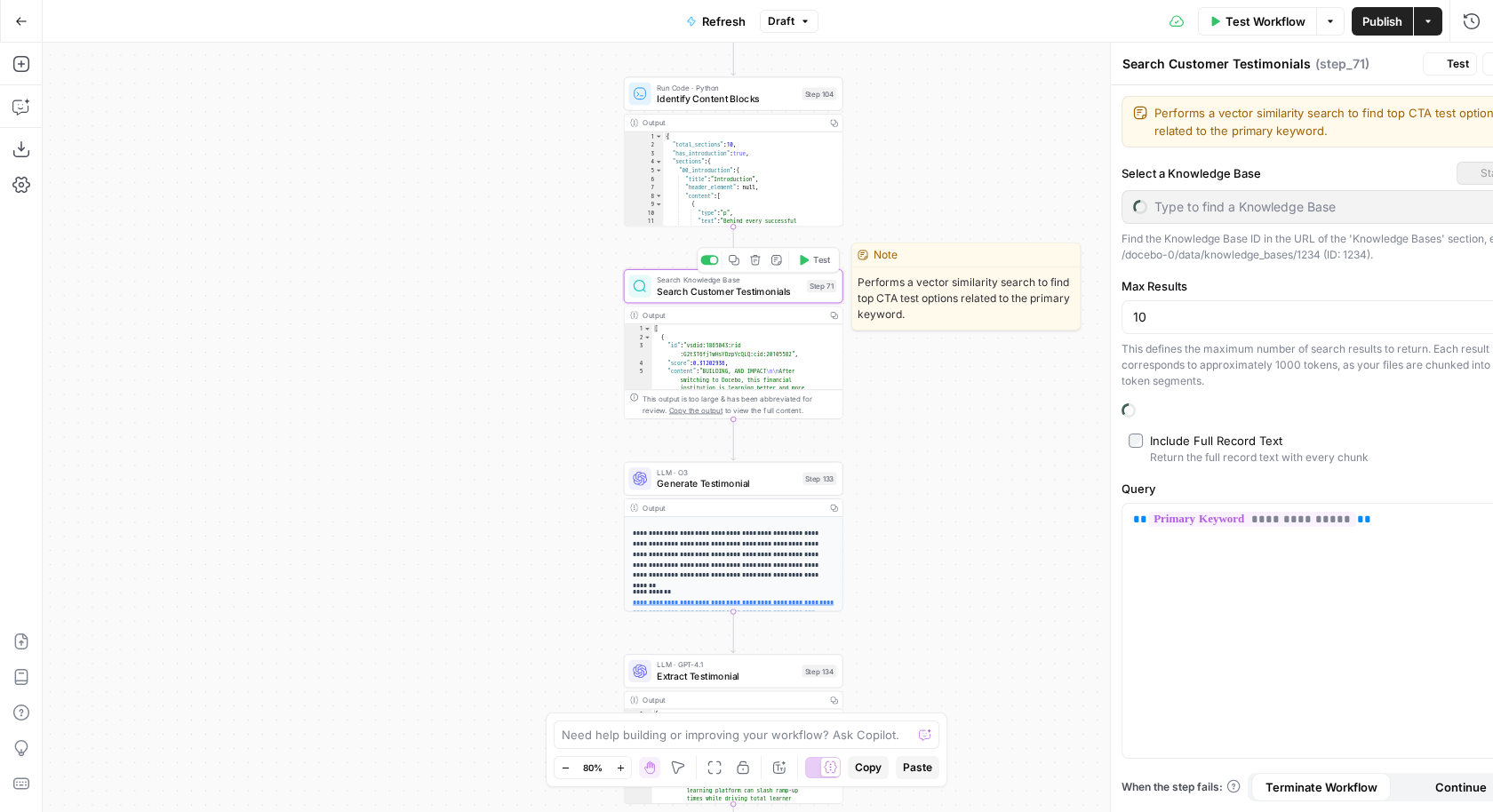 type on "Customer Stories - Enterprise" 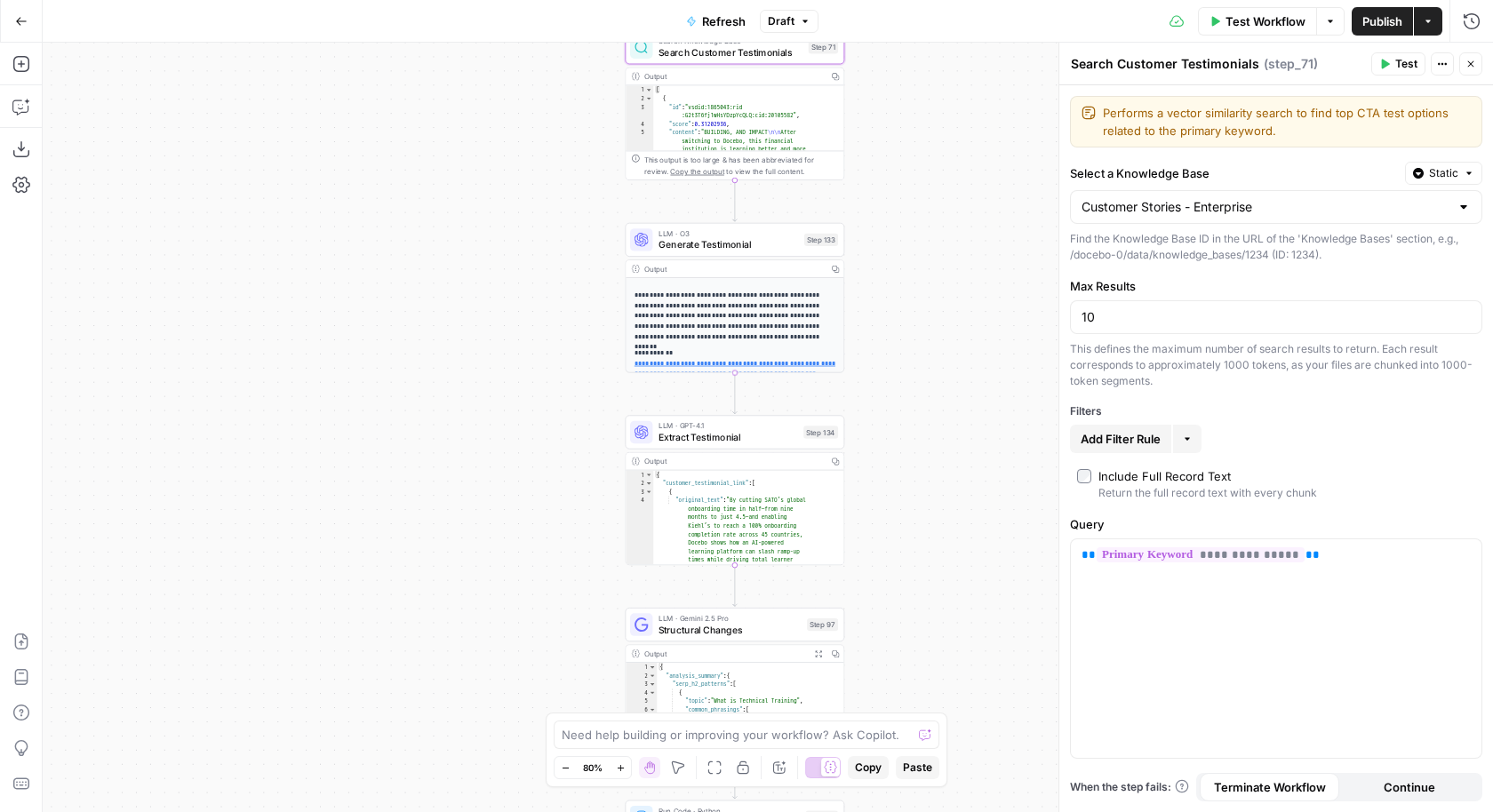 click on "Generate Testimonial" at bounding box center [729, 244] 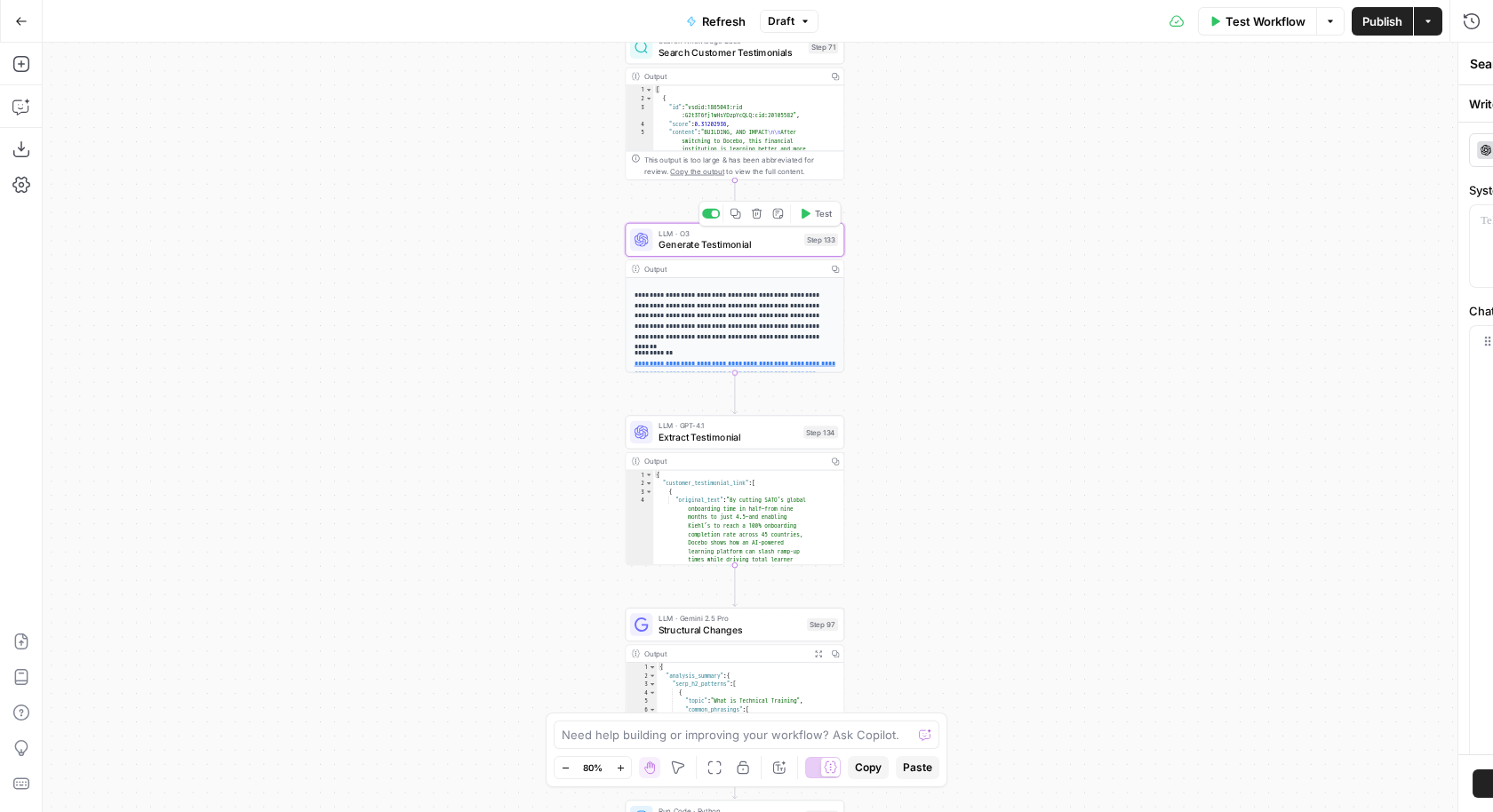 type on "Generate Testimonial" 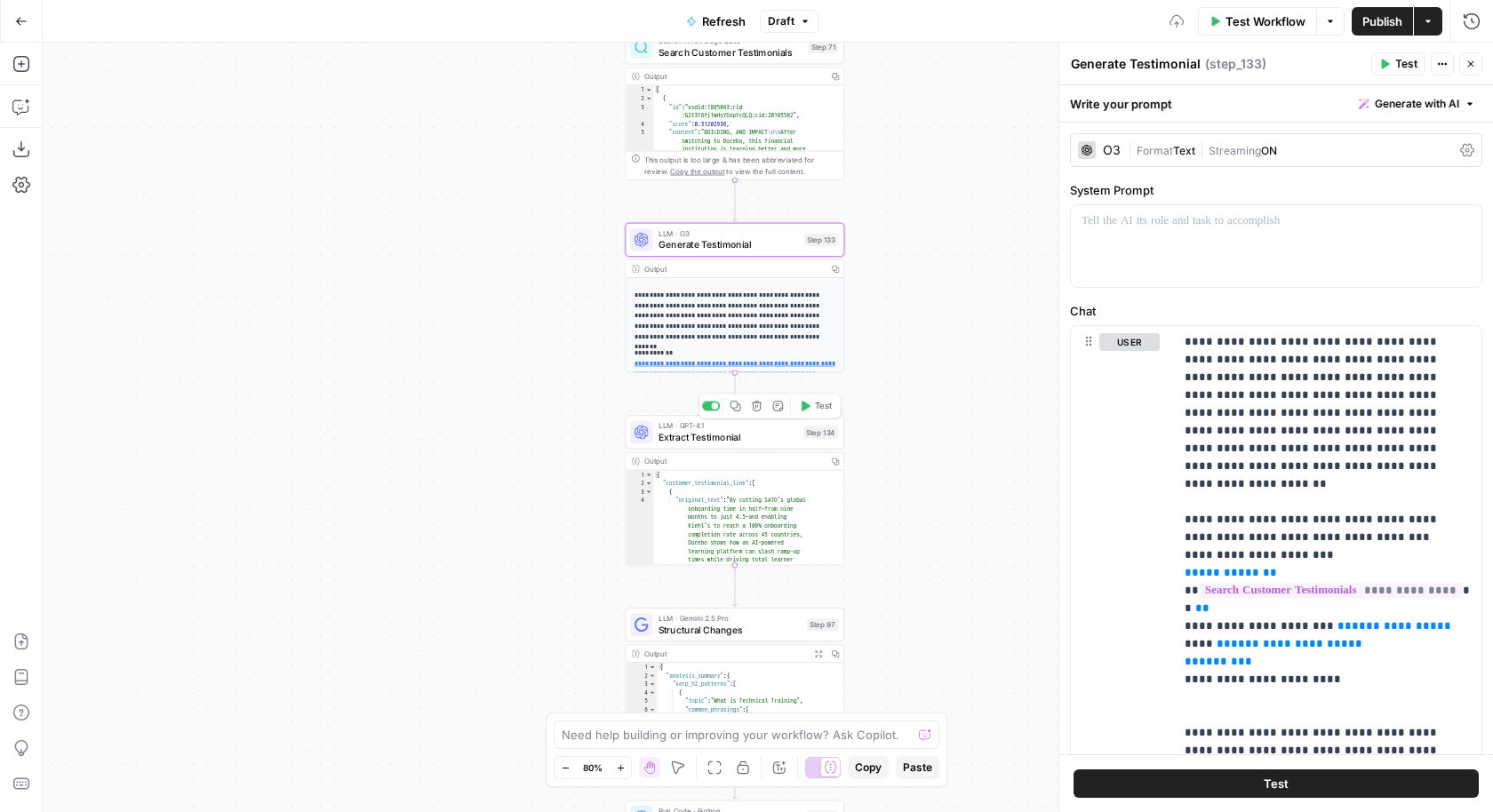 click on "Extract Testimonial" at bounding box center (728, 437) 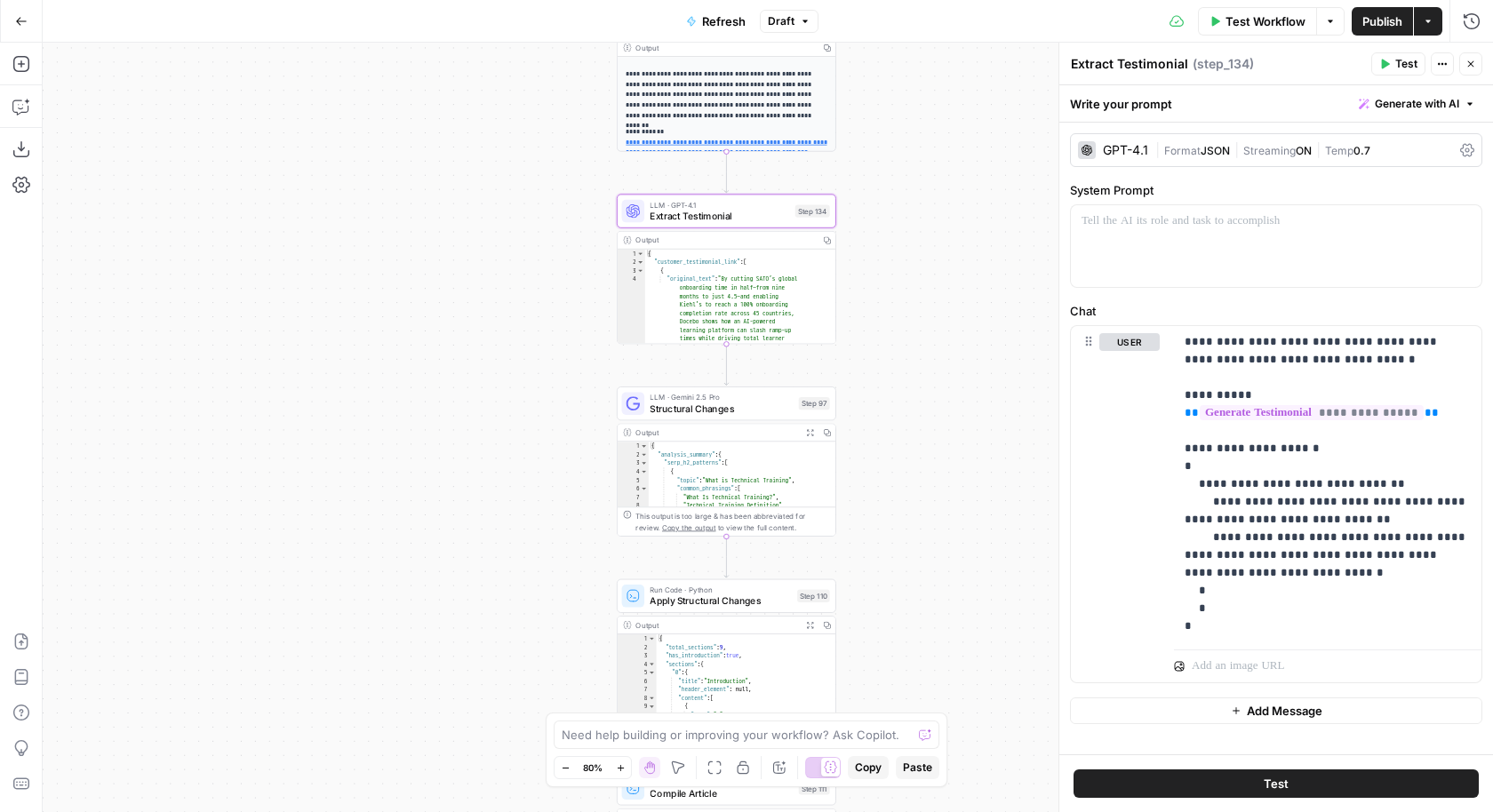 click on "Structural Changes" at bounding box center (721, 409) 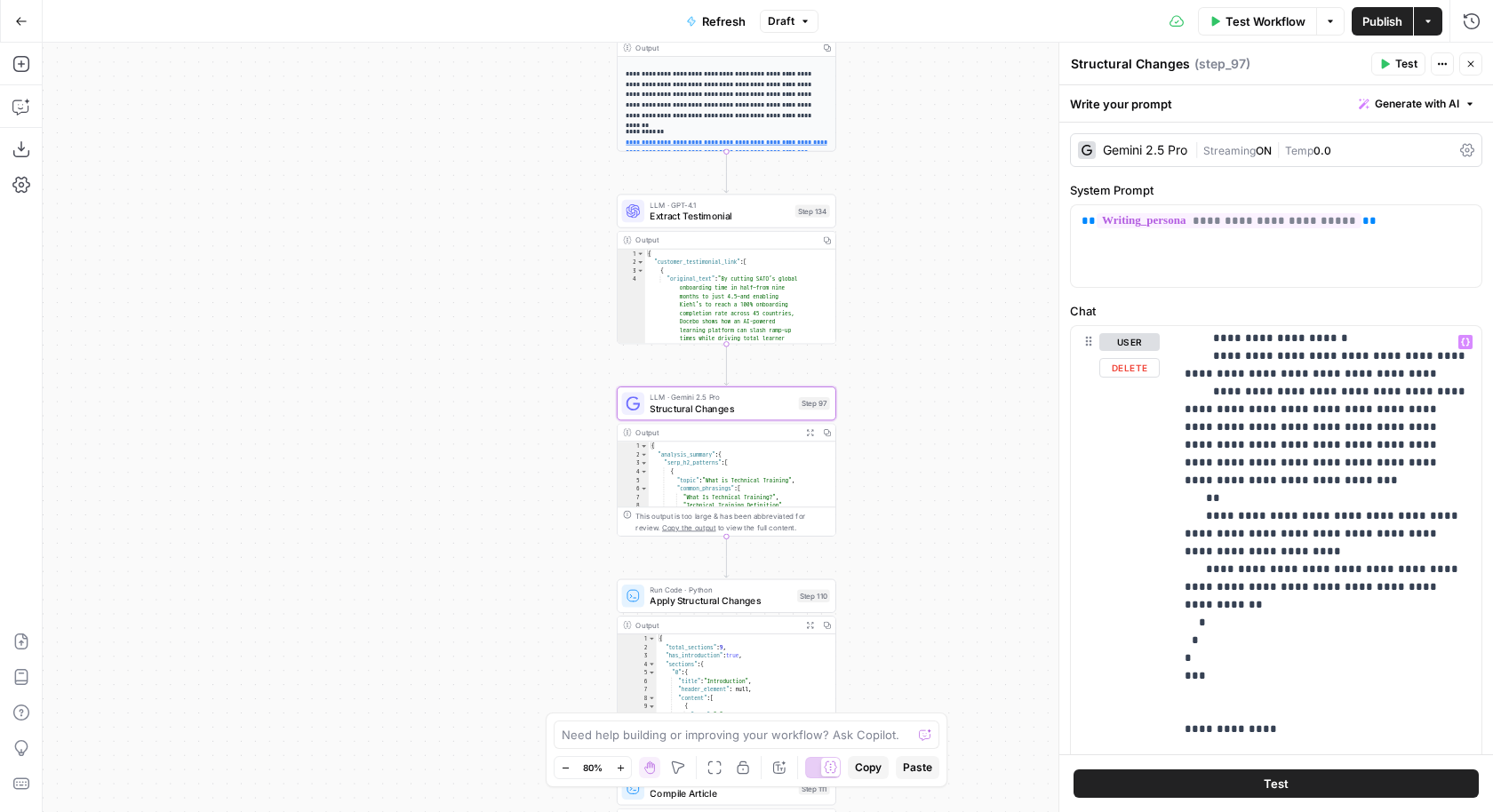 scroll, scrollTop: 5669, scrollLeft: 0, axis: vertical 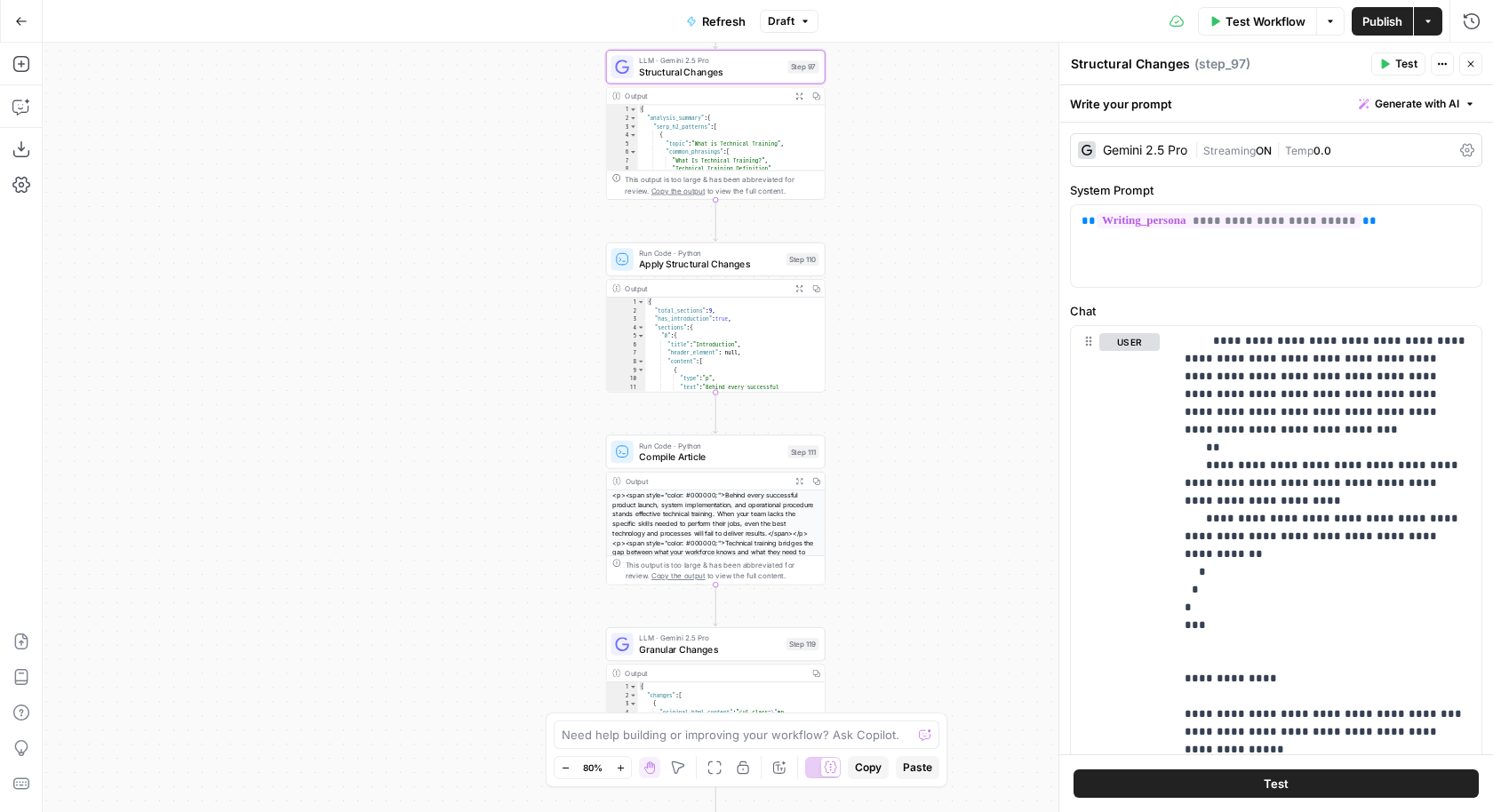 click on "Apply Structural Changes" at bounding box center (709, 265) 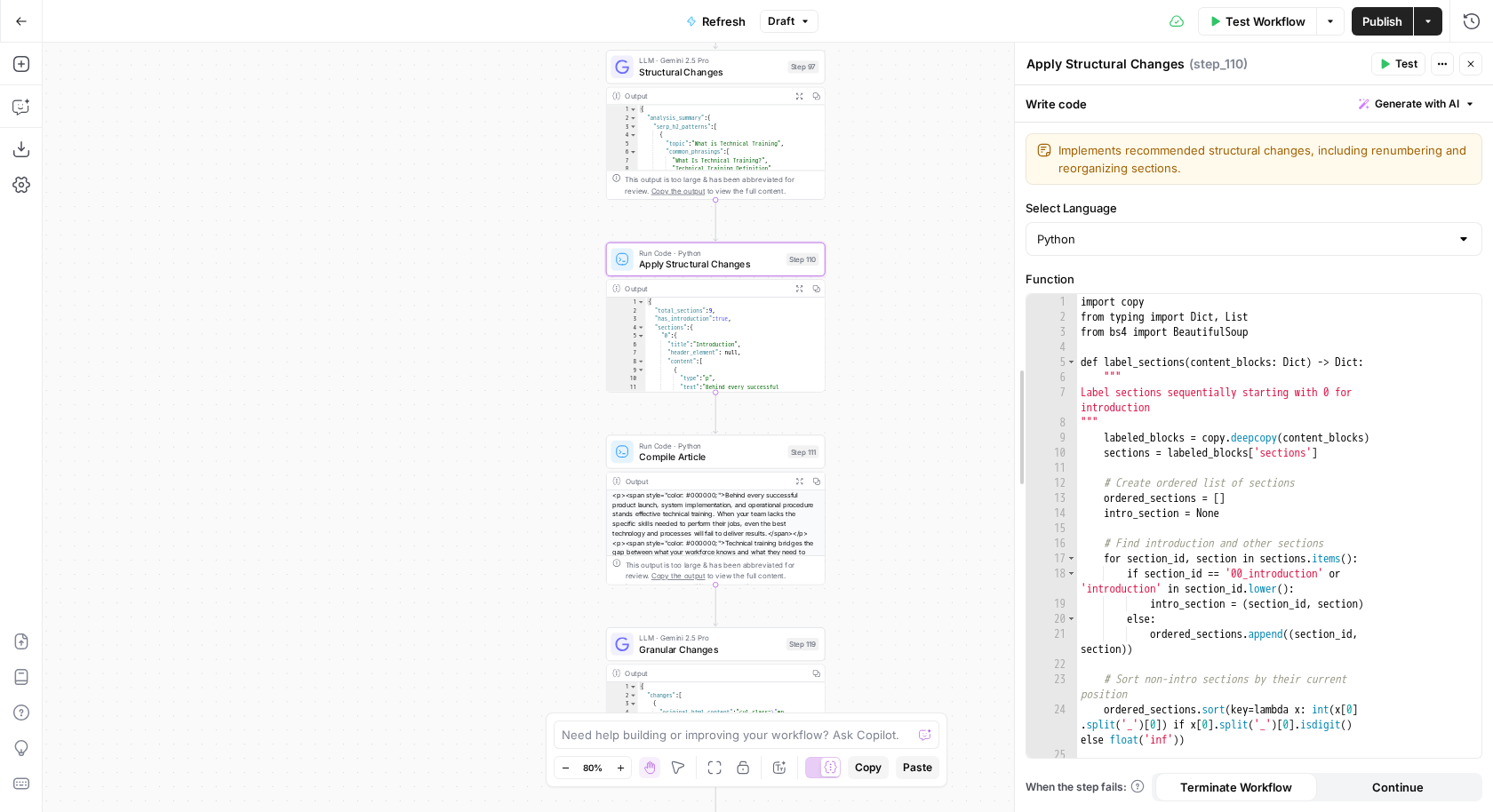 drag, startPoint x: 1061, startPoint y: 485, endPoint x: 996, endPoint y: 486, distance: 65.00769 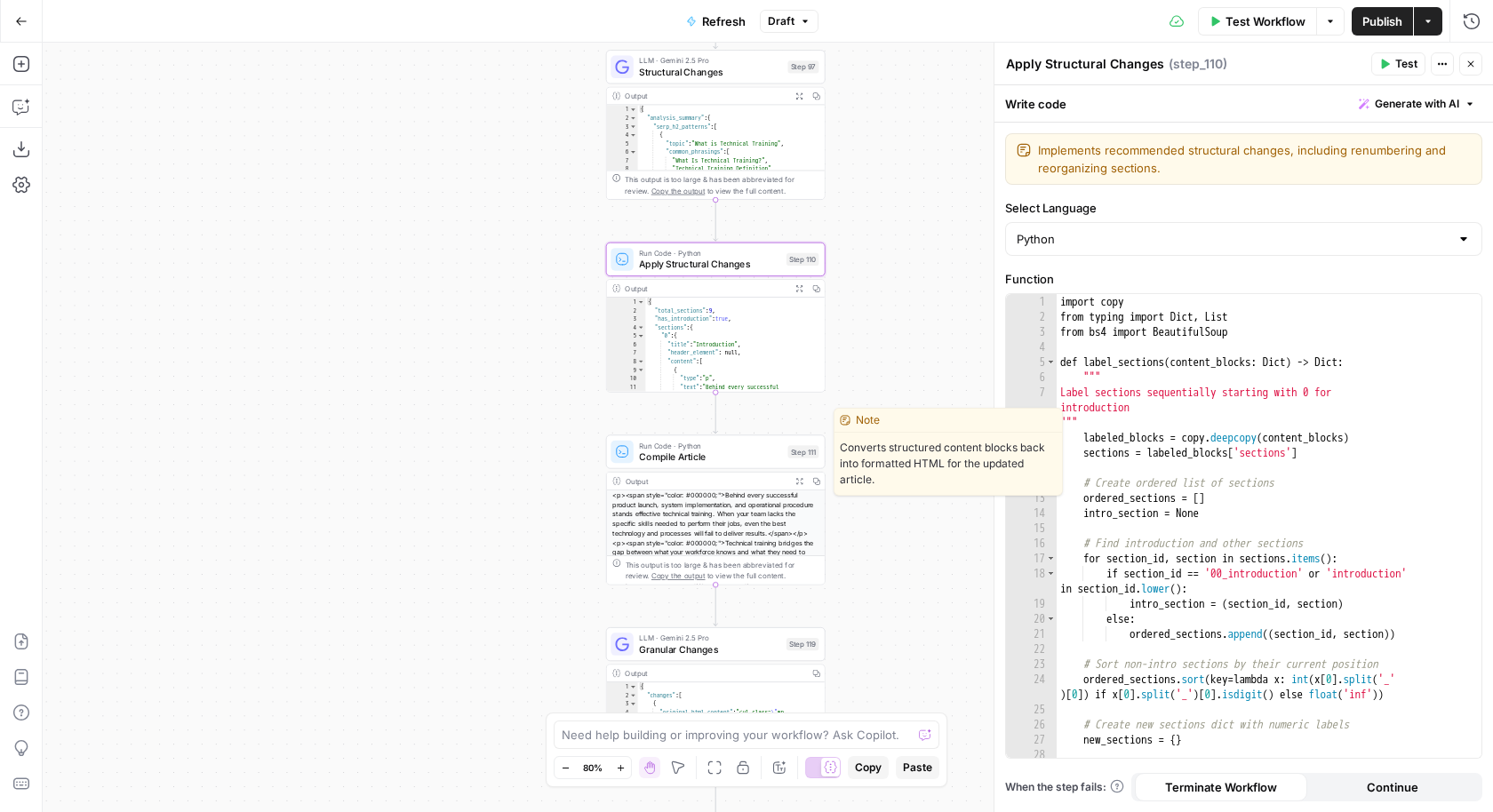 click on "Compile Article" at bounding box center [710, 457] 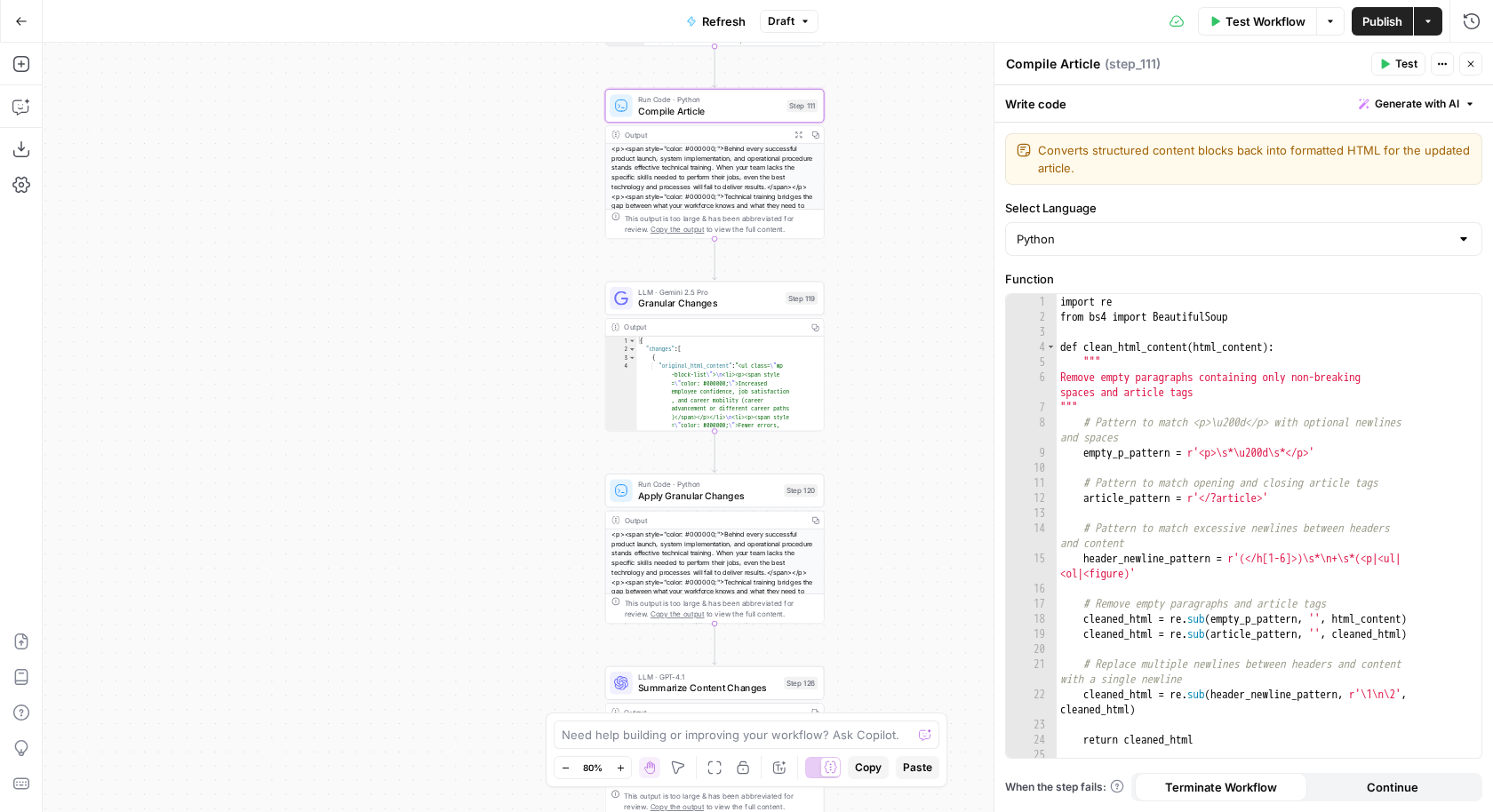 click on "Granular Changes" at bounding box center [708, 303] 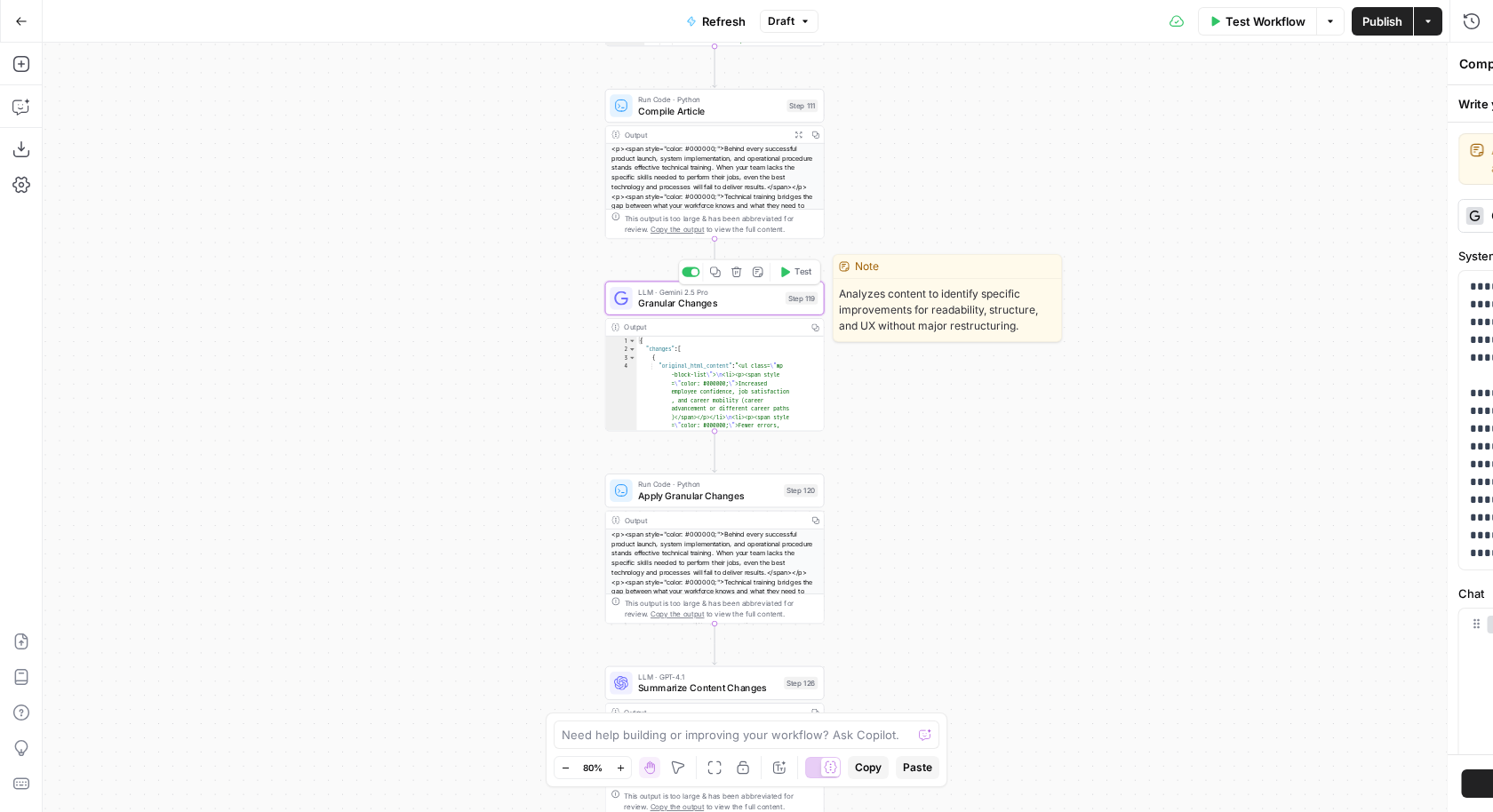 type on "Granular Changes" 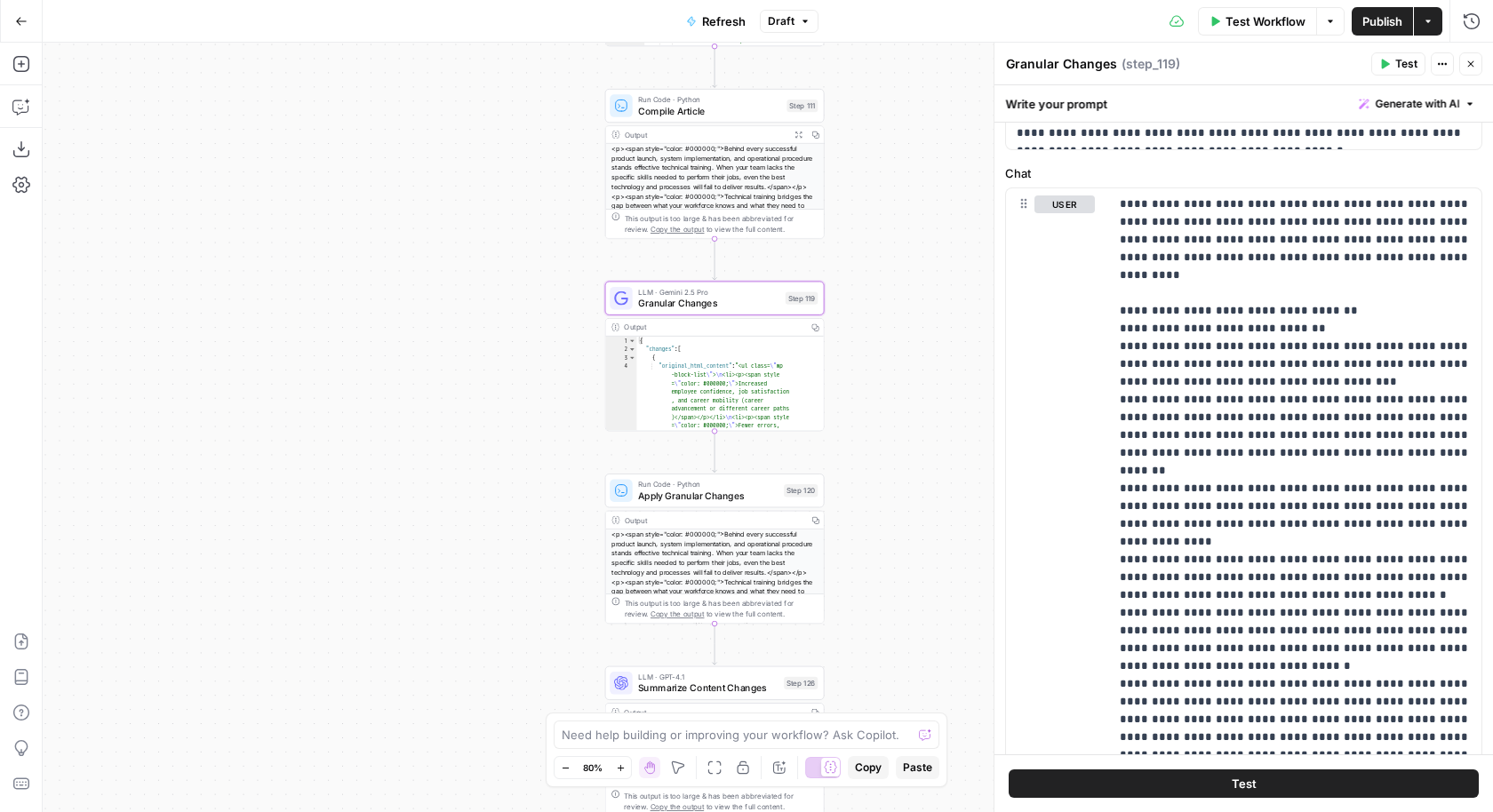 scroll, scrollTop: 637, scrollLeft: 0, axis: vertical 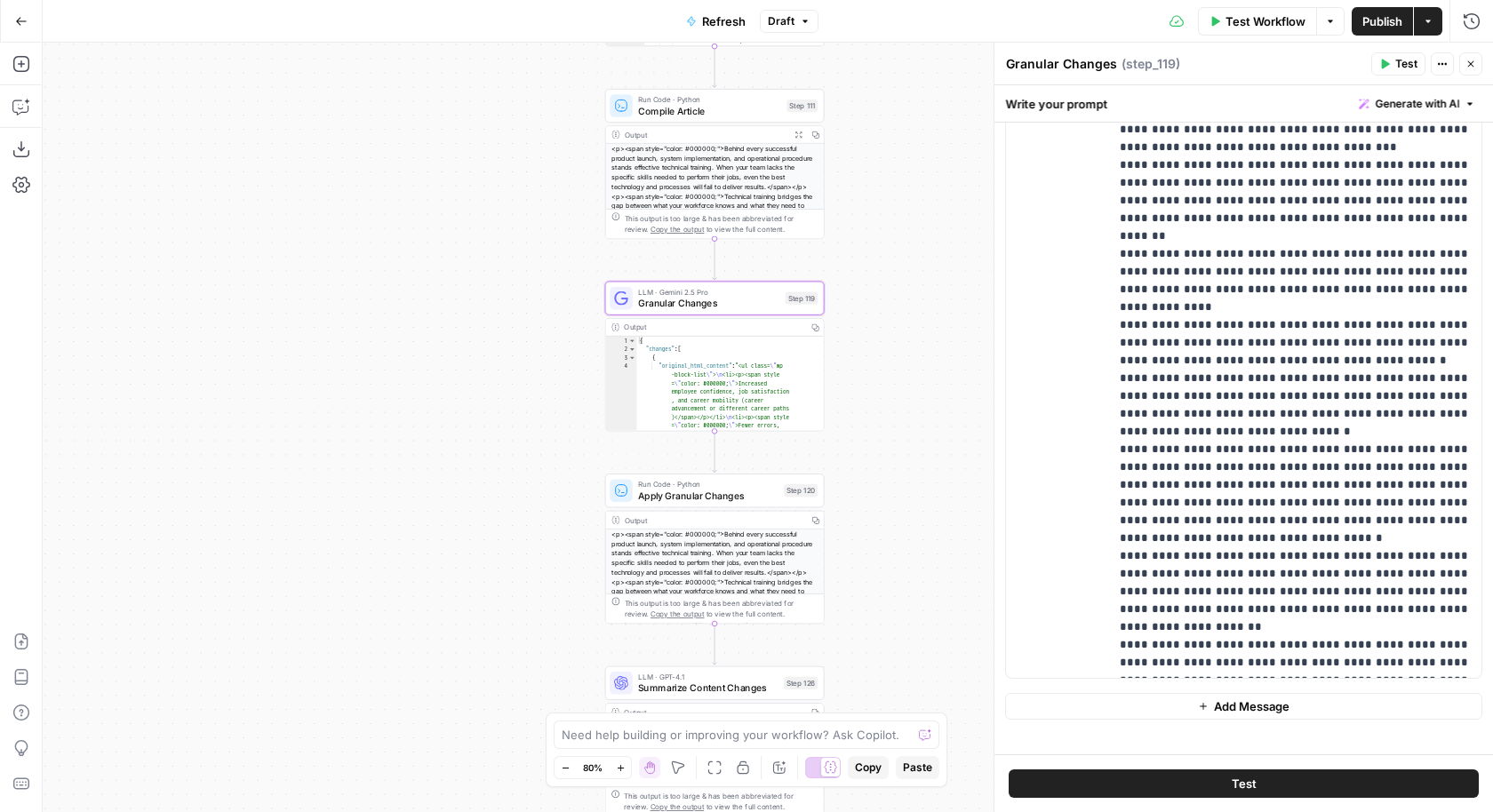 drag, startPoint x: 724, startPoint y: 491, endPoint x: 762, endPoint y: 495, distance: 38.209946 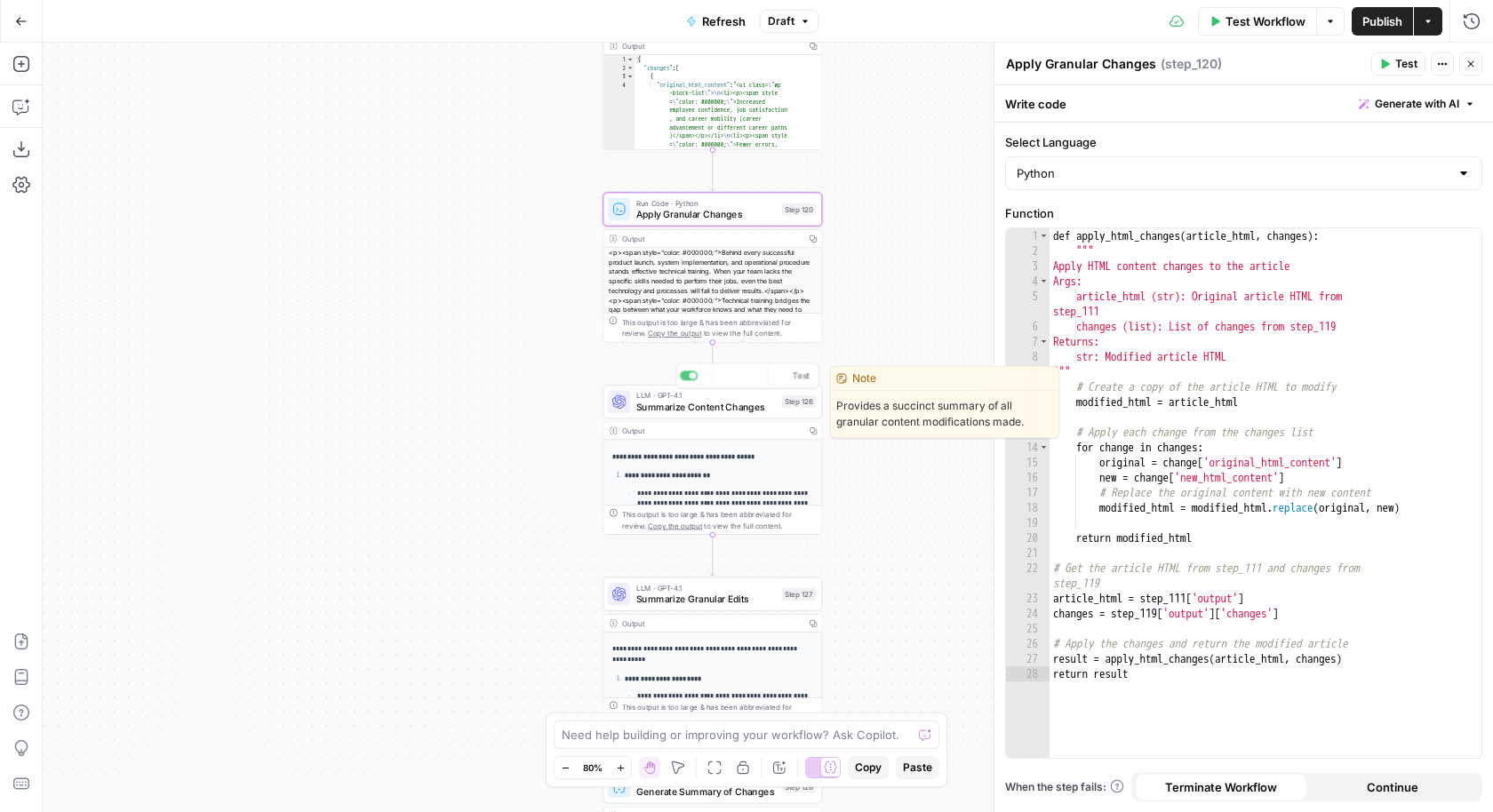 click on "**********" at bounding box center (712, 459) 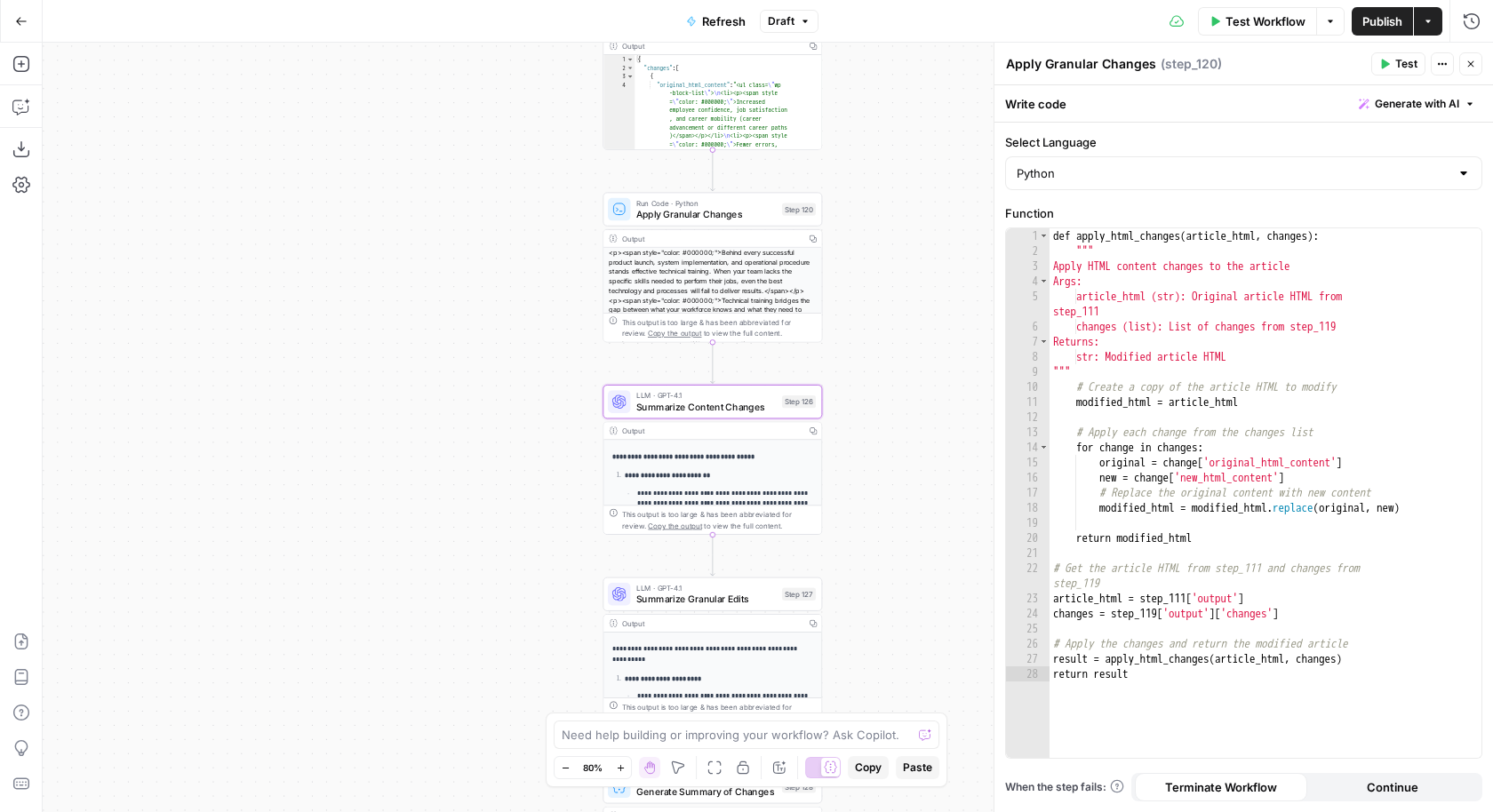 click on "Summarize Content Changes" at bounding box center (707, 407) 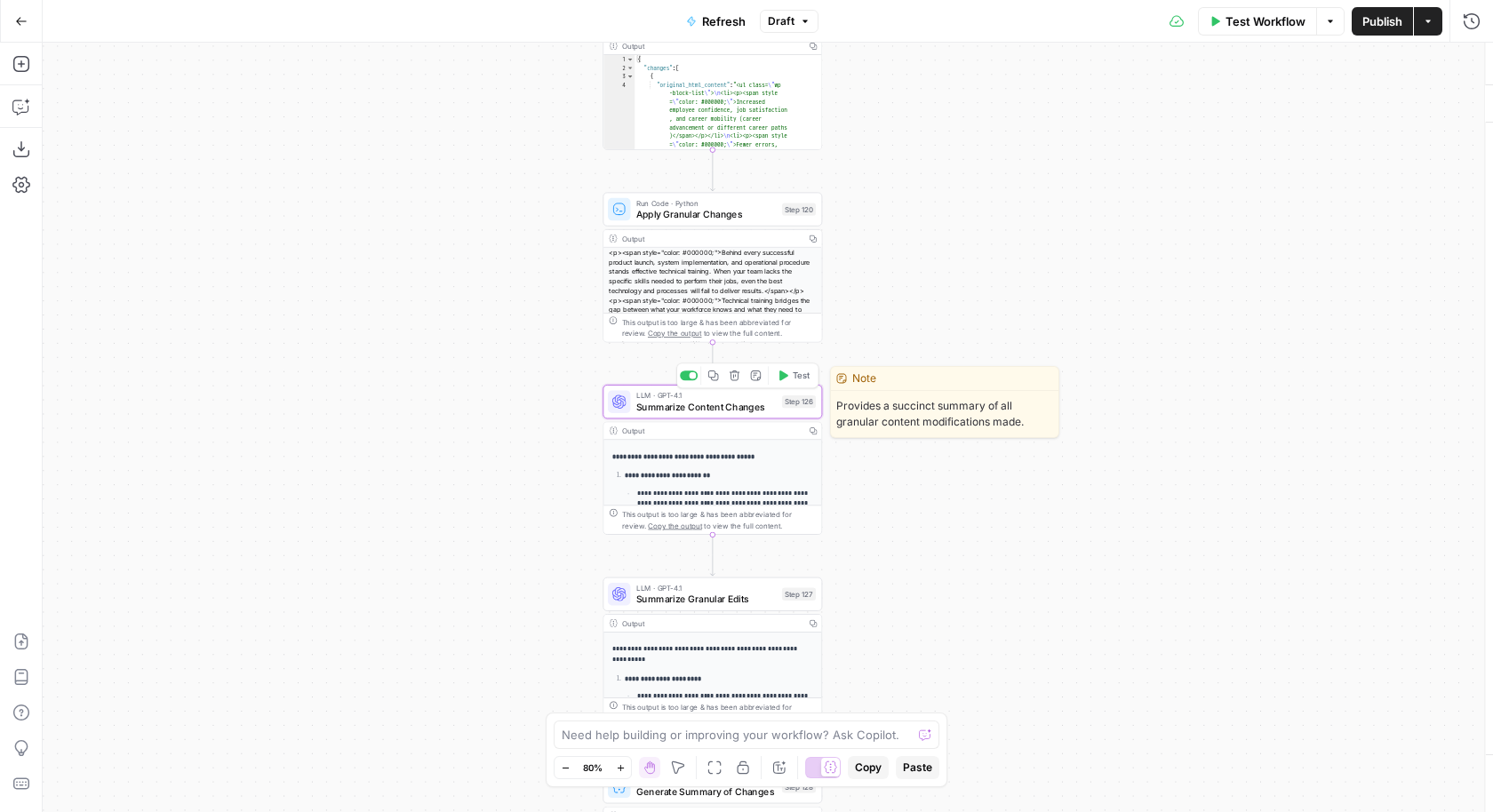 type on "Summarize Content Changes" 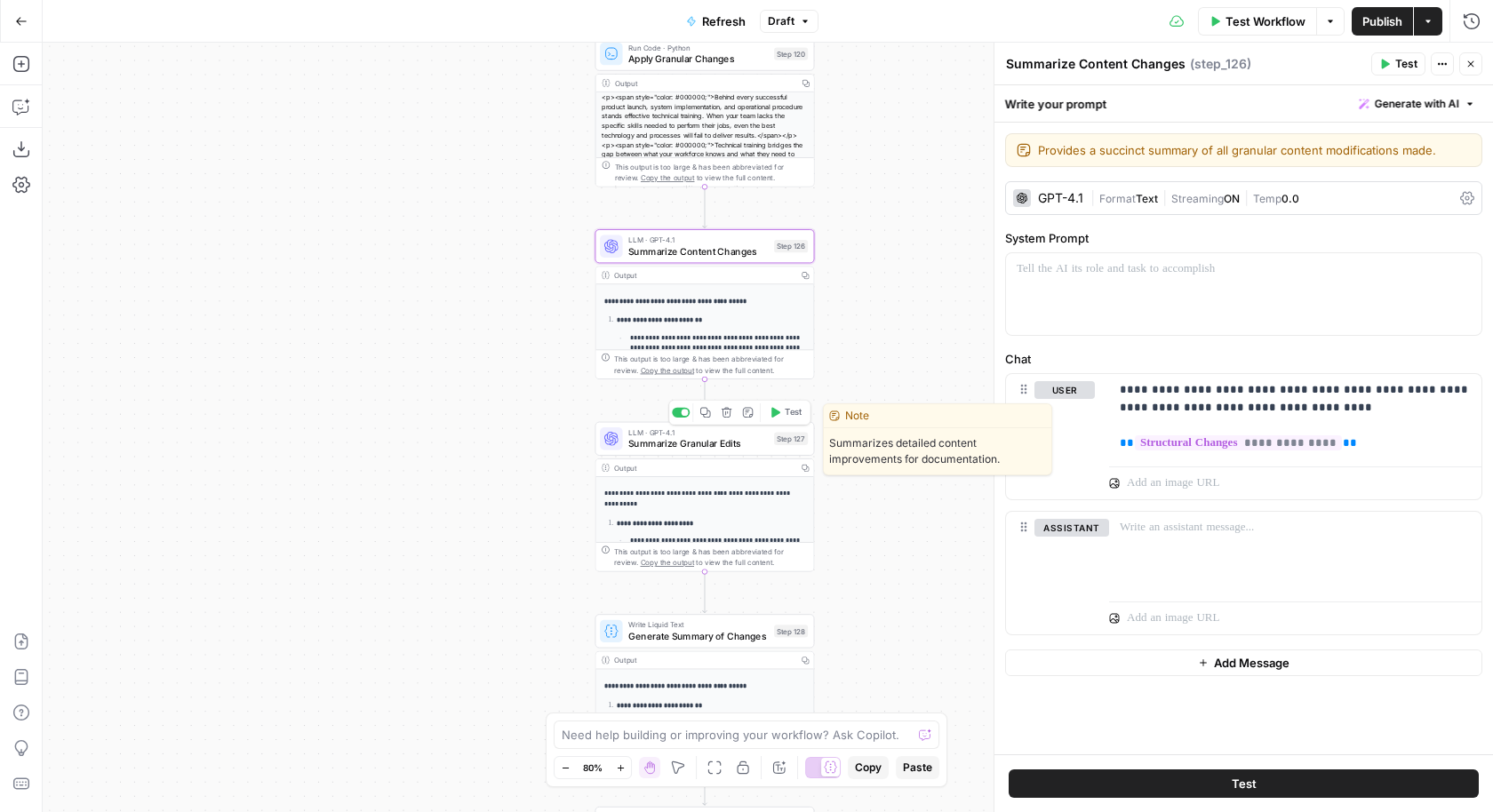 click on "Summarize Granular Edits" at bounding box center (699, 443) 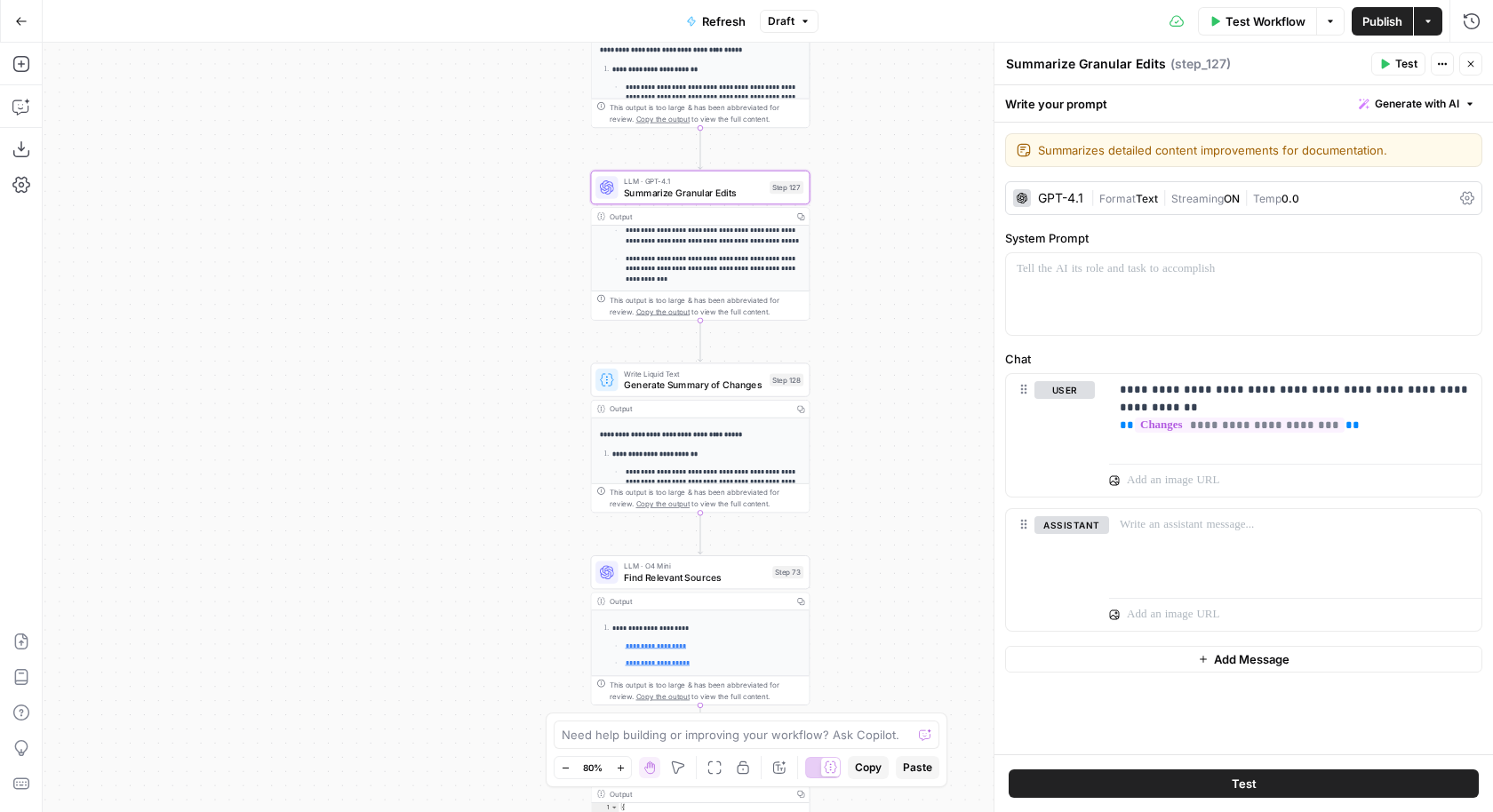 scroll, scrollTop: 325, scrollLeft: 0, axis: vertical 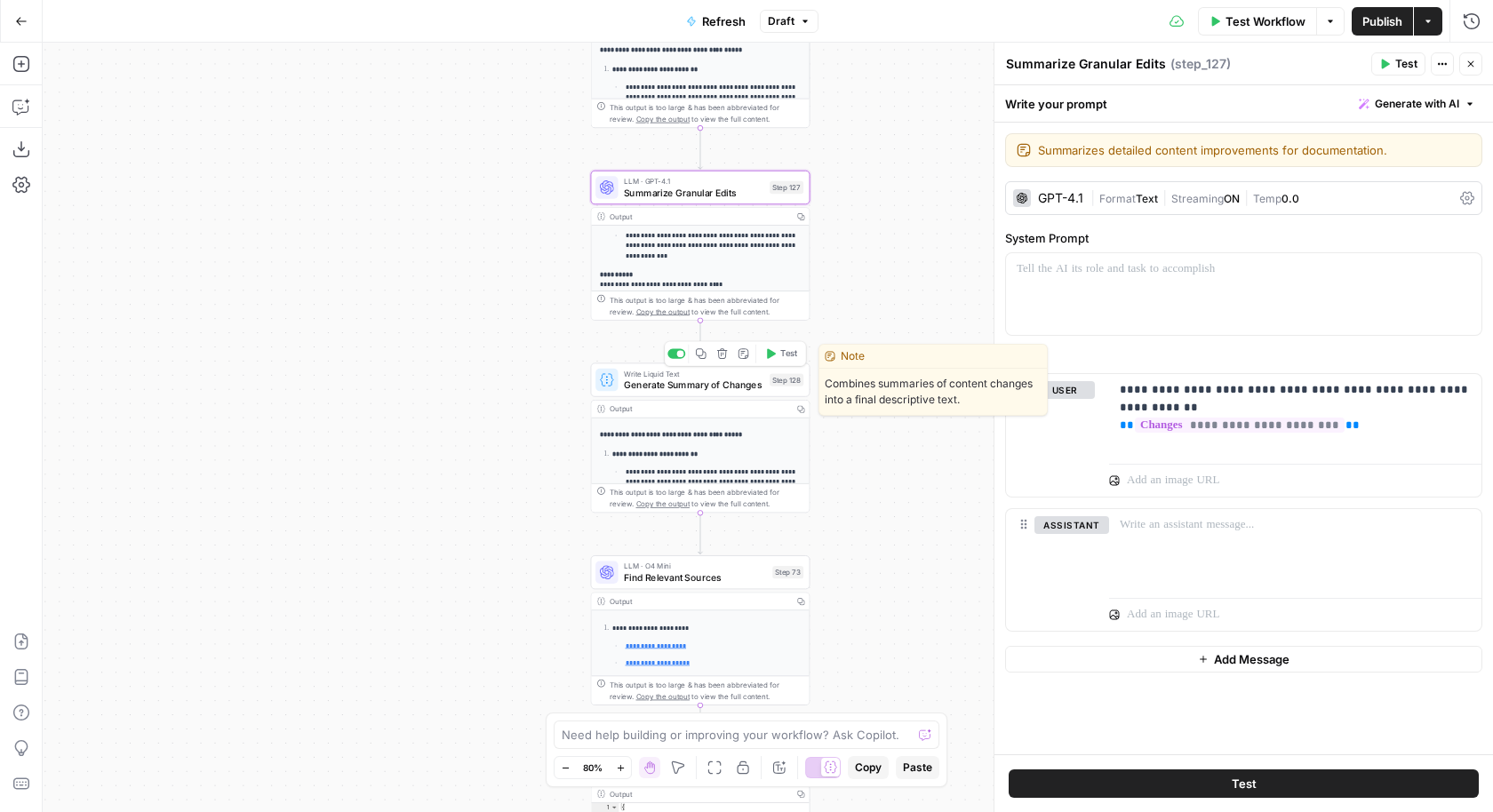click on "Generate Summary of Changes" at bounding box center (694, 385) 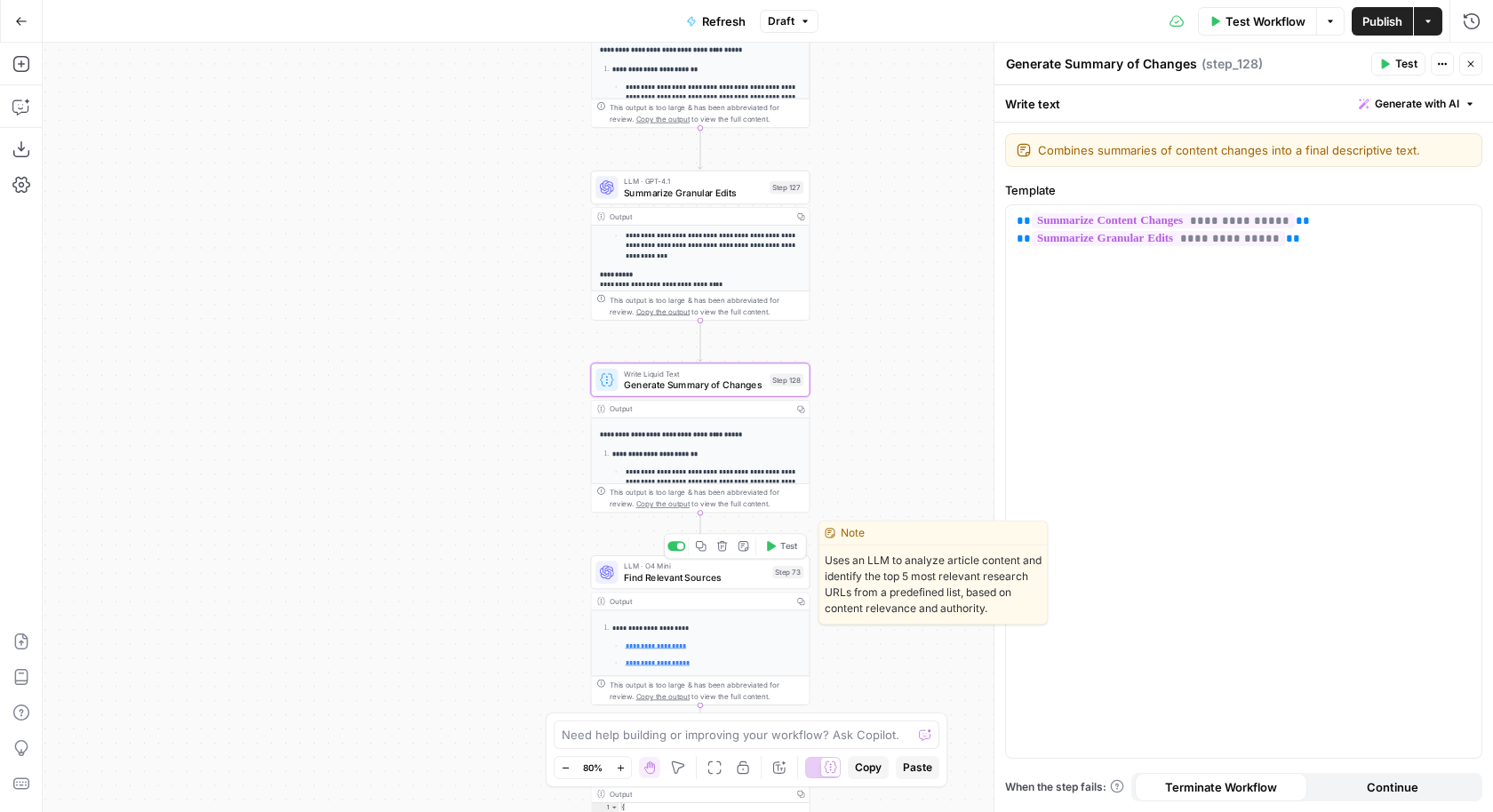 click on "Find Relevant Sources" at bounding box center [695, 577] 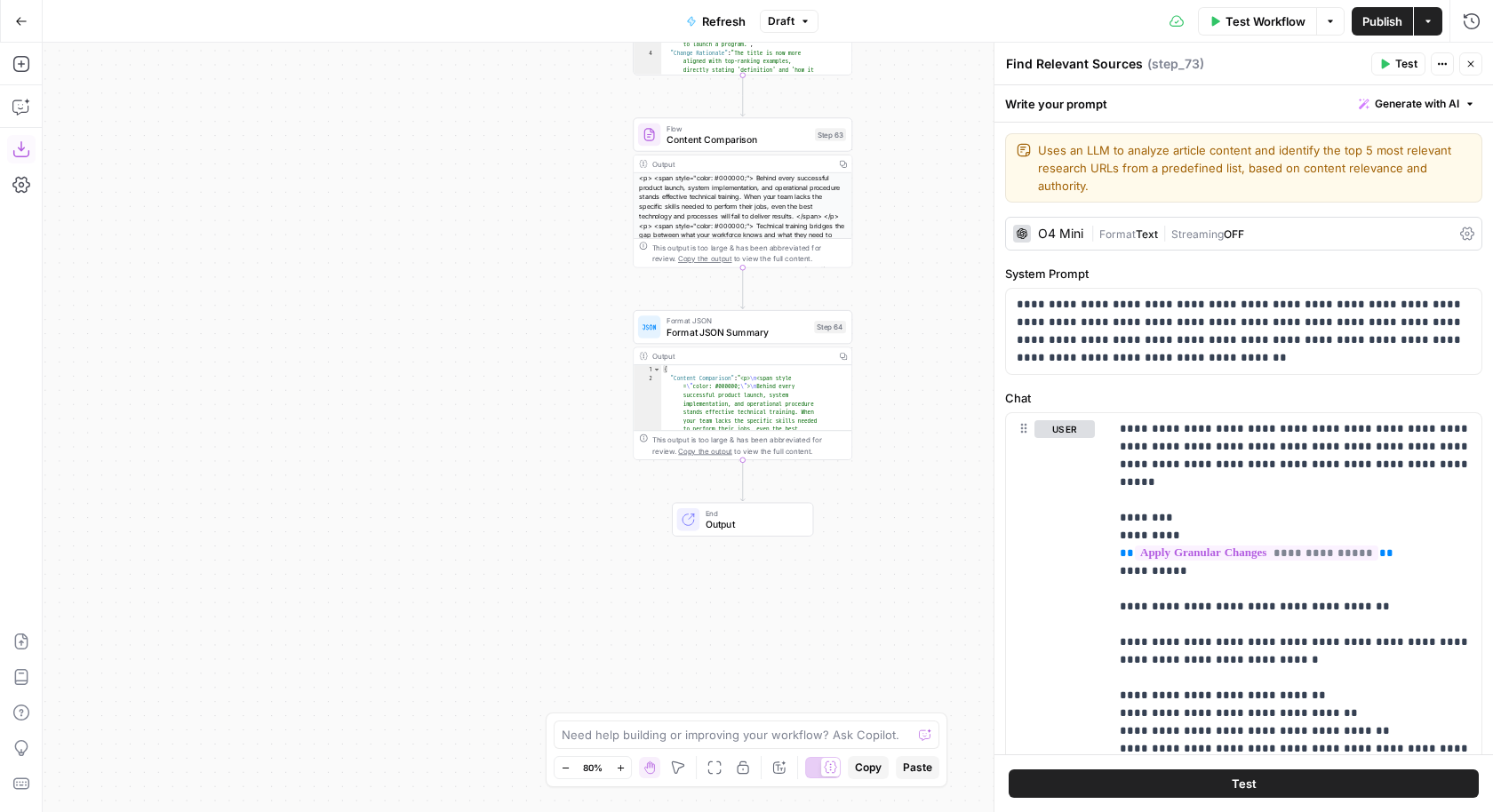 click 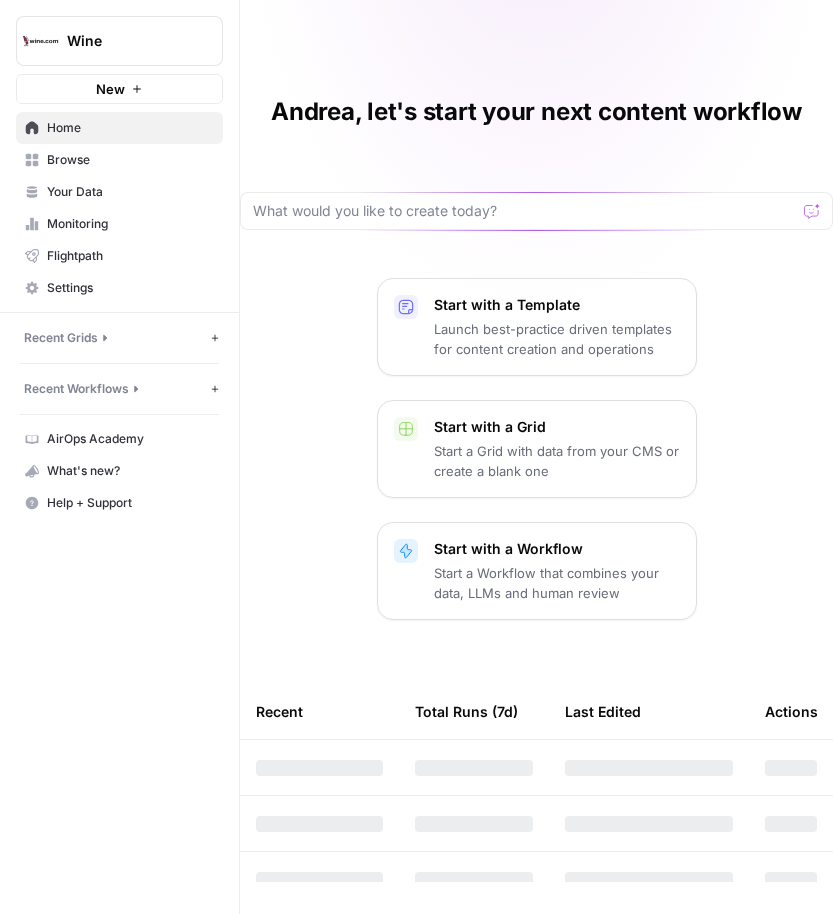 scroll, scrollTop: 0, scrollLeft: 0, axis: both 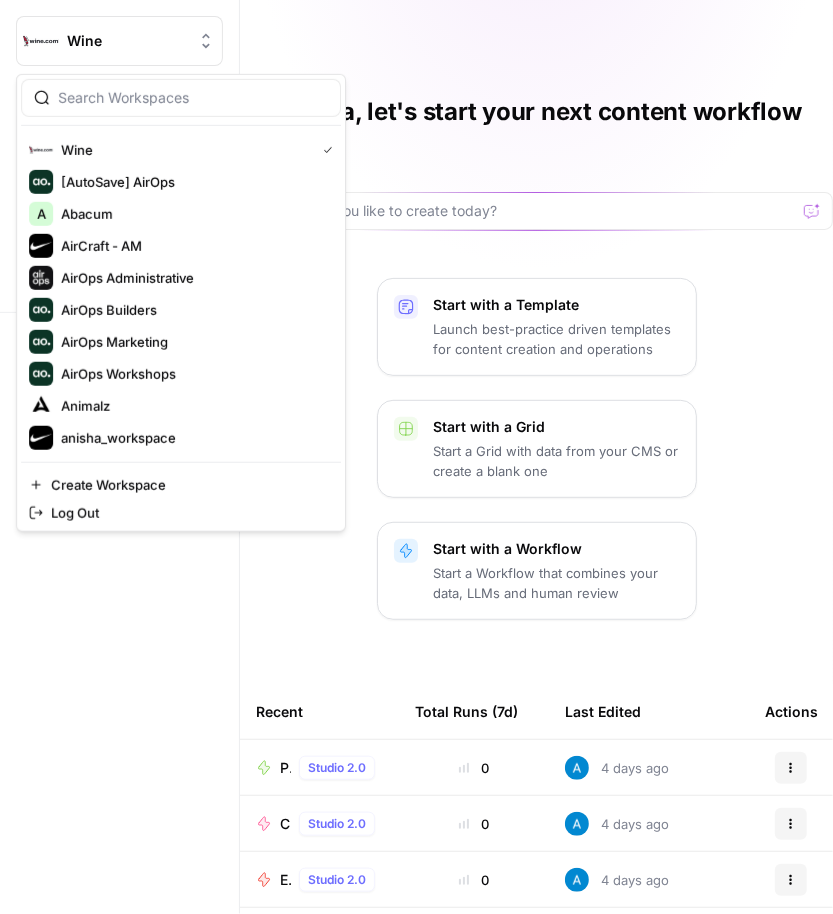 click on "Wine" at bounding box center (127, 41) 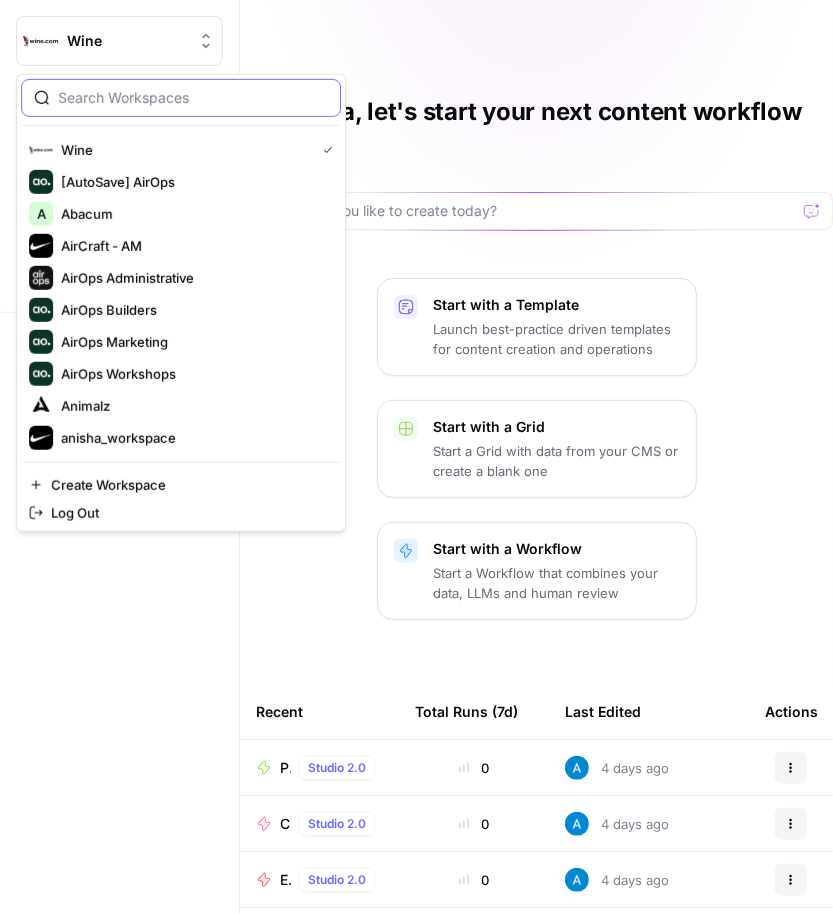 click at bounding box center [193, 98] 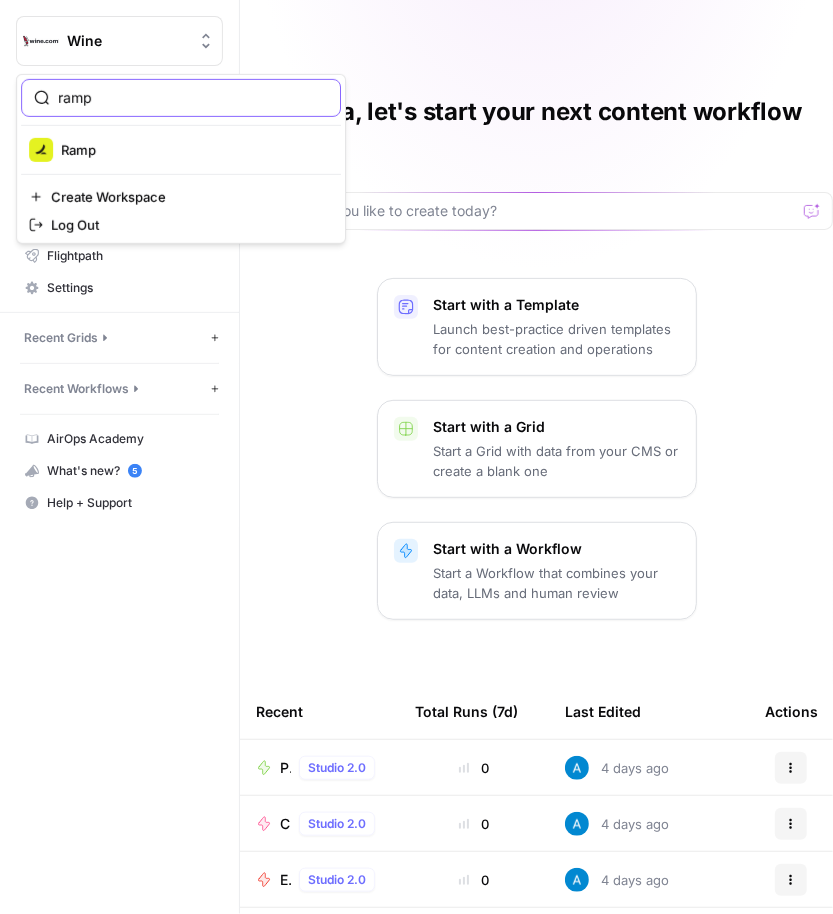 type on "ramp" 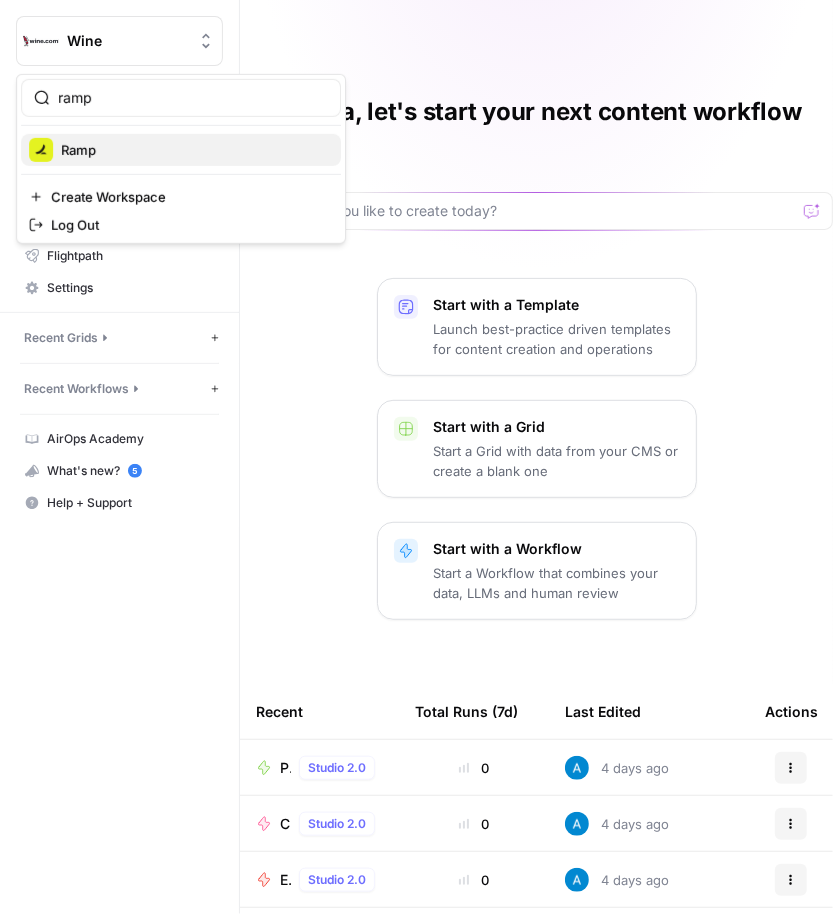 click on "Ramp" at bounding box center (181, 150) 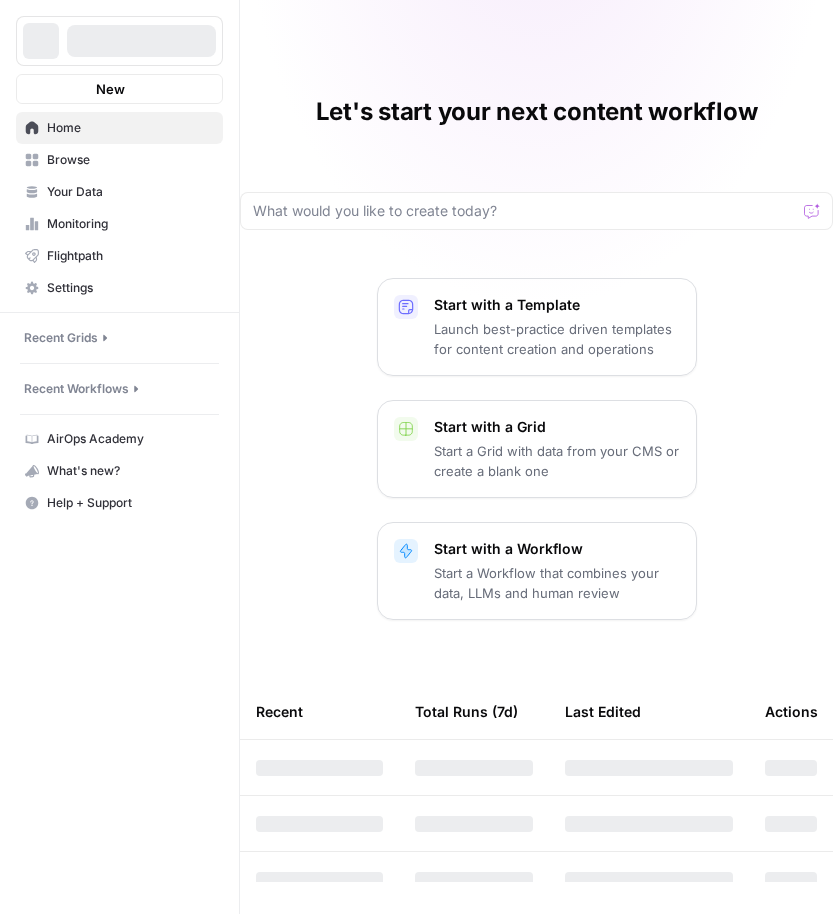 scroll, scrollTop: 0, scrollLeft: 0, axis: both 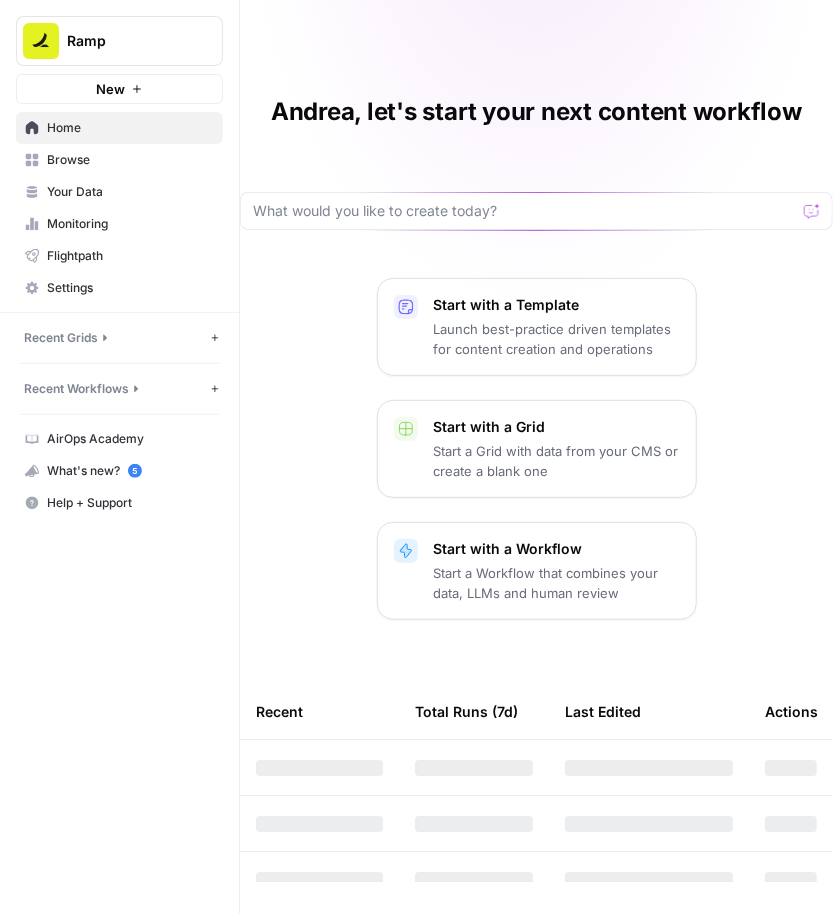 click on "Browse" at bounding box center (130, 160) 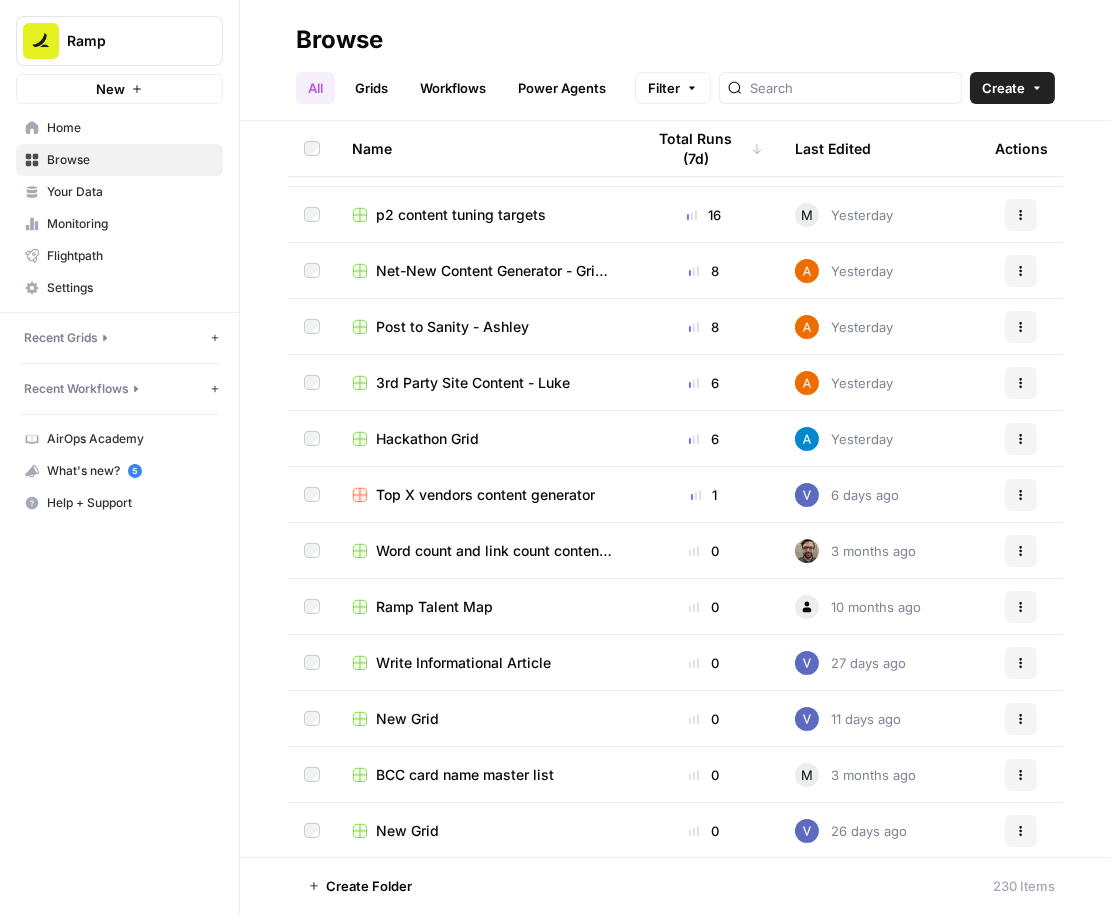 scroll, scrollTop: 58, scrollLeft: 0, axis: vertical 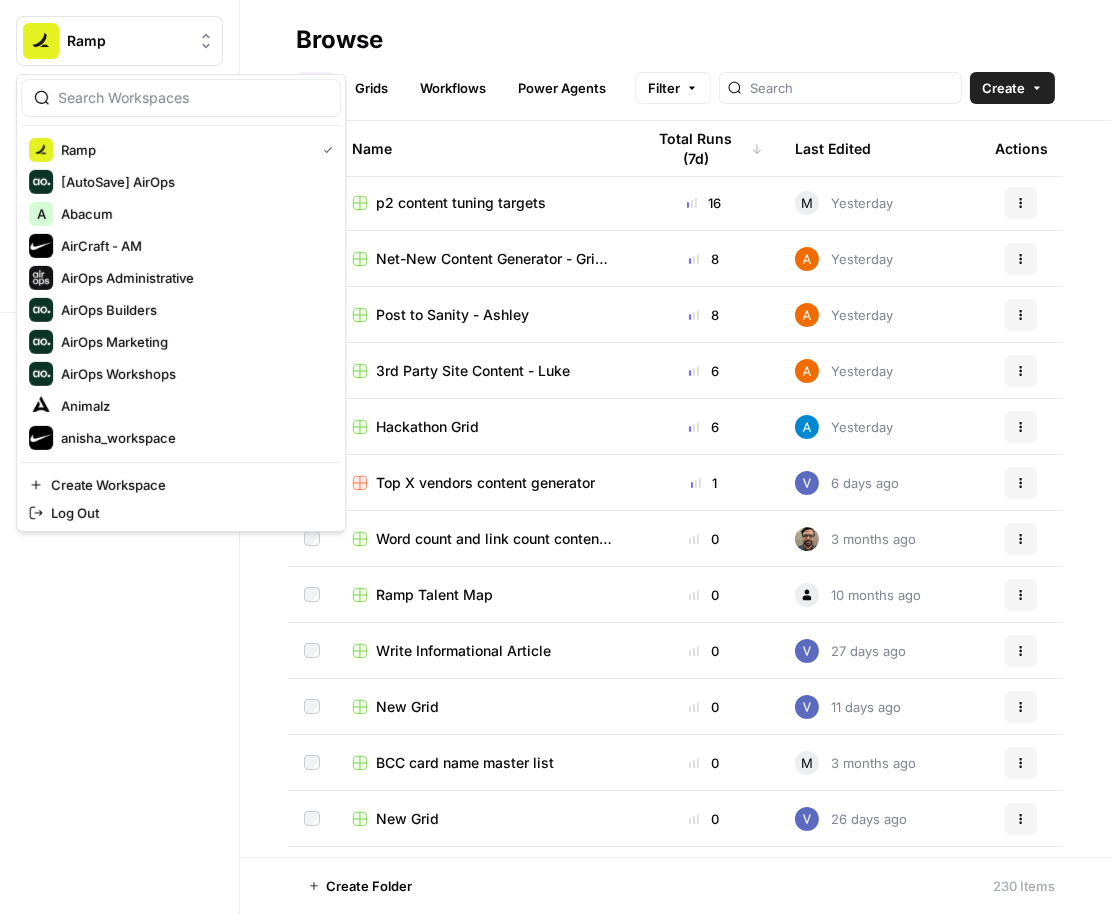 click on "Ramp" at bounding box center [127, 41] 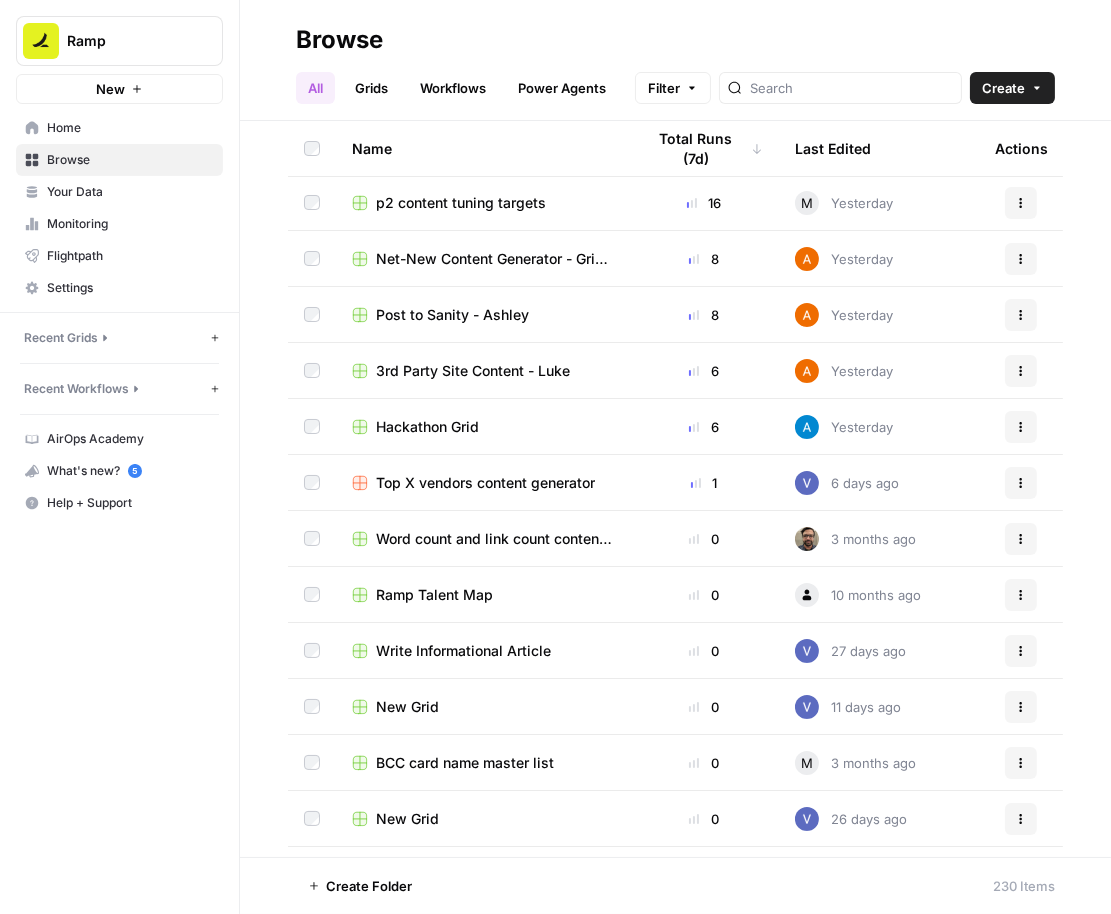 click on "Ramp" at bounding box center [119, 41] 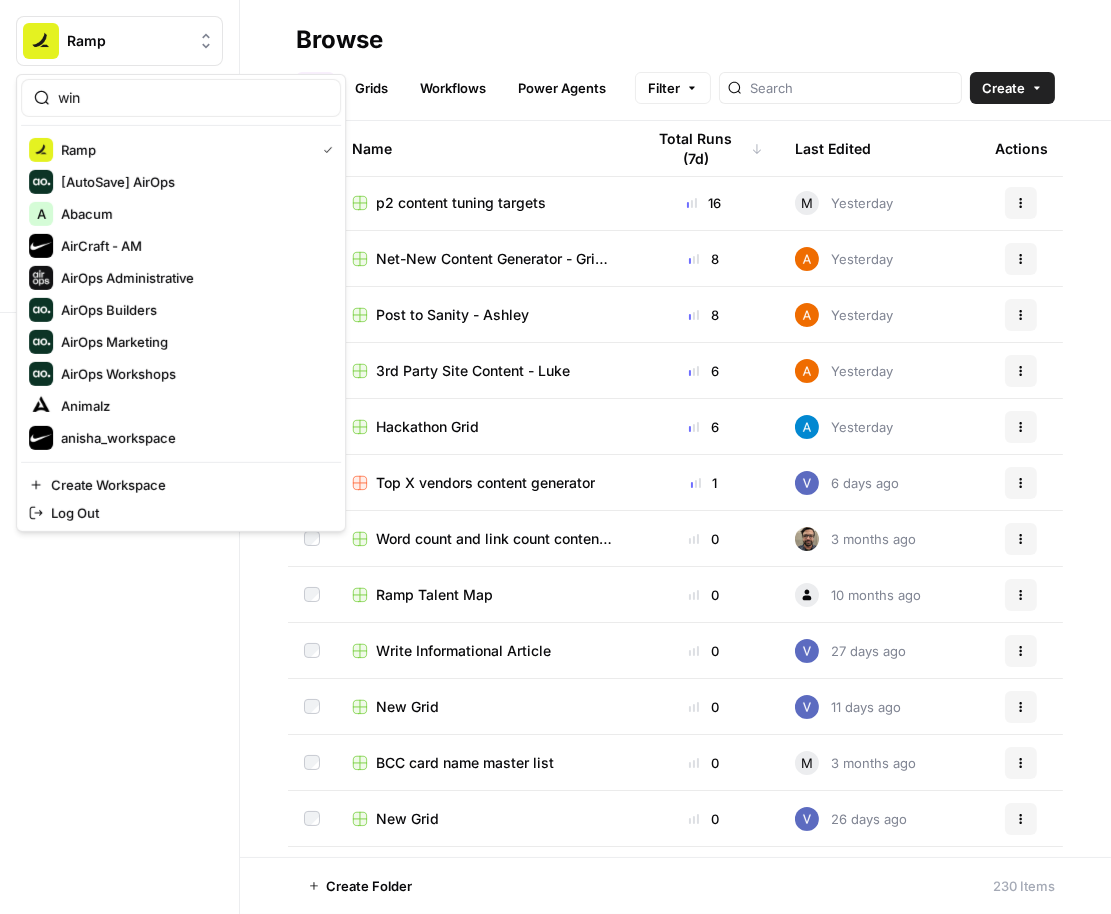 type on "win" 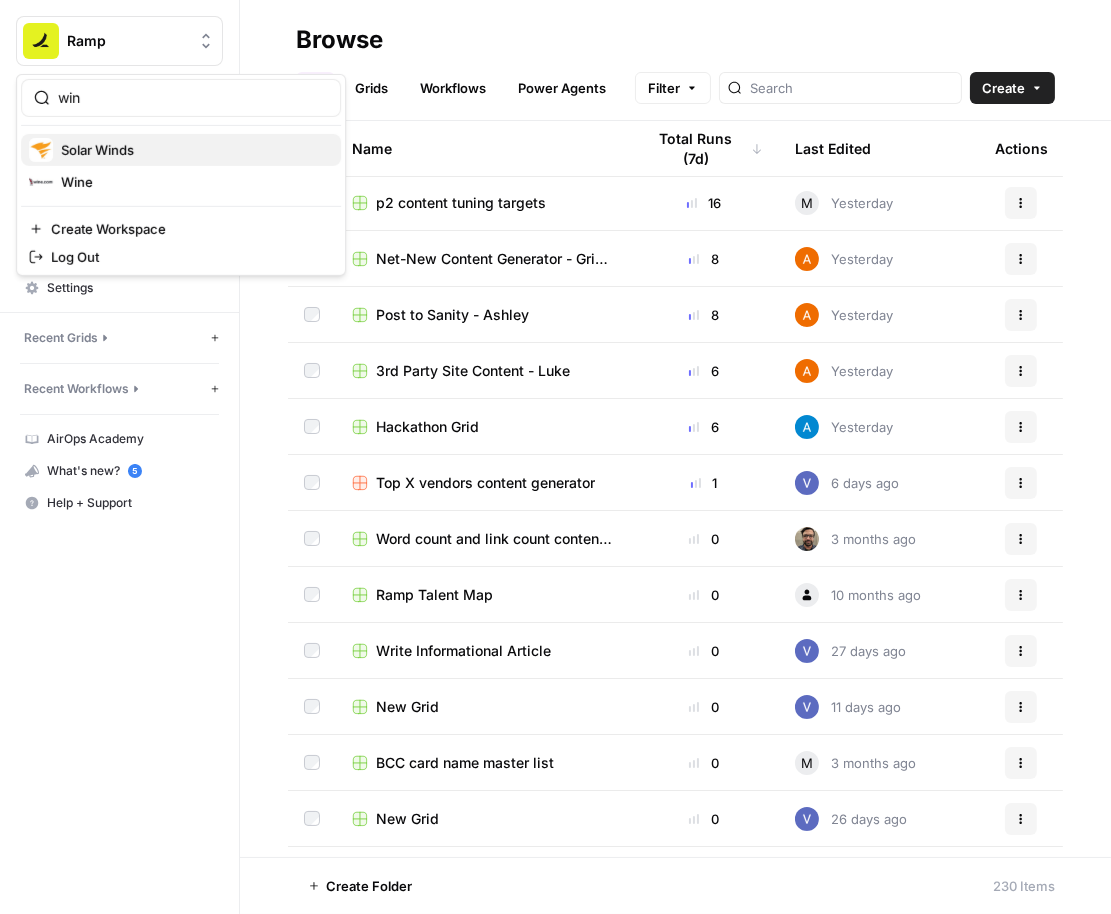 click on "Solar Winds" at bounding box center [181, 150] 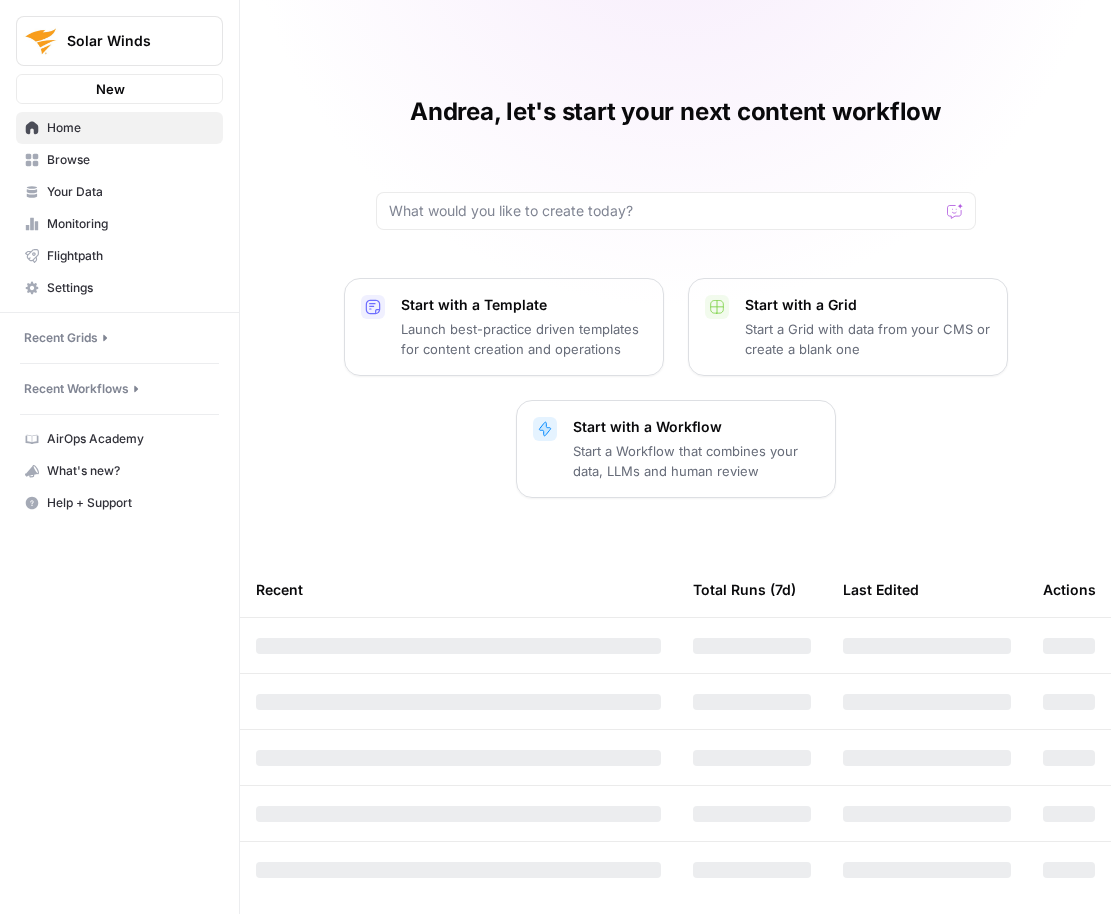 scroll, scrollTop: 0, scrollLeft: 0, axis: both 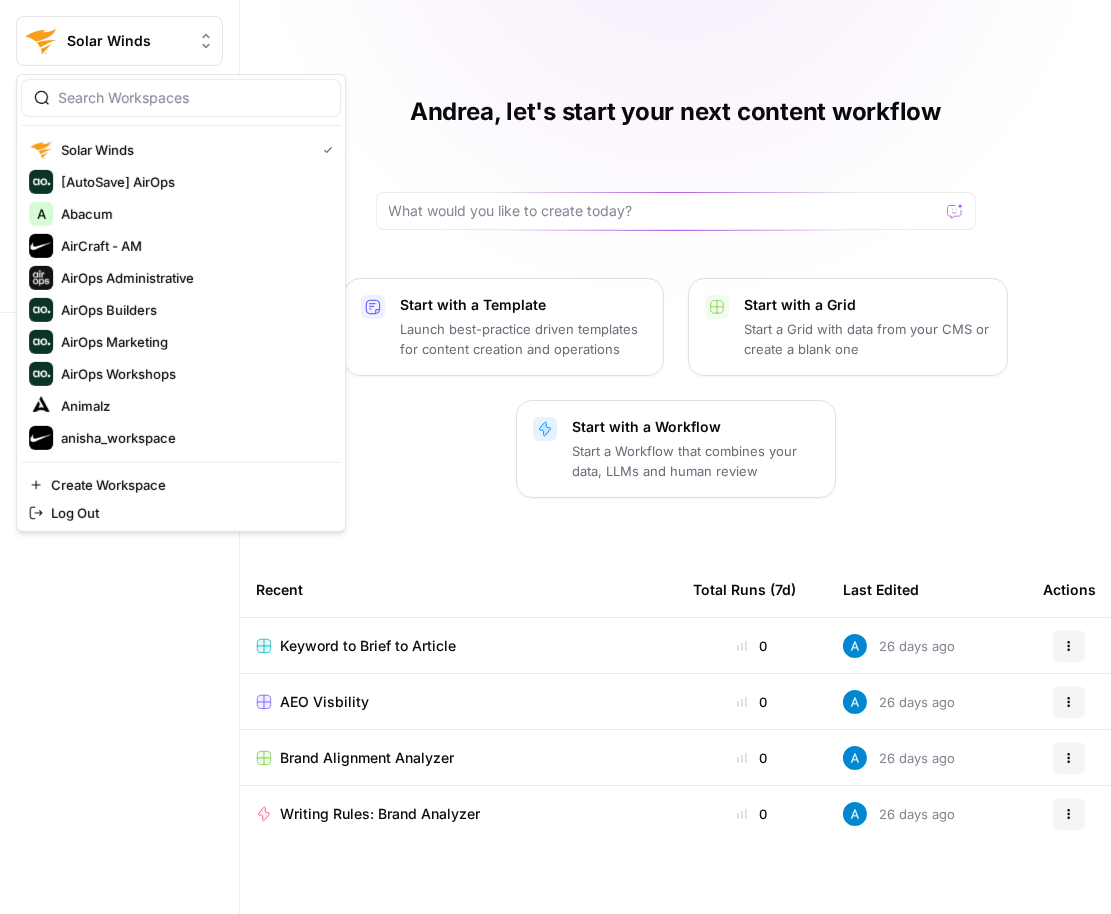 click on "Solar Winds" at bounding box center (127, 41) 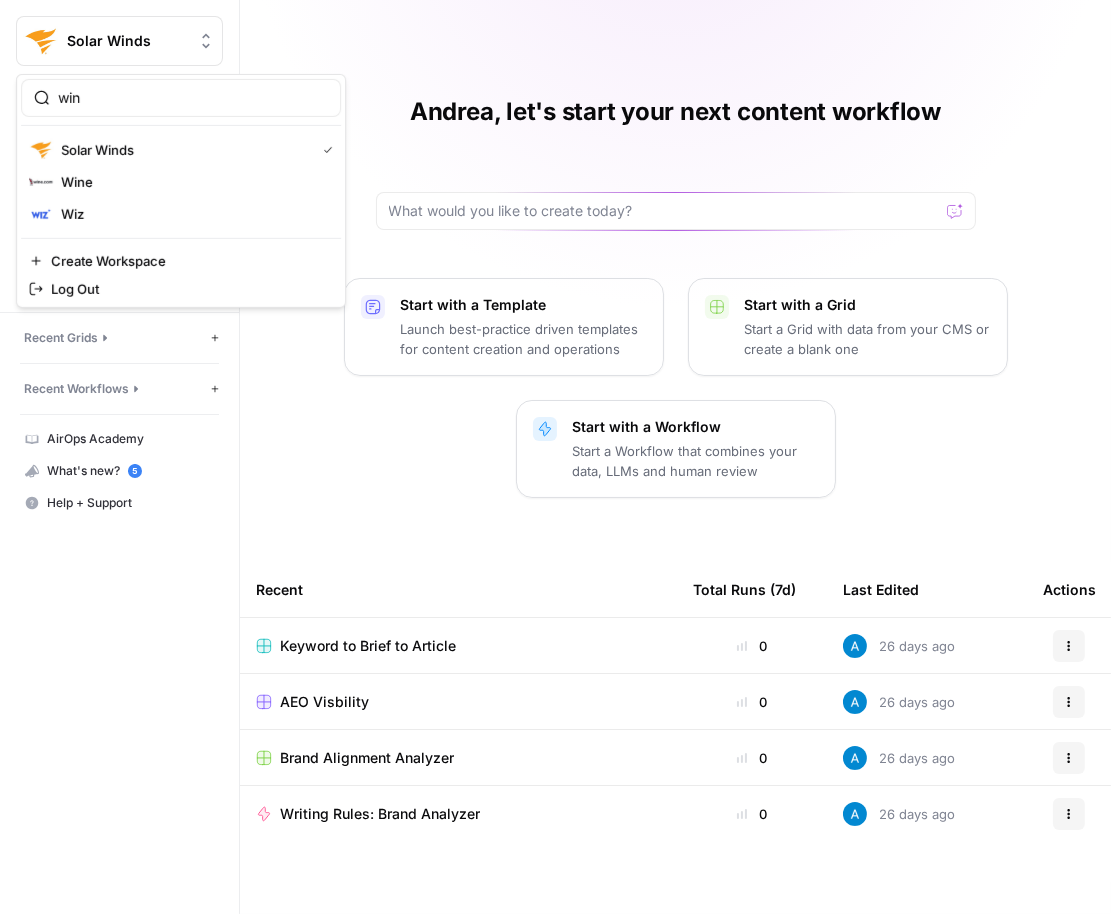 type on "win" 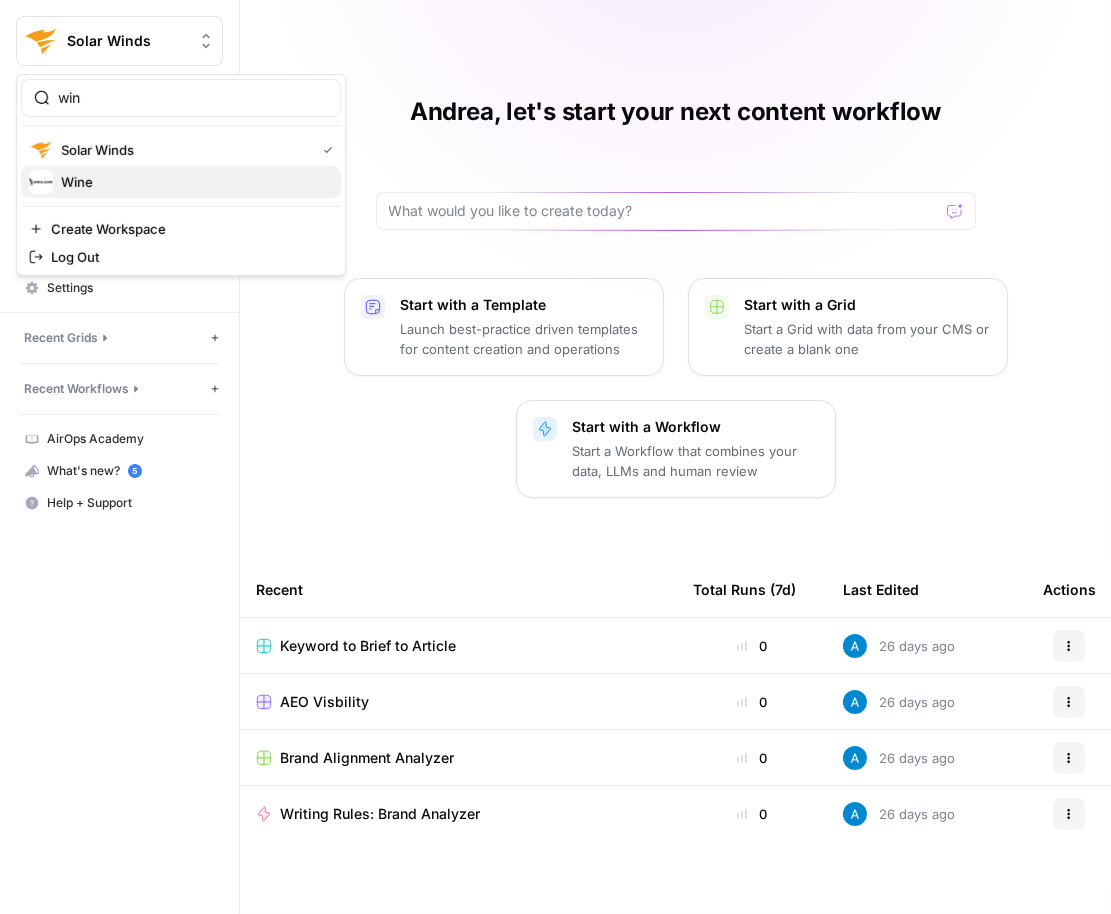 click on "Wine" at bounding box center [193, 182] 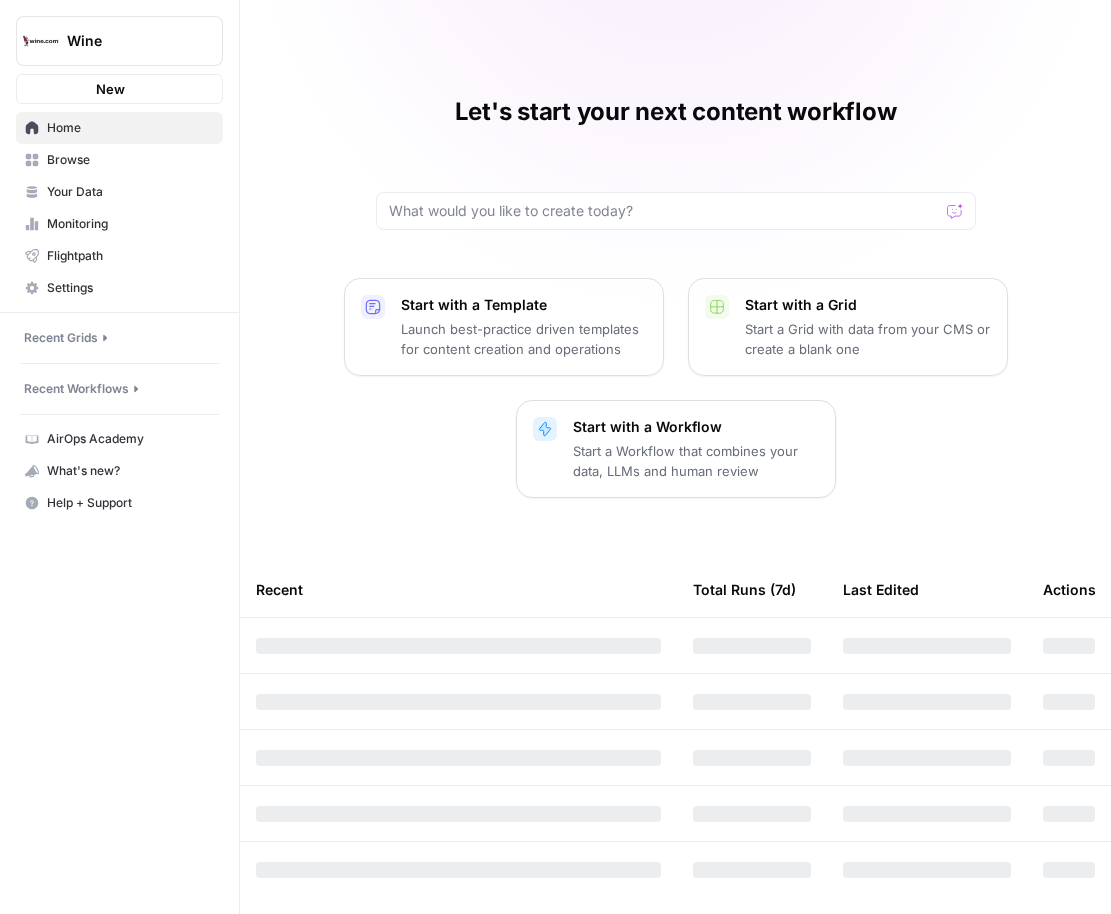 scroll, scrollTop: 0, scrollLeft: 0, axis: both 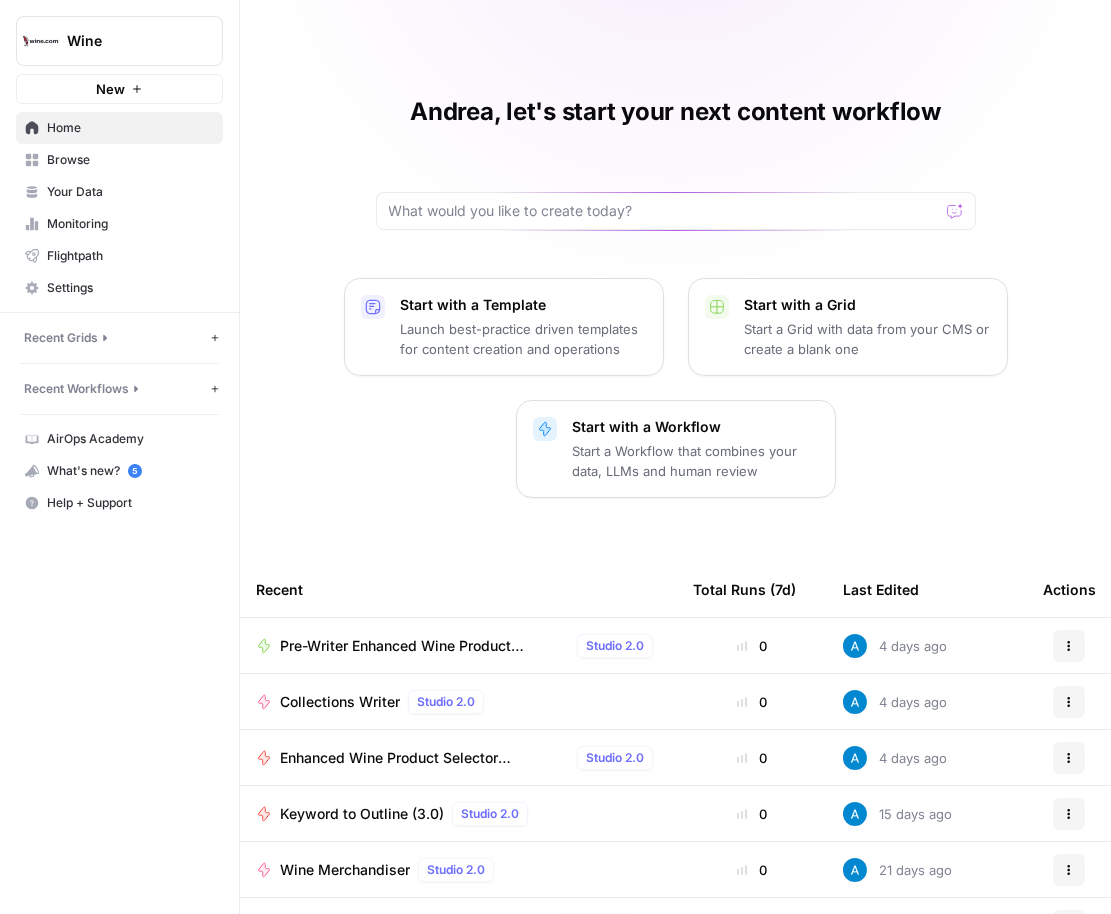 click on "Andrea, let's start your next content workflow Start with a Template Launch best-practice driven templates for content creation and operations Start with a Grid Start a Grid with data from your CMS or create a blank one Start with a Workflow Start a Workflow that combines your data, LLMs and human review Recent Total Runs (7d) Last Edited Actions Pre-Writer Enhanced Wine Product Selector [Knowledge Base] Studio 2.0 0 4 days ago Actions Collections Writer Studio 2.0 0 4 days ago Actions Enhanced Wine Product Selector [Knowledge Base] Studio 2.0 0 4 days ago Actions Keyword to Outline (3.0) Studio 2.0 0 15 days ago Actions Wine Merchandiser  Studio 2.0 0 21 days ago Actions Enahanced Wine Product Selector [WEB] Studio 2.0 0 21 days ago Actions Semantic Sommelier  Studio 2.0 0 22 days ago Actions" at bounding box center [675, 521] 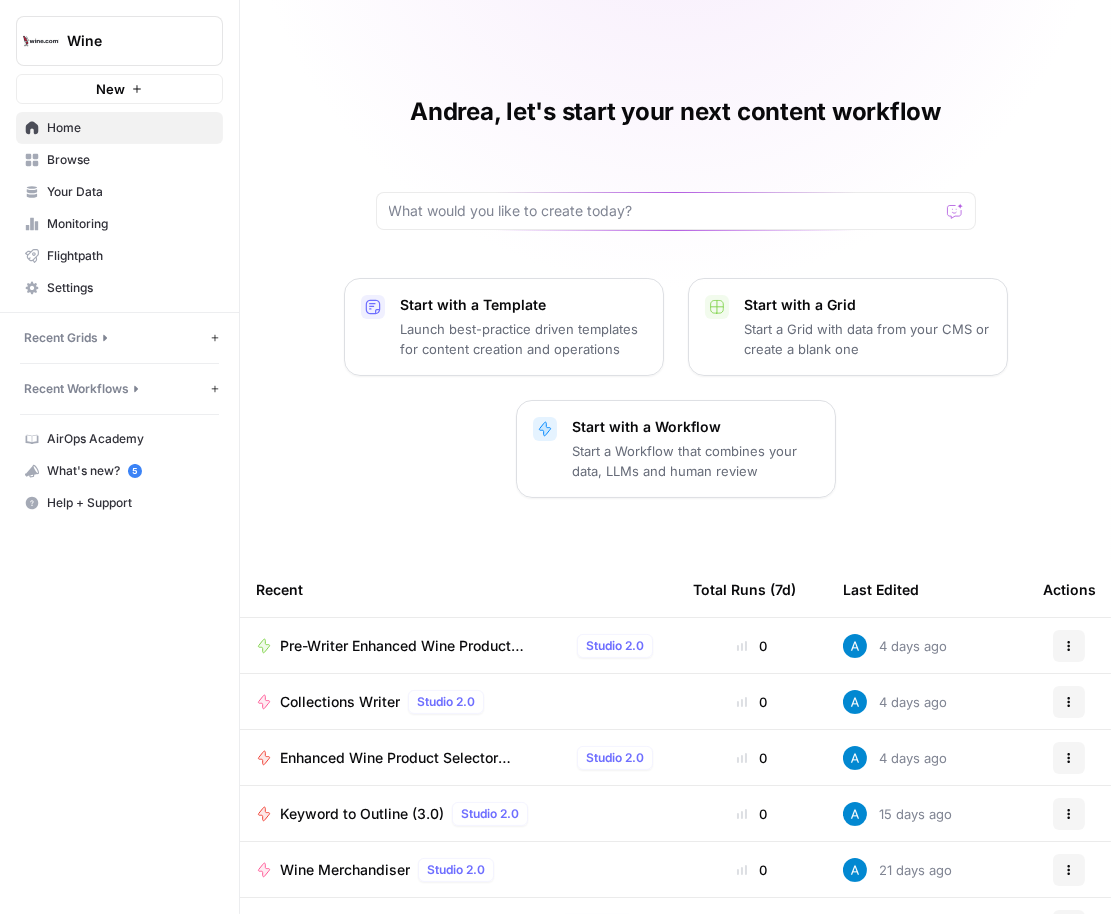 click on "Wine New Home Browse Your Data Monitoring Flightpath Settings Recent Grids New grid Article Writer Educational Content Wine "List" & "Landing" Pages Recent Workflows New Workflow Pre-Writer Enhanced Wine Product Selector [Knowledge Base] Collections Writer Enhanced Wine Product Selector [Knowledge Base] AirOps Academy What's new?
5
Help + Support" at bounding box center (119, 457) 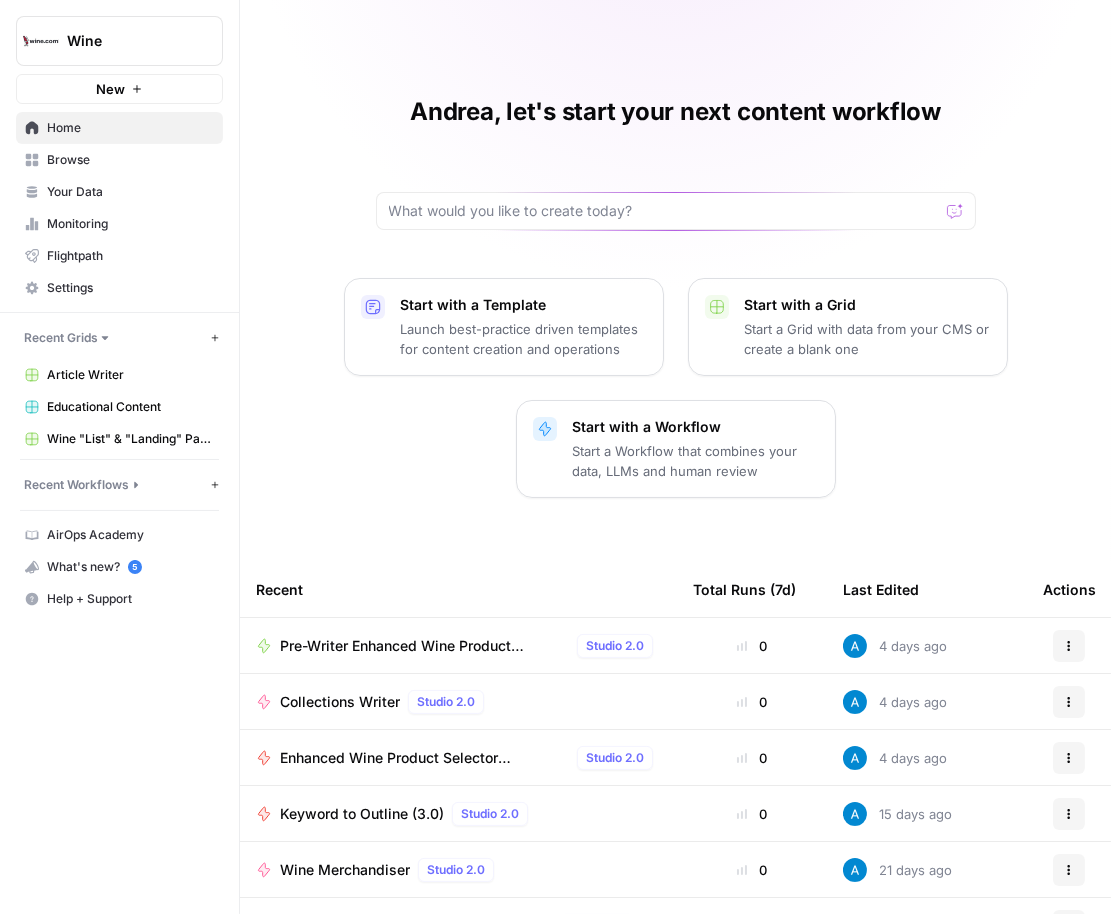 click 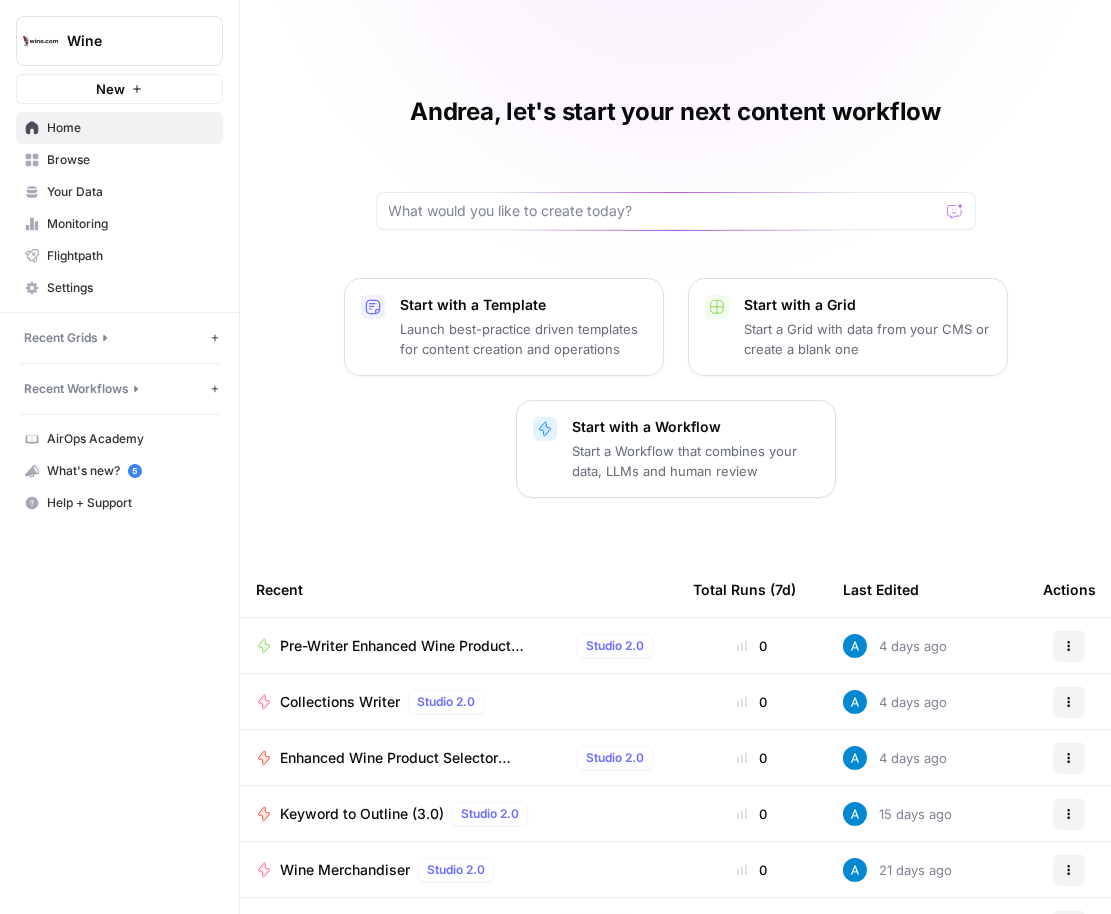 click on "Start with a Template Launch best-practice driven templates for content creation and operations Start with a Grid Start a Grid with data from your CMS or create a blank one Start with a Workflow Start a Workflow that combines your data, LLMs and human review" at bounding box center [675, 388] 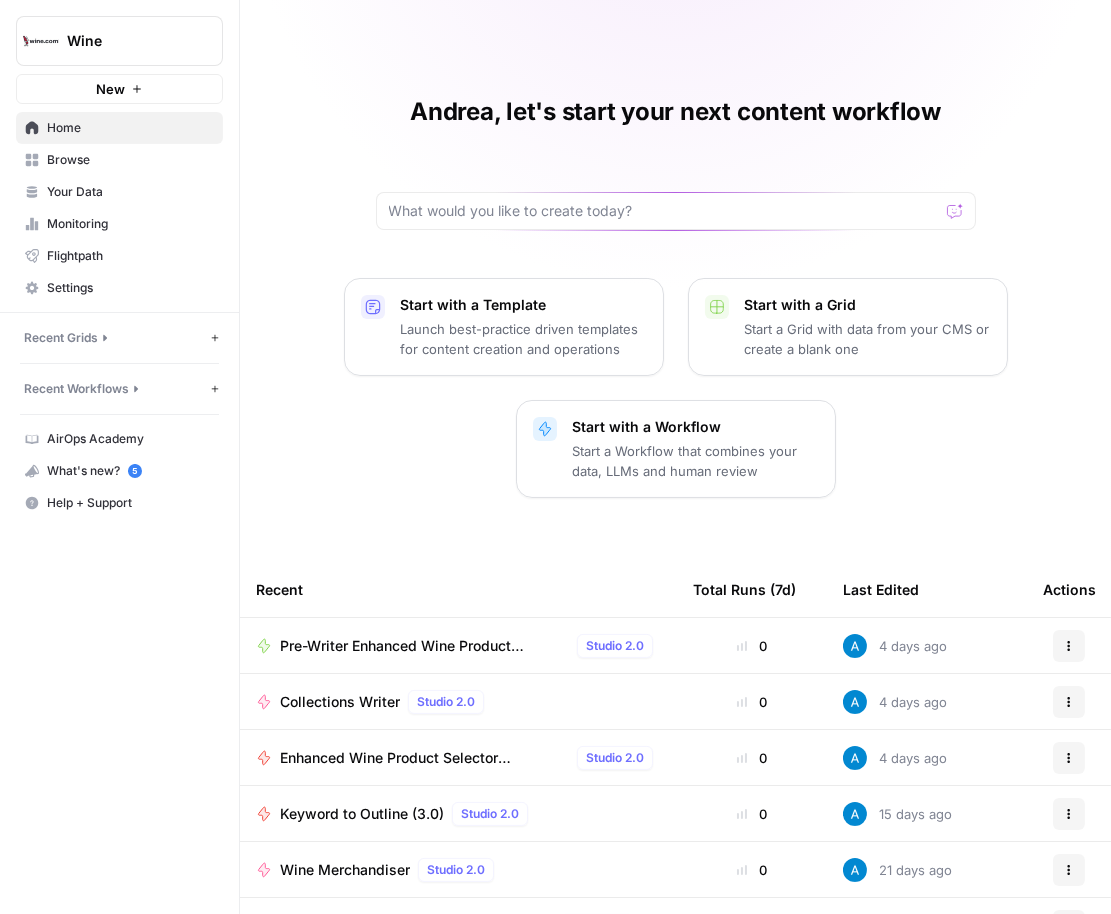 scroll, scrollTop: 125, scrollLeft: 0, axis: vertical 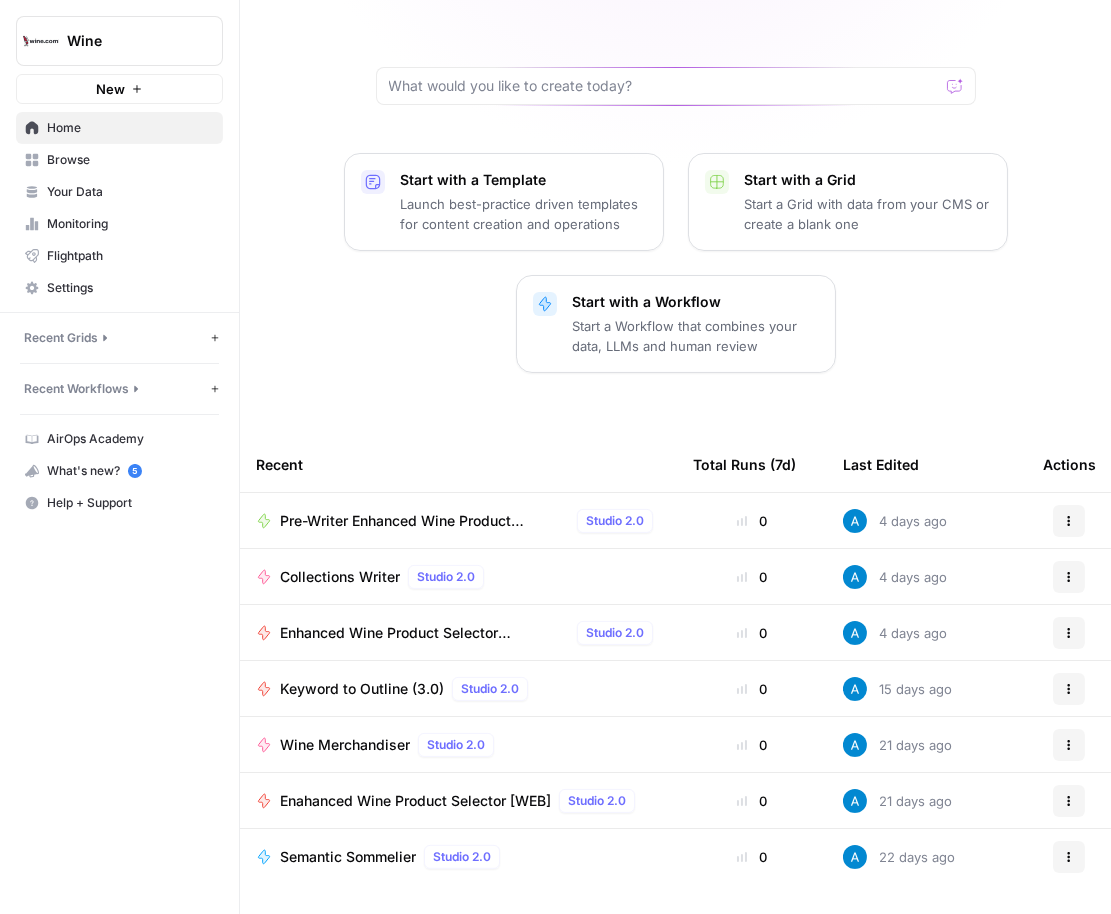click on "Pre-Writer Enhanced Wine Product Selector [Knowledge Base]" at bounding box center [424, 521] 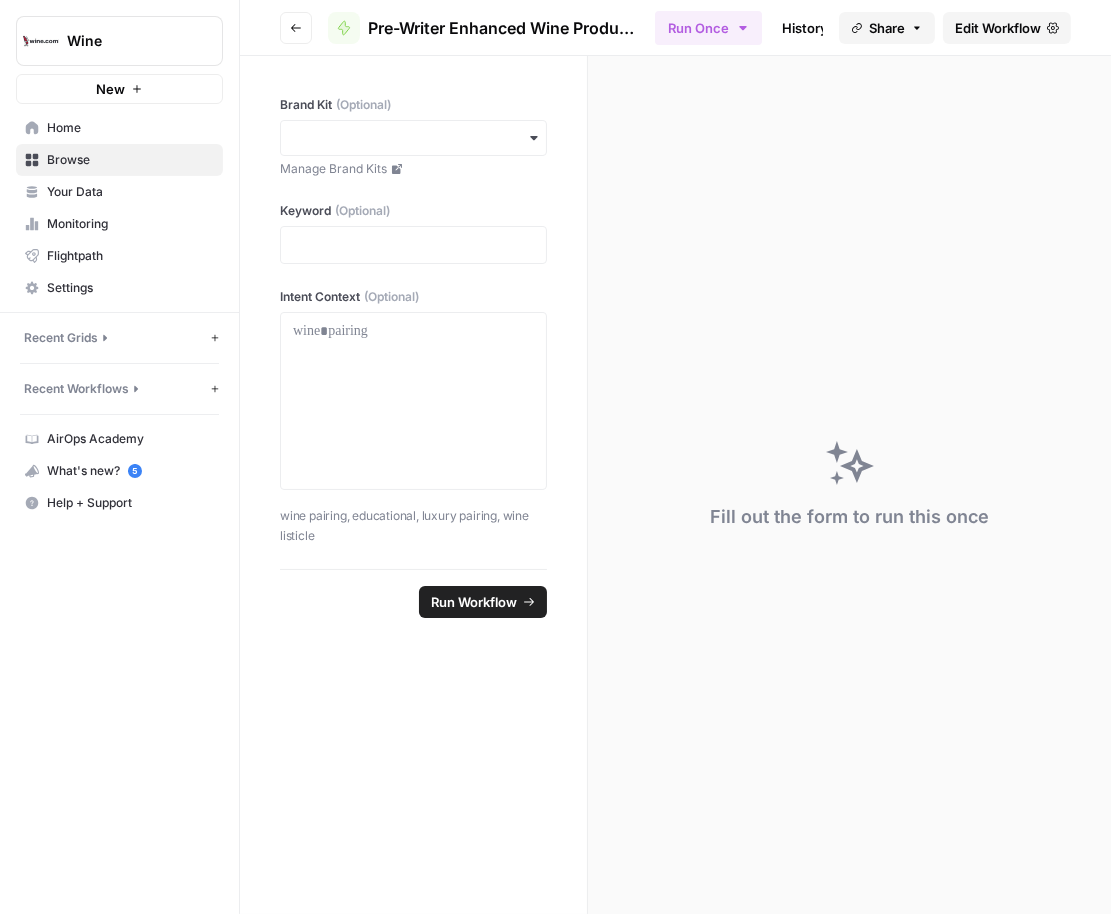 click on "Fill out the form to run this once" at bounding box center (849, 485) 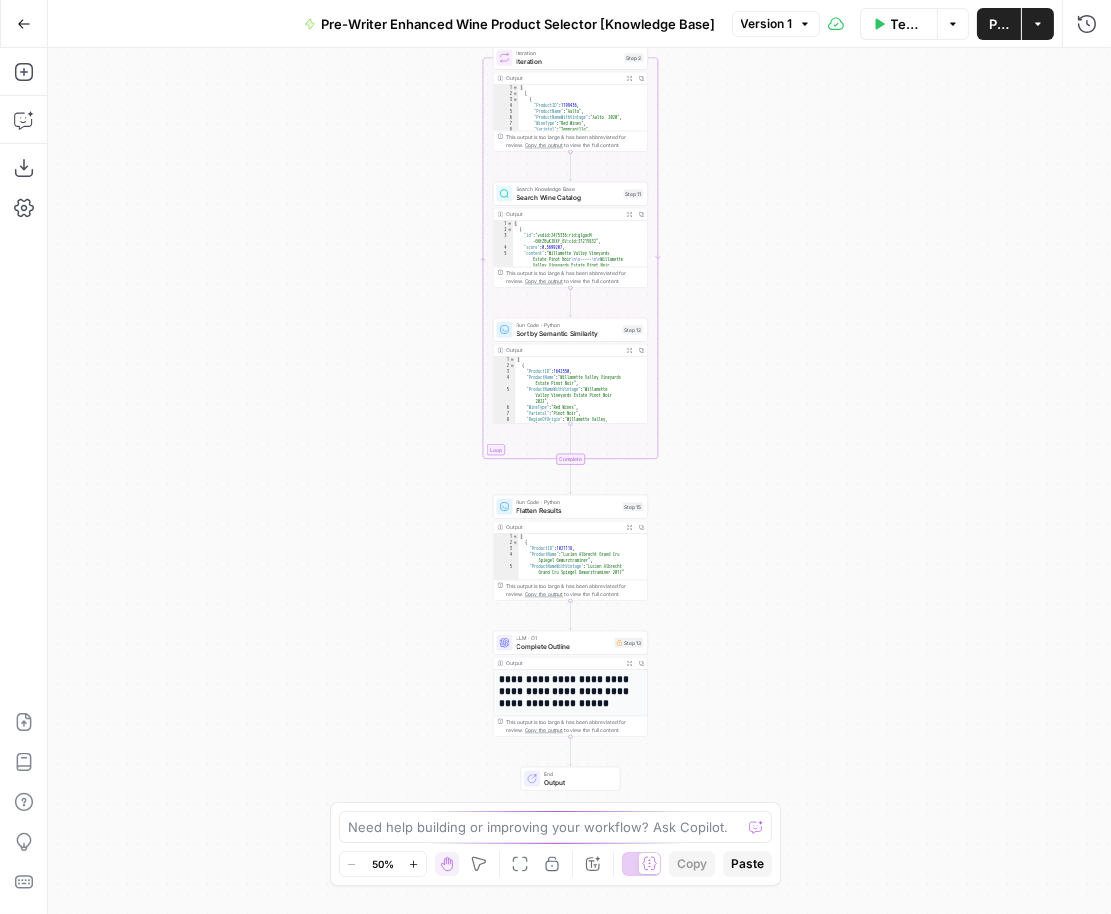 drag, startPoint x: 705, startPoint y: 587, endPoint x: 695, endPoint y: 262, distance: 325.1538 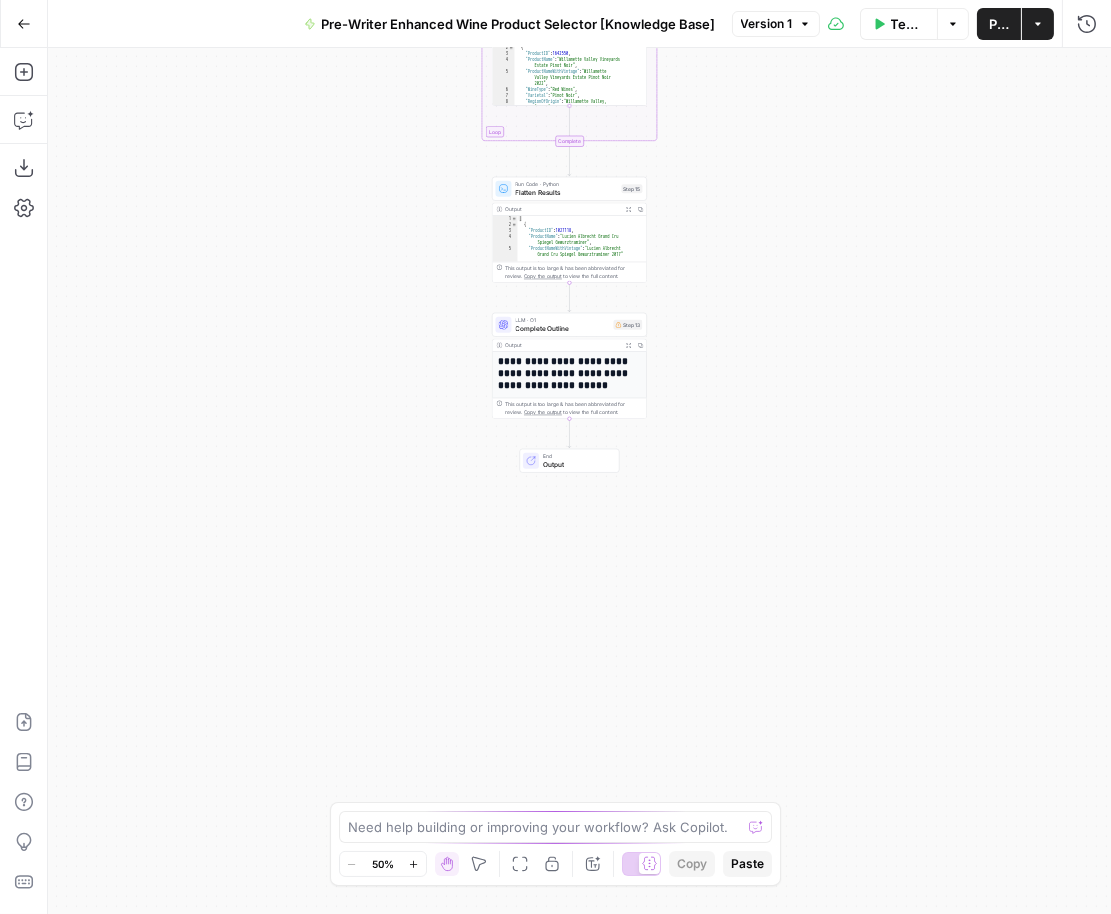 drag, startPoint x: 690, startPoint y: 520, endPoint x: 690, endPoint y: 198, distance: 322 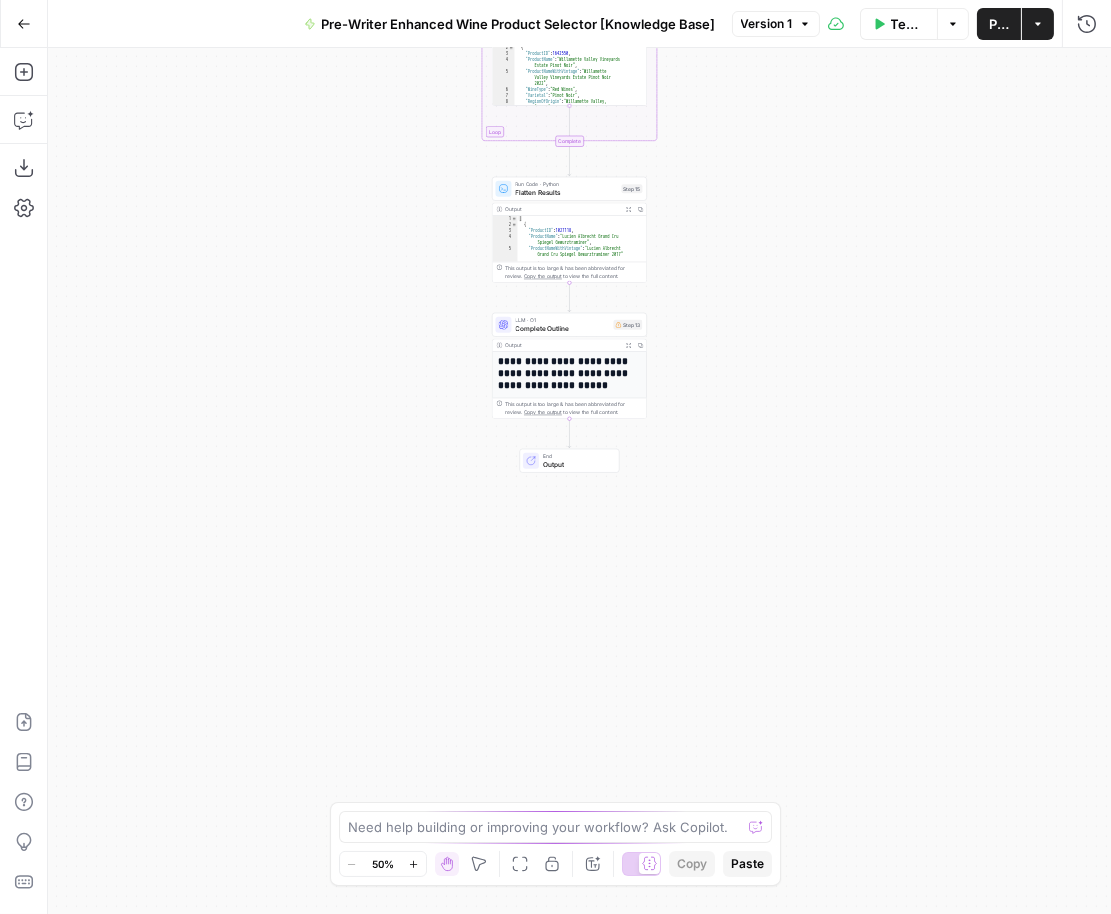 click on "**********" at bounding box center [579, 481] 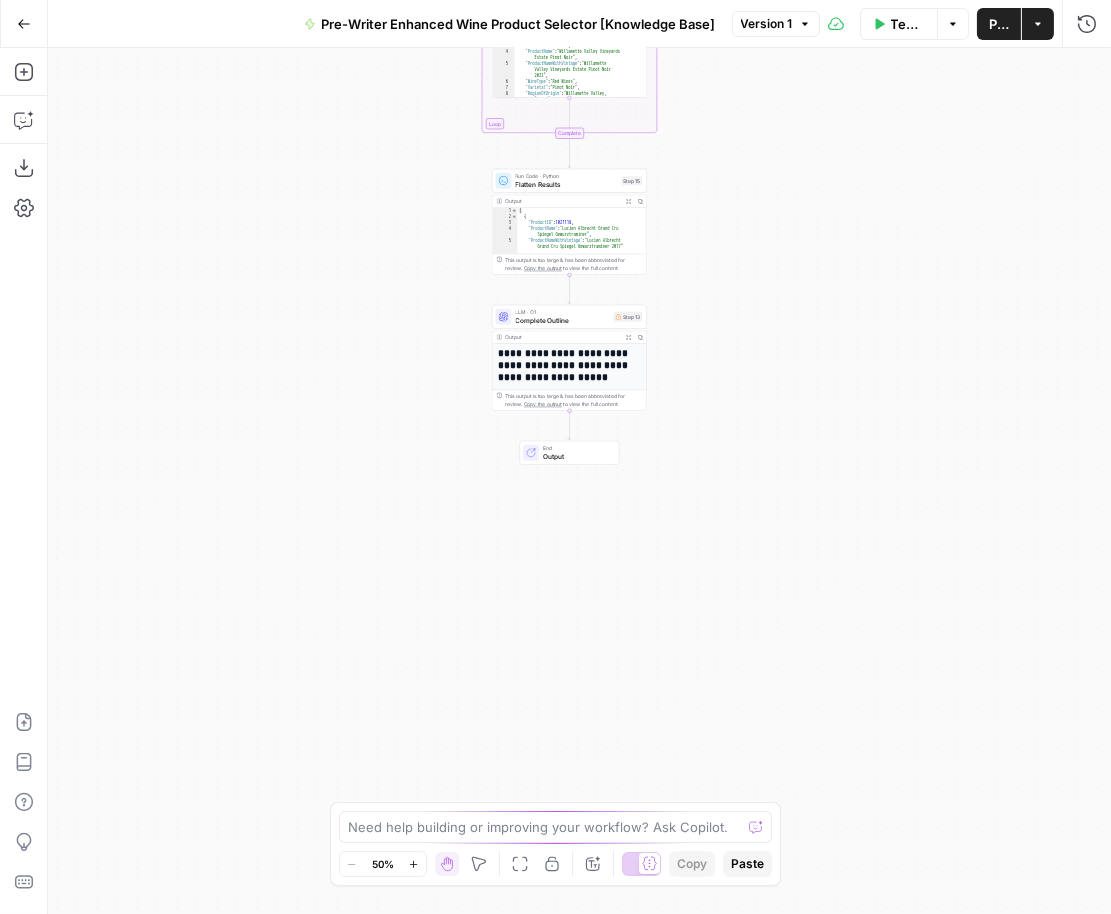 drag, startPoint x: 709, startPoint y: 133, endPoint x: 709, endPoint y: 536, distance: 403 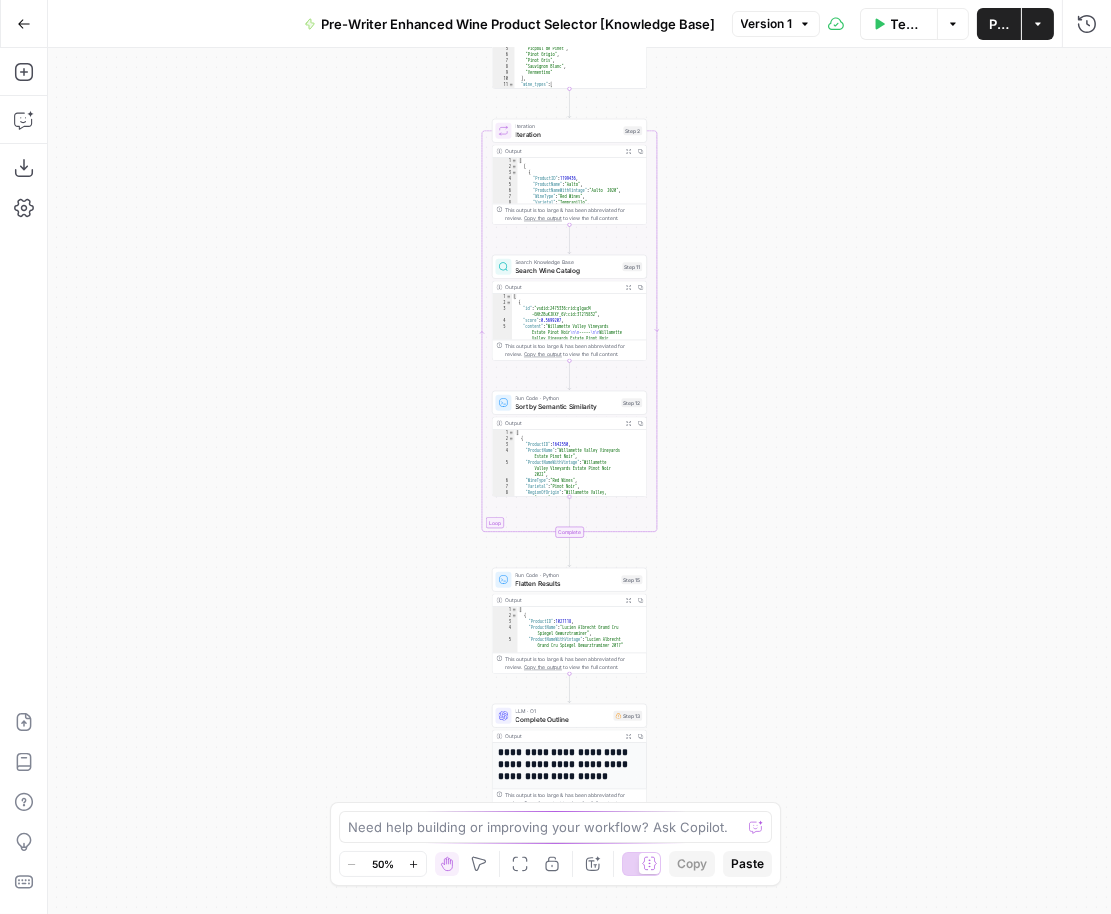 drag, startPoint x: 702, startPoint y: 205, endPoint x: 702, endPoint y: 466, distance: 261 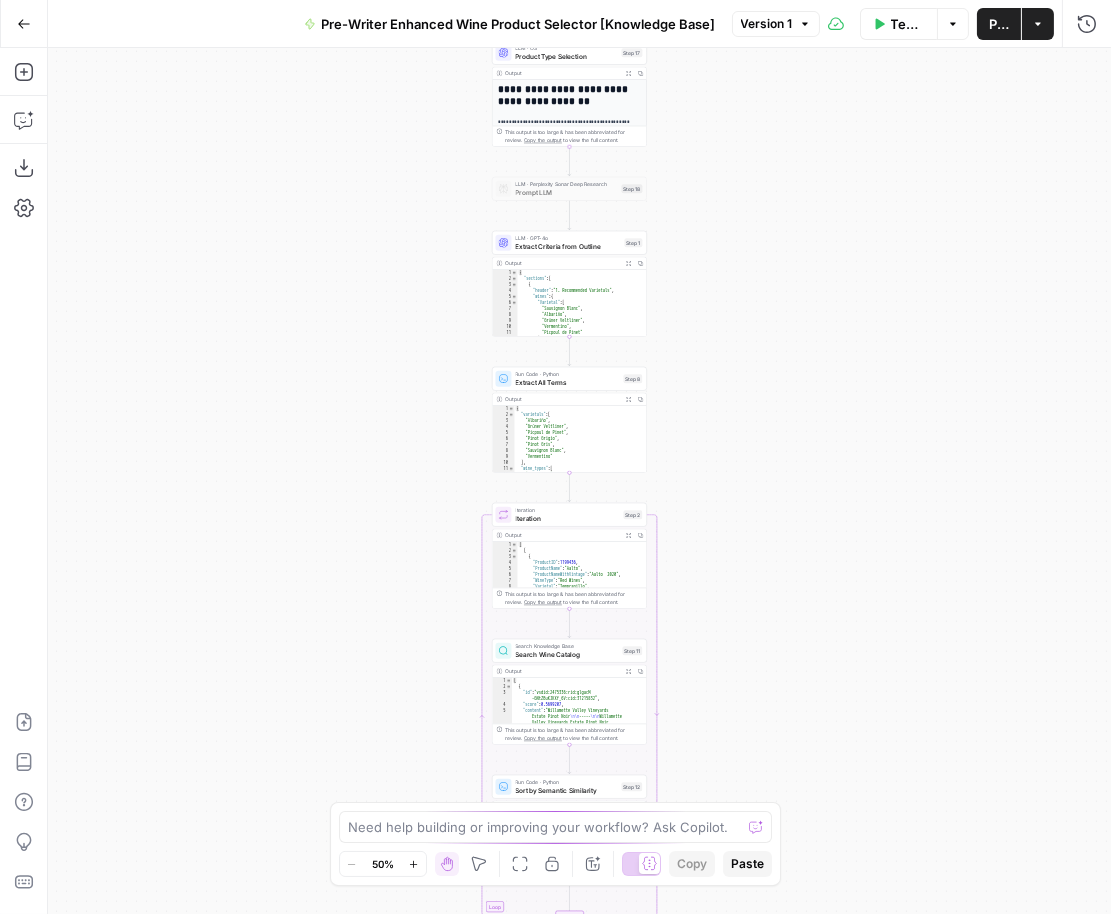 drag, startPoint x: 701, startPoint y: 181, endPoint x: 701, endPoint y: 428, distance: 247 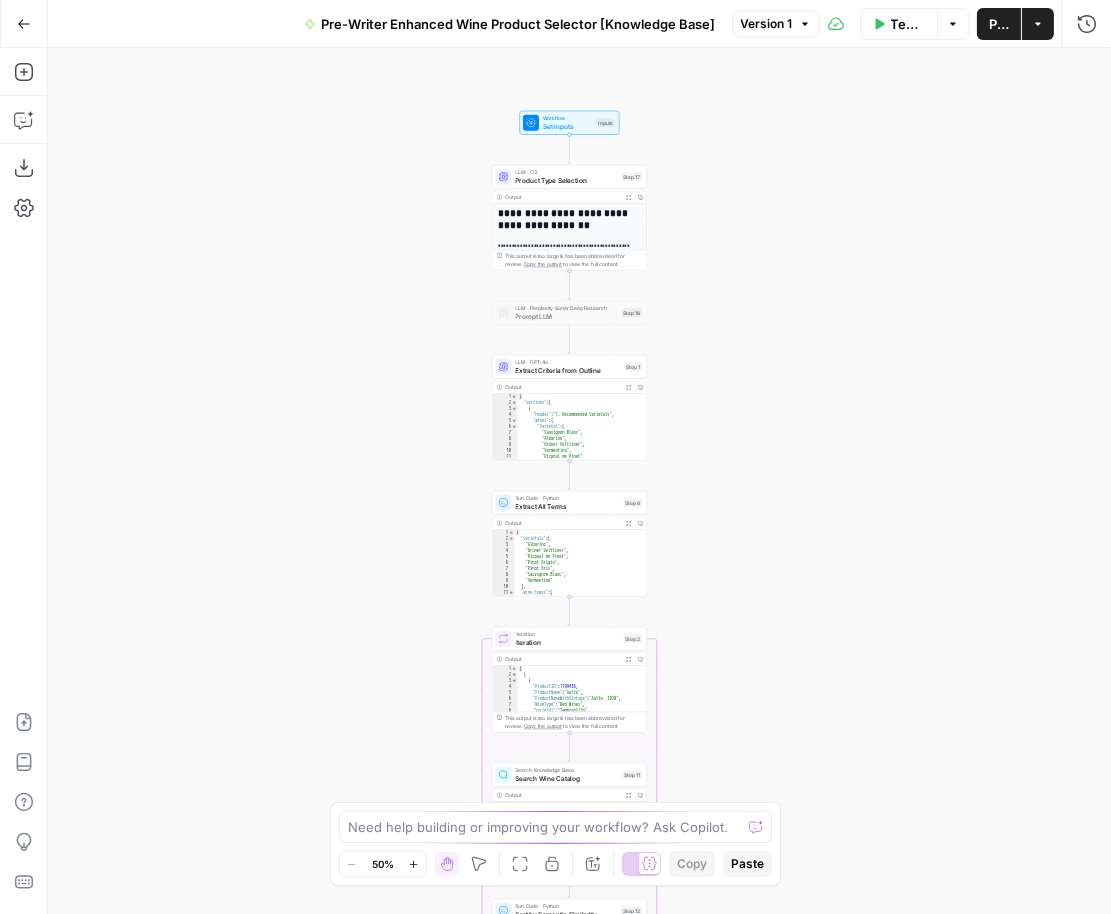 click on "Go Back" at bounding box center [24, 24] 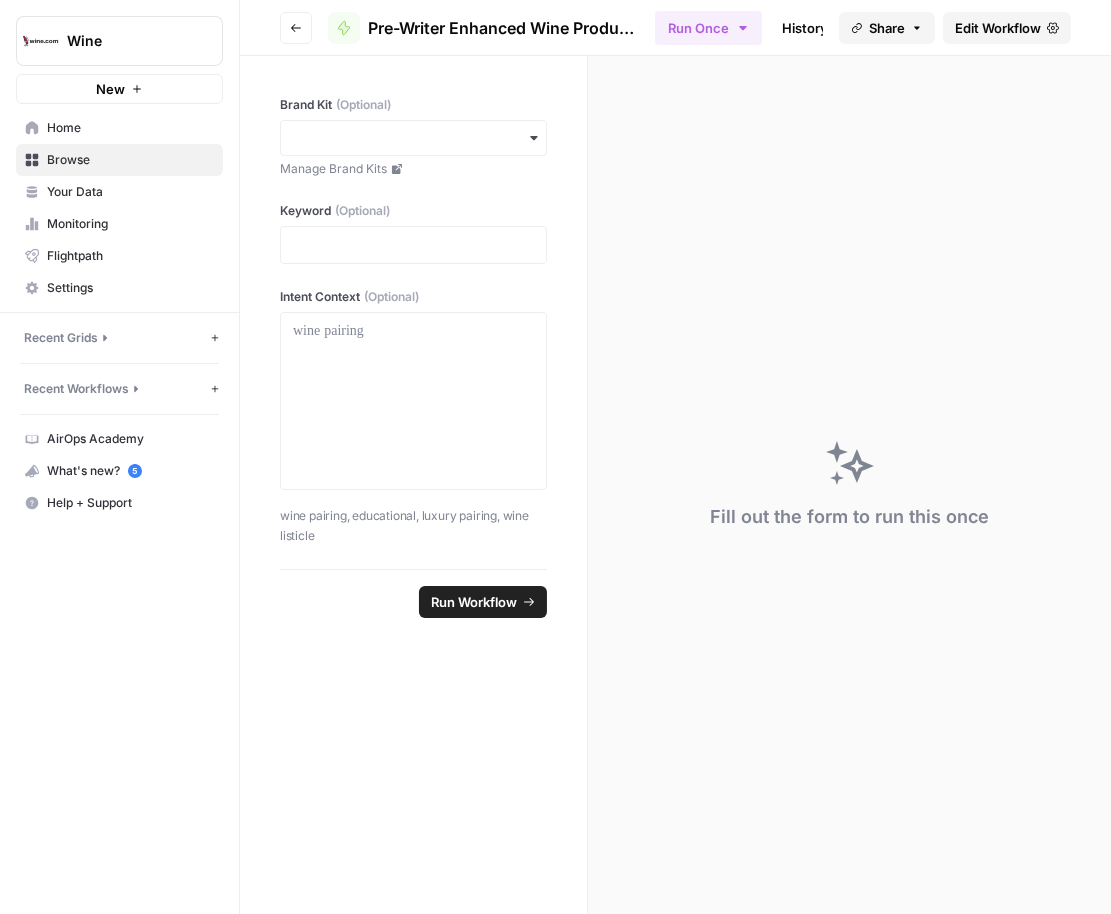 click 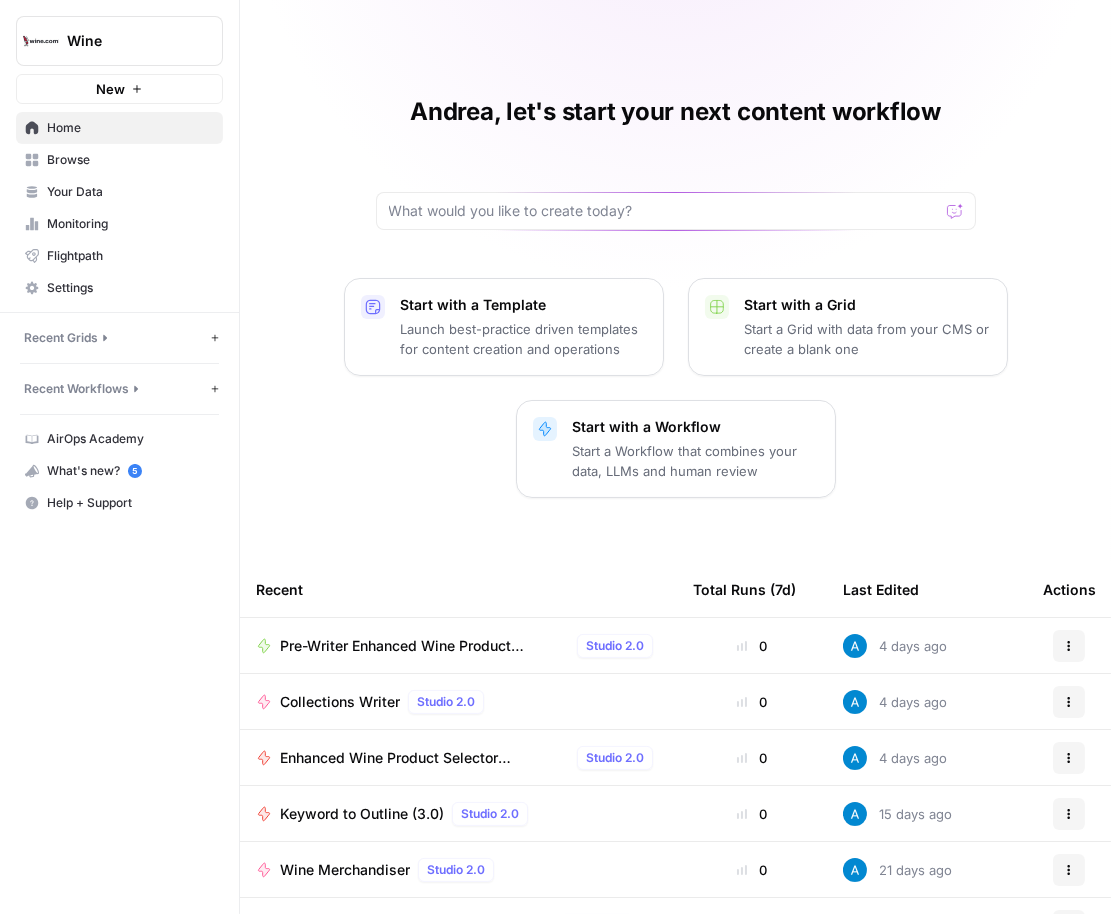 scroll, scrollTop: 125, scrollLeft: 0, axis: vertical 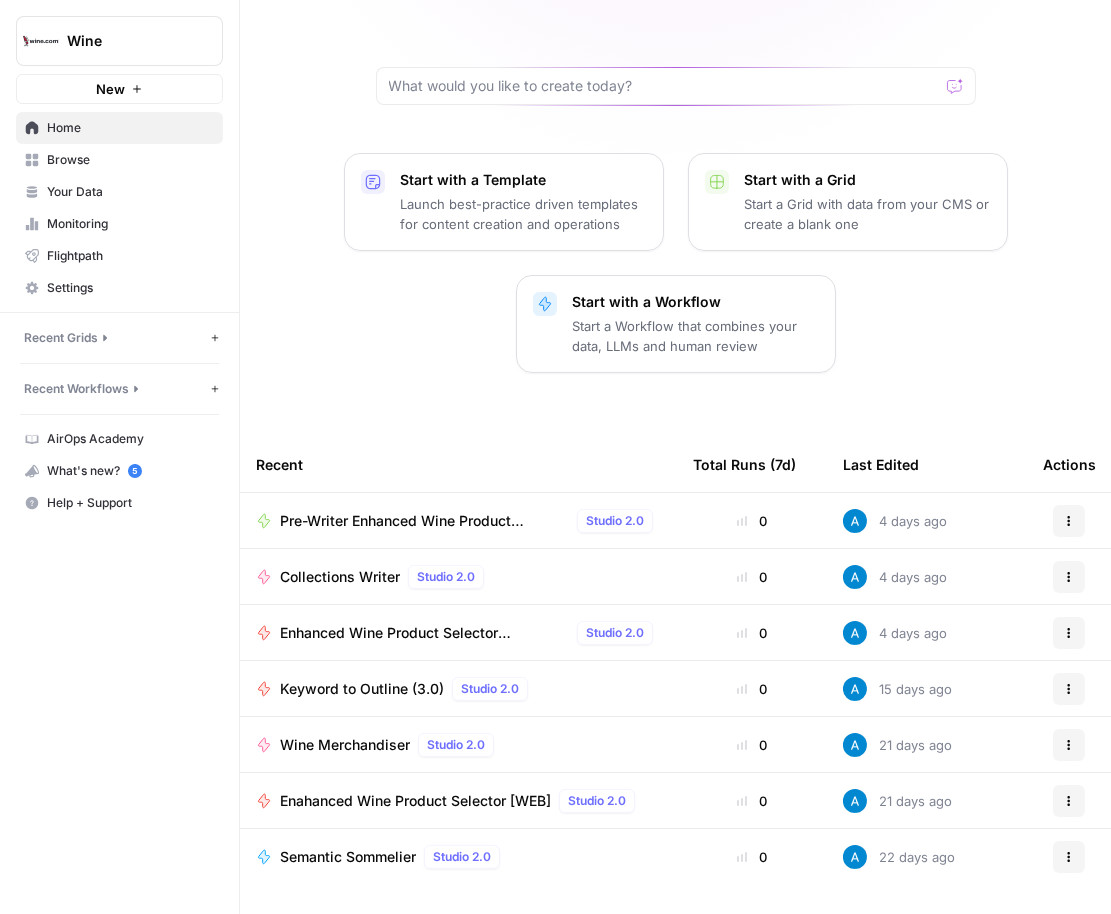 click on "Andrea, let's start your next content workflow Start with a Template Launch best-practice driven templates for content creation and operations Start with a Grid Start a Grid with data from your CMS or create a blank one Start with a Workflow Start a Workflow that combines your data, LLMs and human review Recent Total Runs (7d) Last Edited Actions Pre-Writer Enhanced Wine Product Selector [Knowledge Base] Studio 2.0 0 4 days ago Actions Collections Writer Studio 2.0 0 4 days ago Actions Enhanced Wine Product Selector [Knowledge Base] Studio 2.0 0 4 days ago Actions Keyword to Outline (3.0) Studio 2.0 0 15 days ago Actions Wine Merchandiser  Studio 2.0 0 21 days ago Actions Enahanced Wine Product Selector [WEB] Studio 2.0 0 21 days ago Actions Semantic Sommelier  Studio 2.0 0 22 days ago Actions" at bounding box center (675, 396) 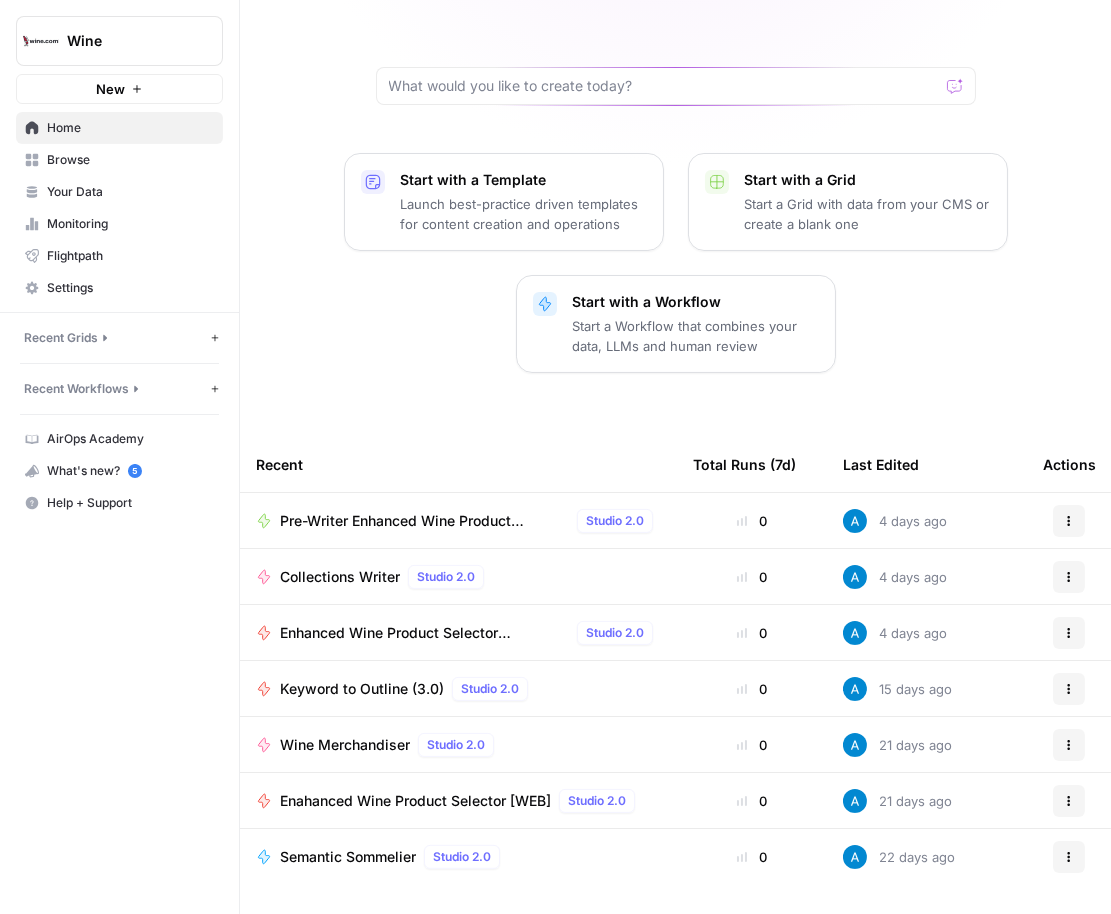 click on "Wine New Home Browse Your Data Monitoring Flightpath Settings Recent Grids New grid Article Writer Educational Content Wine "List" & "Landing" Pages Recent Workflows New Workflow Pre-Writer Enhanced Wine Product Selector [Knowledge Base] Collections Writer Enhanced Wine Product Selector [Knowledge Base] AirOps Academy What's new?
5
Help + Support" at bounding box center (119, 457) 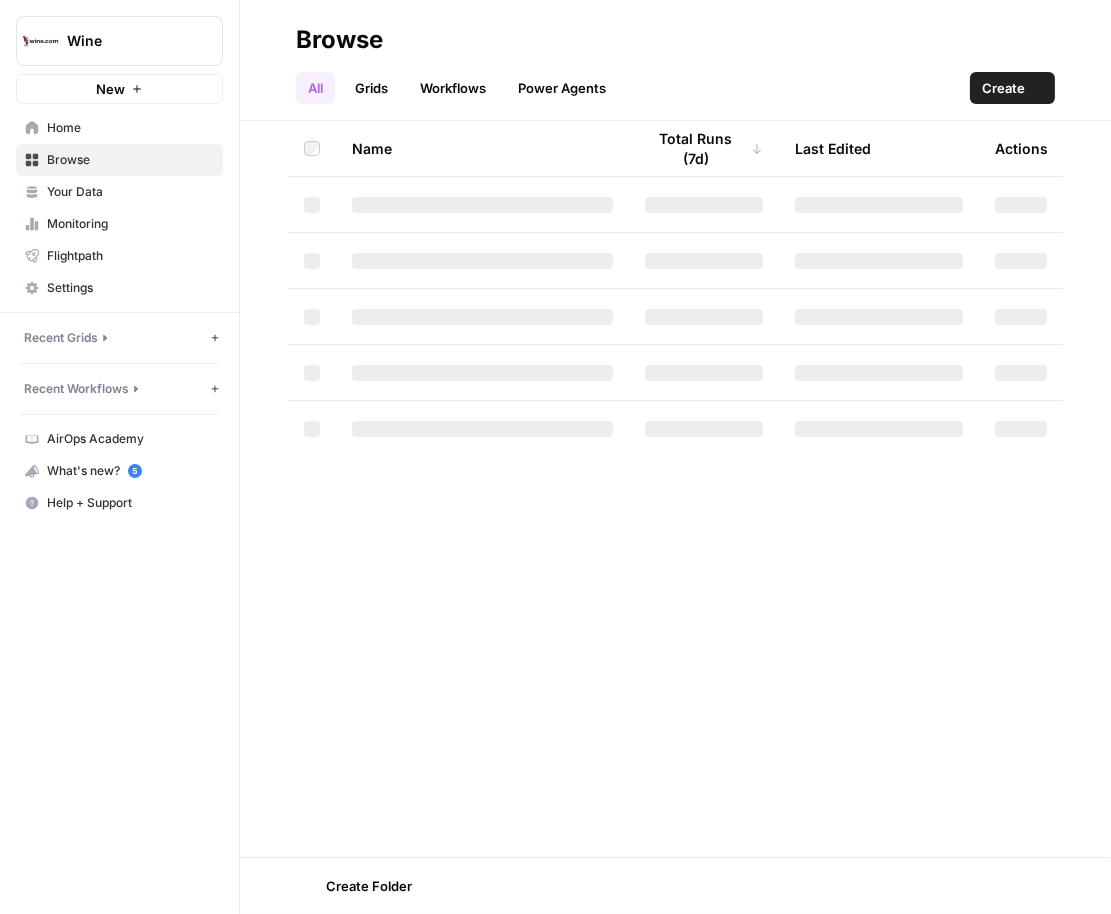 scroll, scrollTop: 0, scrollLeft: 0, axis: both 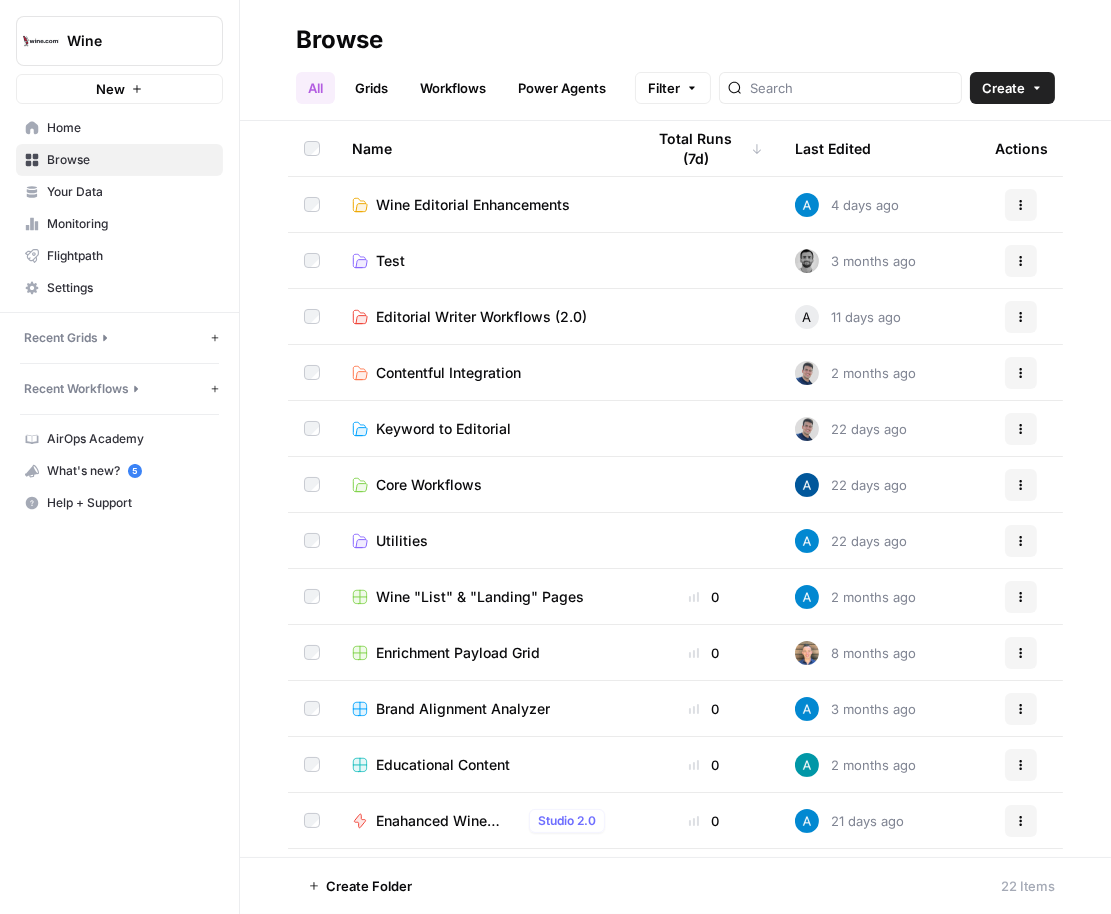 click on "Last Edited" at bounding box center [833, 148] 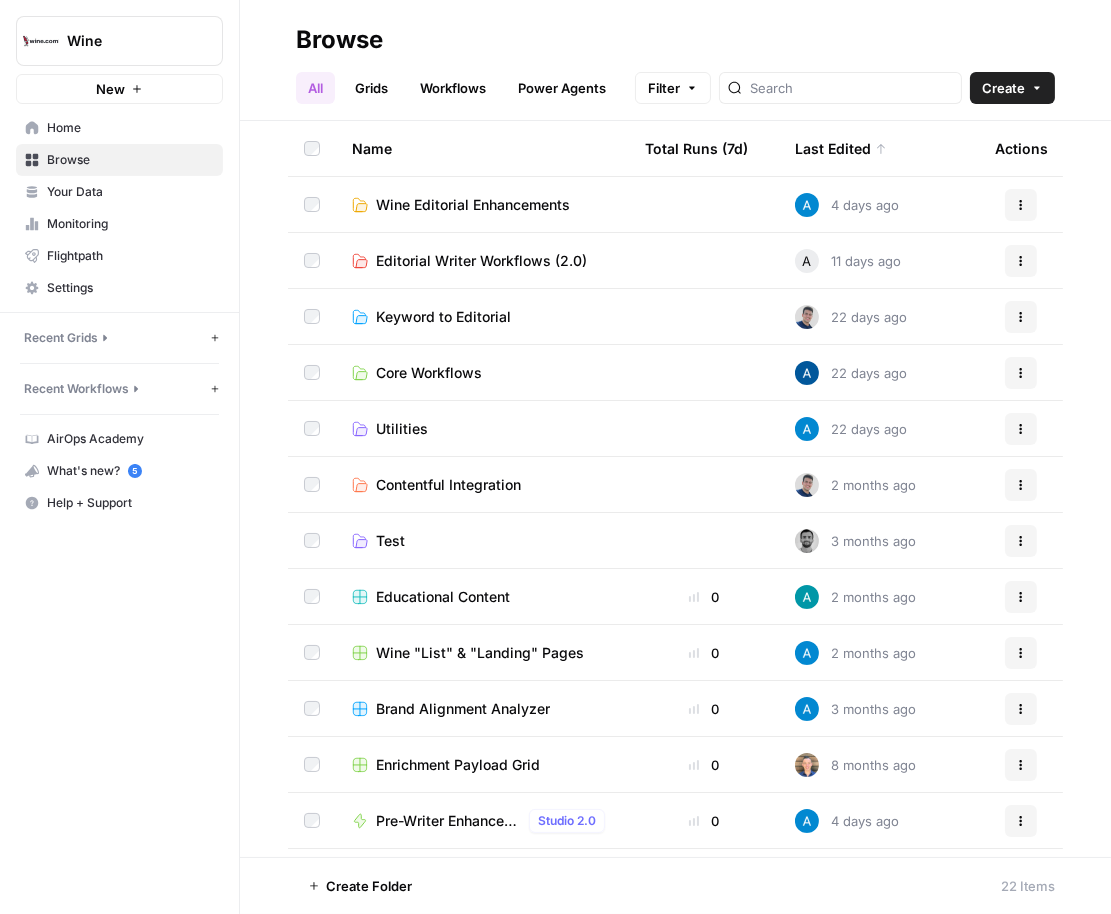 click on "Last Edited" at bounding box center (841, 148) 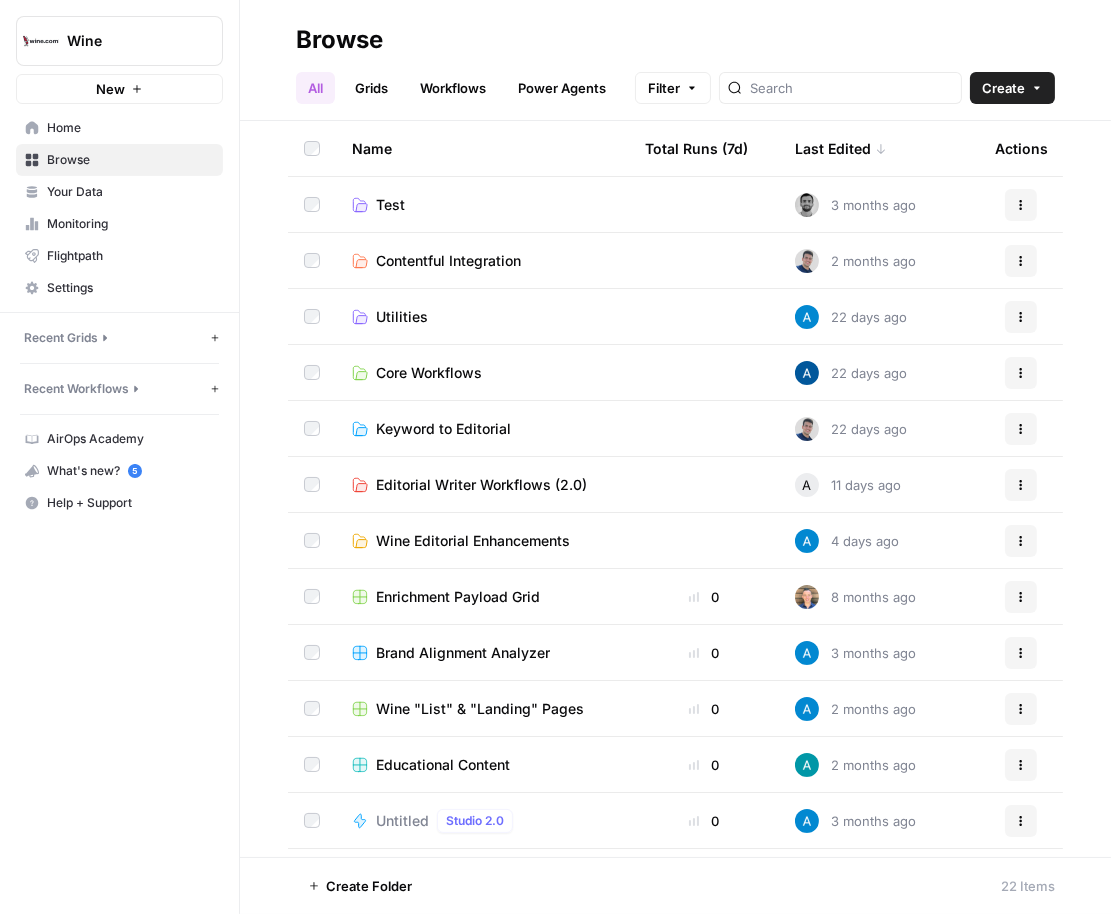 click on "Name Total Runs (7d) Last Edited Actions Test 3 months ago Actions Contentful Integration 2 months ago Actions Utilities 22 days ago Actions Core Workflows 22 days ago Actions Keyword to Editorial 22 days ago Actions Editorial Writer Workflows (2.0) A 11 days ago Actions Wine Editorial Enhancements 4 days ago Actions Enrichment Payload Grid 0 8 months ago Actions Brand Alignment Analyzer 0 3 months ago Actions Wine "List" & "Landing" Pages 0 2 months ago Actions Educational Content 0 2 months ago Actions Untitled Studio 2.0 0 3 months ago Actions Writing Rules Analyzer: Brand Alignment 🎯 Studio 2.0 0 3 months ago Actions Untitled Studio 2.0 0 2 months ago Actions Untitled Studio 2.0 0 2 months ago Actions Writing Rules Enforcer 🍷 Studio 2.0 0 2 months ago Actions Wine Scrape Content Hub Studio 2.0 0 2 months ago Actions Untitled Studio 2.0 0 2 months ago Actions Untitled Studio 2.0 0 2 months ago Actions" at bounding box center (675, 489) 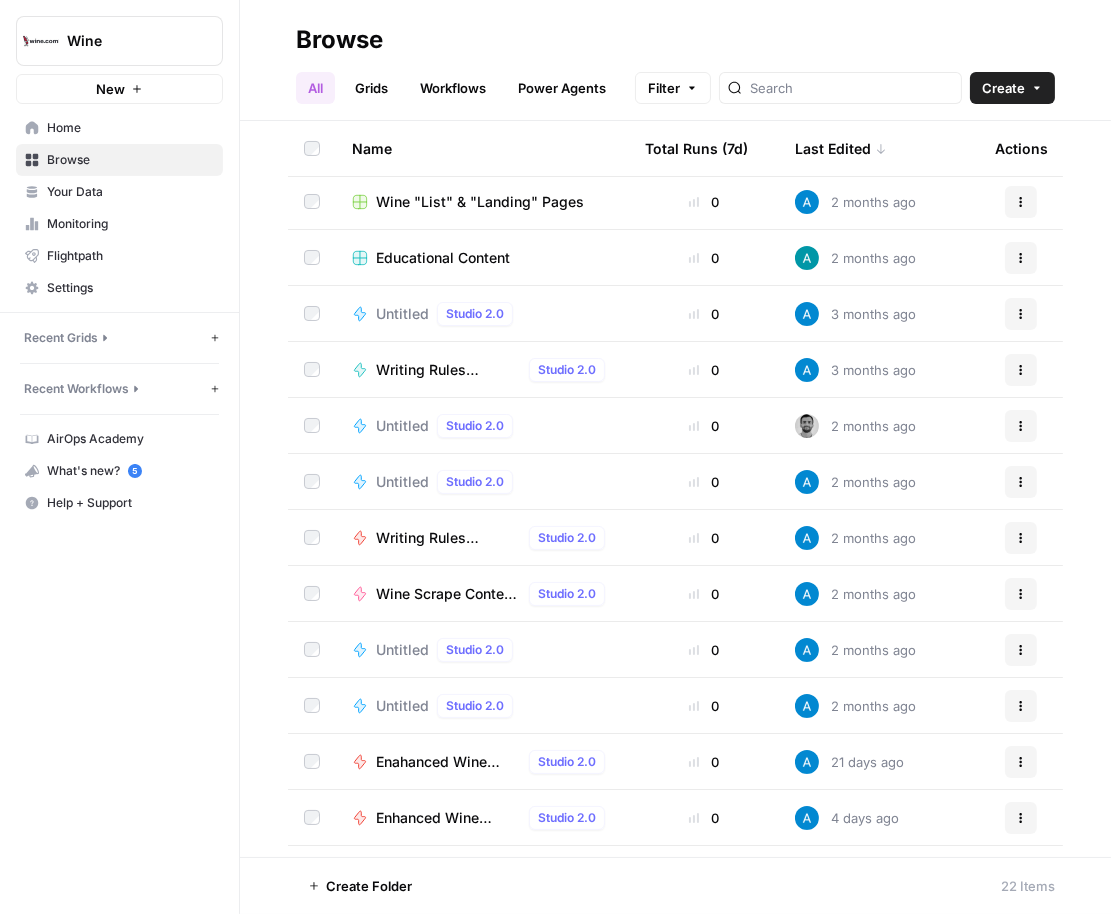 scroll, scrollTop: 550, scrollLeft: 0, axis: vertical 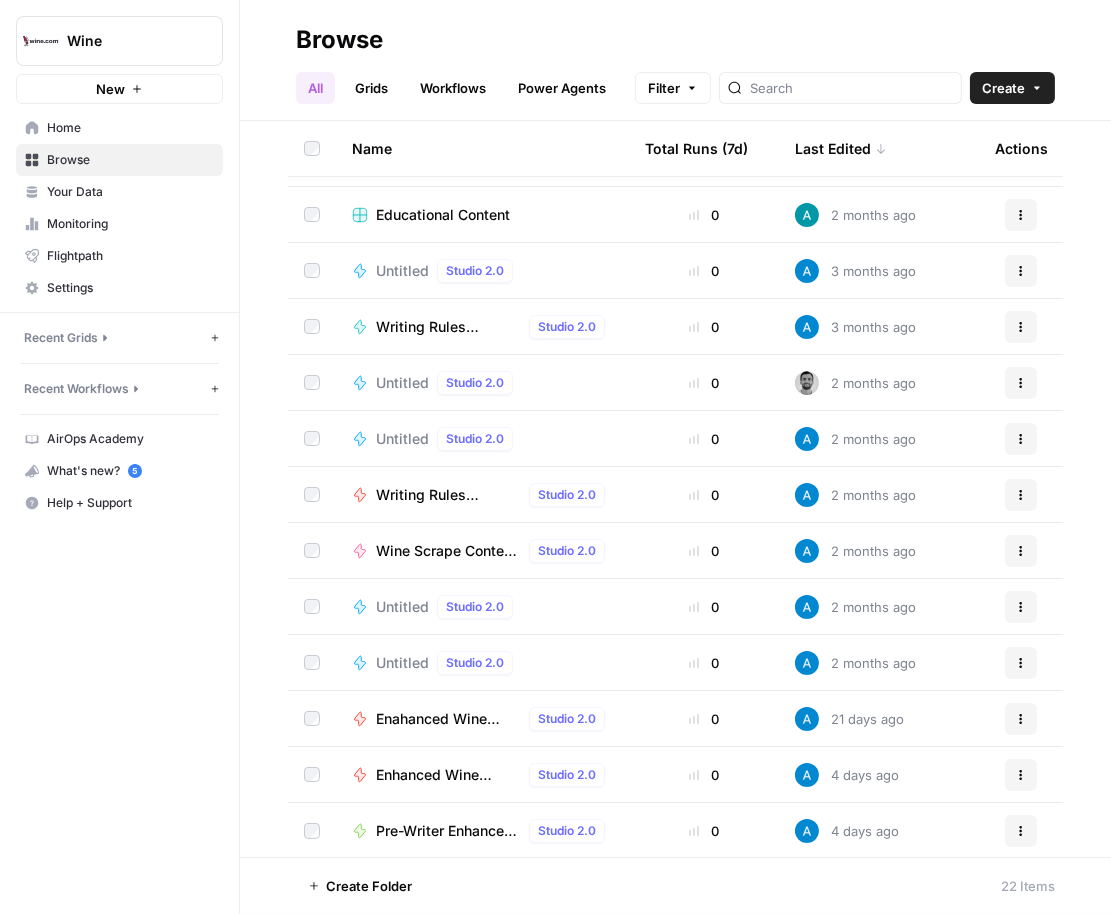 click on "Name Total Runs (7d) Last Edited Actions Keyword to Editorial 22 days ago Actions Editorial Writer Workflows (2.0) A 11 days ago Actions Wine Editorial Enhancements 4 days ago Actions Enrichment Payload Grid 0 8 months ago Actions Brand Alignment Analyzer 0 3 months ago Actions Wine "List" & "Landing" Pages 0 2 months ago Actions Educational Content 0 2 months ago Actions Untitled Studio 2.0 0 3 months ago Actions Writing Rules Analyzer: Brand Alignment 🎯 Studio 2.0 0 3 months ago Actions Untitled Studio 2.0 0 2 months ago Actions Untitled Studio 2.0 0 2 months ago Actions Writing Rules Enforcer 🍷 Studio 2.0 0 2 months ago Actions Wine Scrape Content Hub Studio 2.0 0 2 months ago Actions Untitled Studio 2.0 0 2 months ago Actions Untitled Studio 2.0 0 2 months ago Actions Enahanced Wine Product Selector [WEB] Studio 2.0 0 21 days ago Actions Enhanced Wine Product Selector [Knowledge Base] Studio 2.0 0 4 days ago Actions Pre-Writer Enhanced Wine Product Selector [Knowledge Base] Studio 2.0 0 4 days ago" at bounding box center [675, 489] 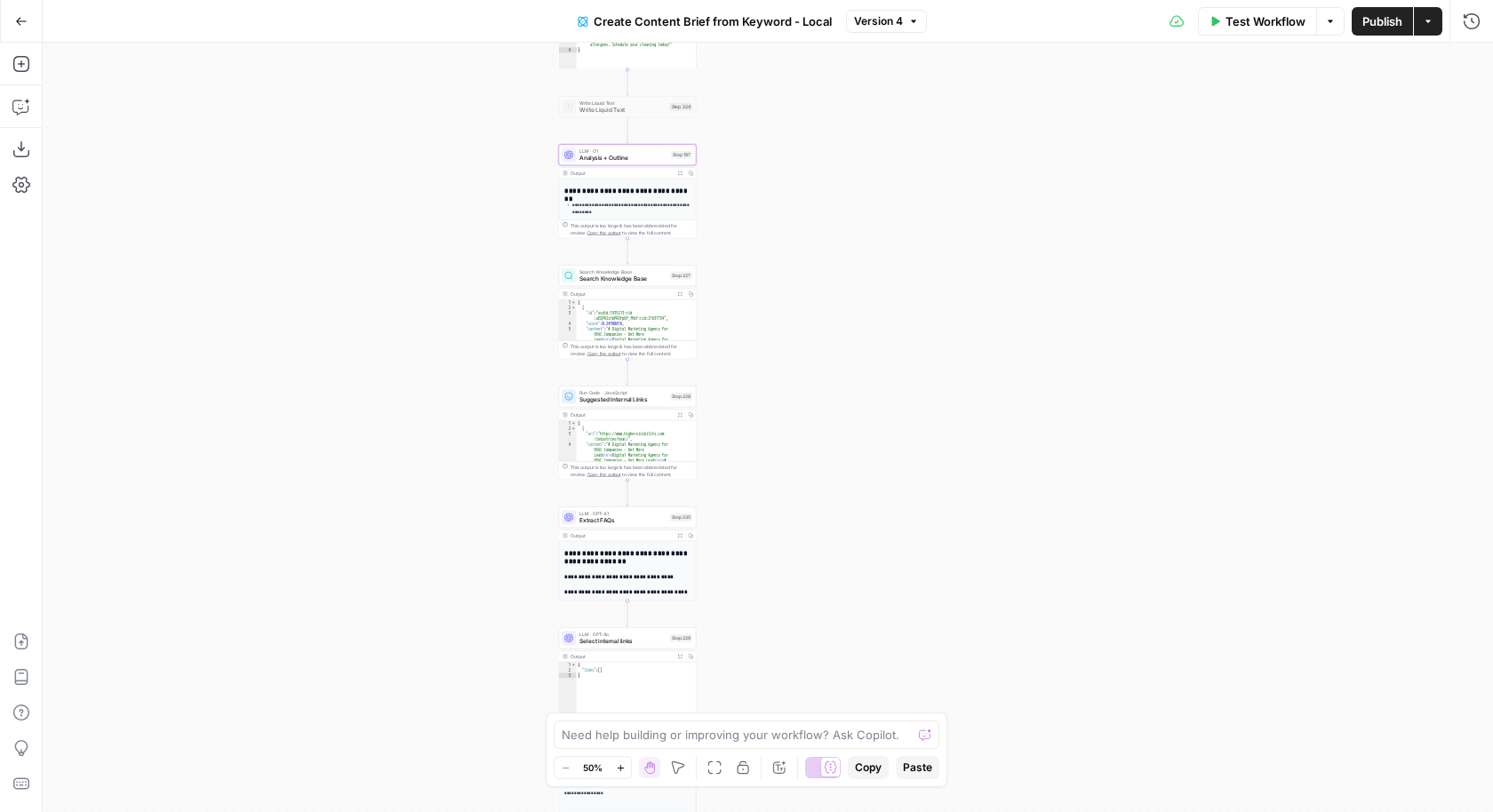 scroll, scrollTop: 0, scrollLeft: 0, axis: both 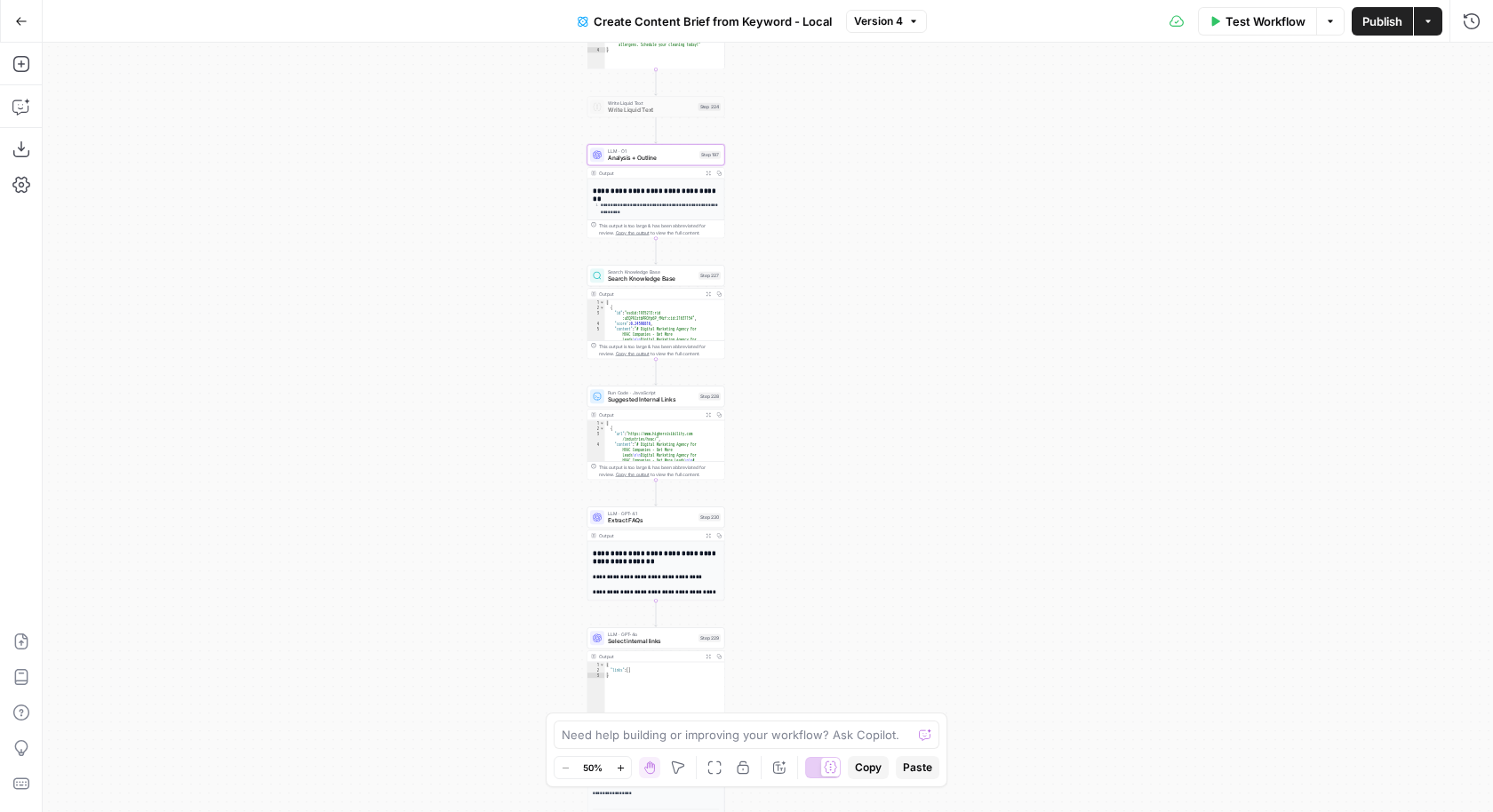 drag, startPoint x: 793, startPoint y: 287, endPoint x: 882, endPoint y: 287, distance: 89 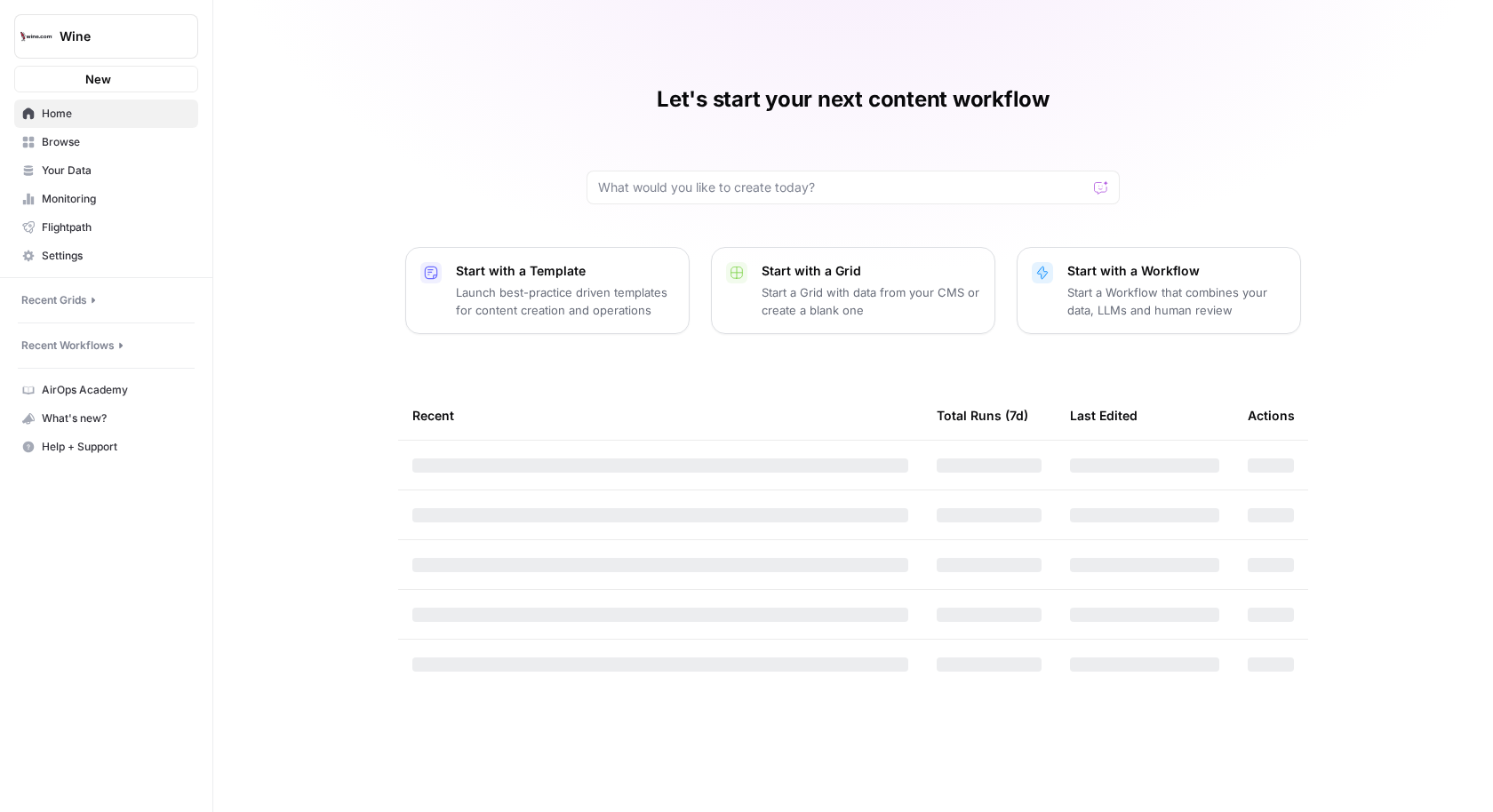 scroll, scrollTop: 0, scrollLeft: 0, axis: both 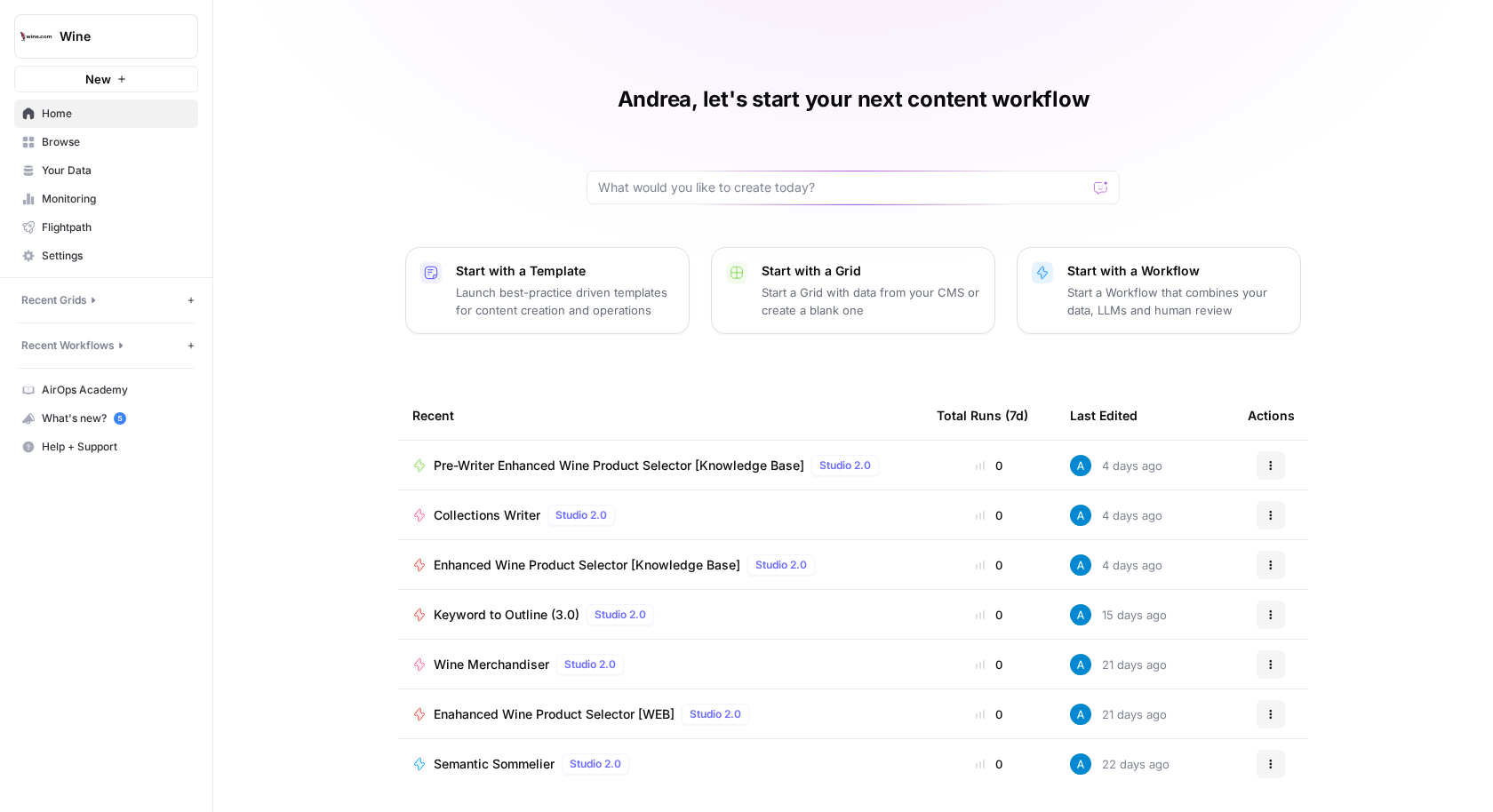 click on "Wine" at bounding box center [106, 36] 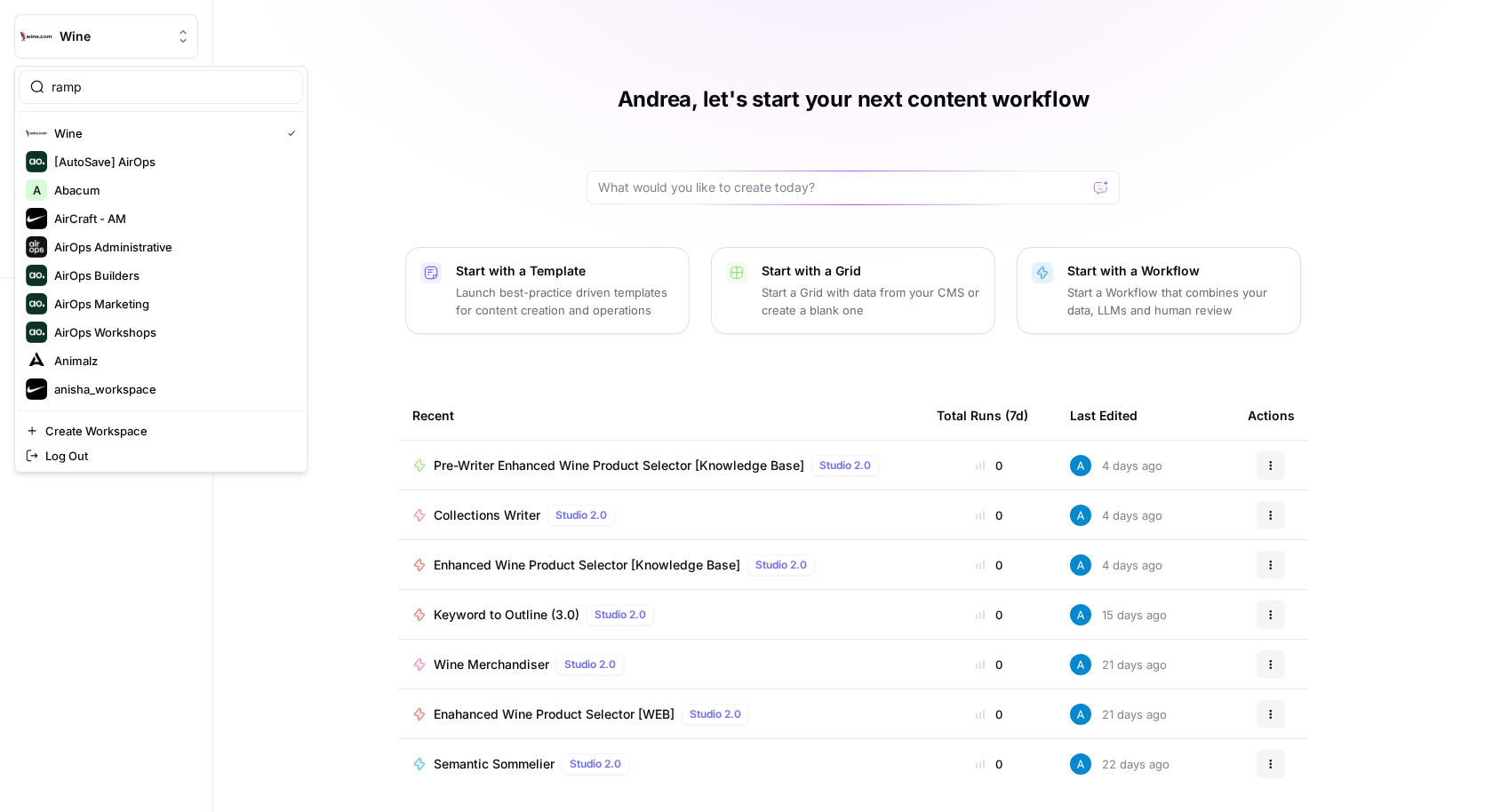 type on "ramp" 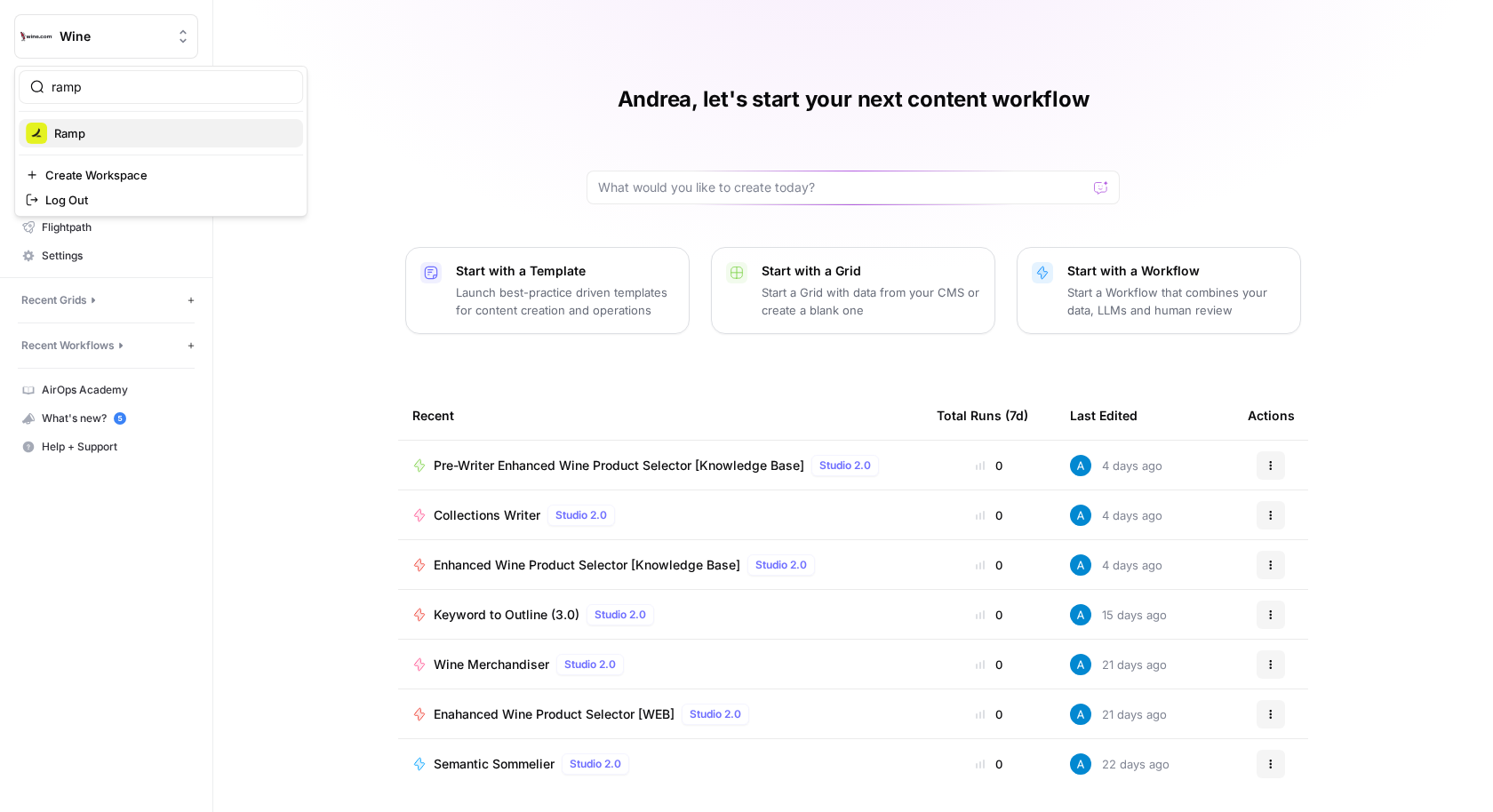 click on "Ramp" at bounding box center (172, 133) 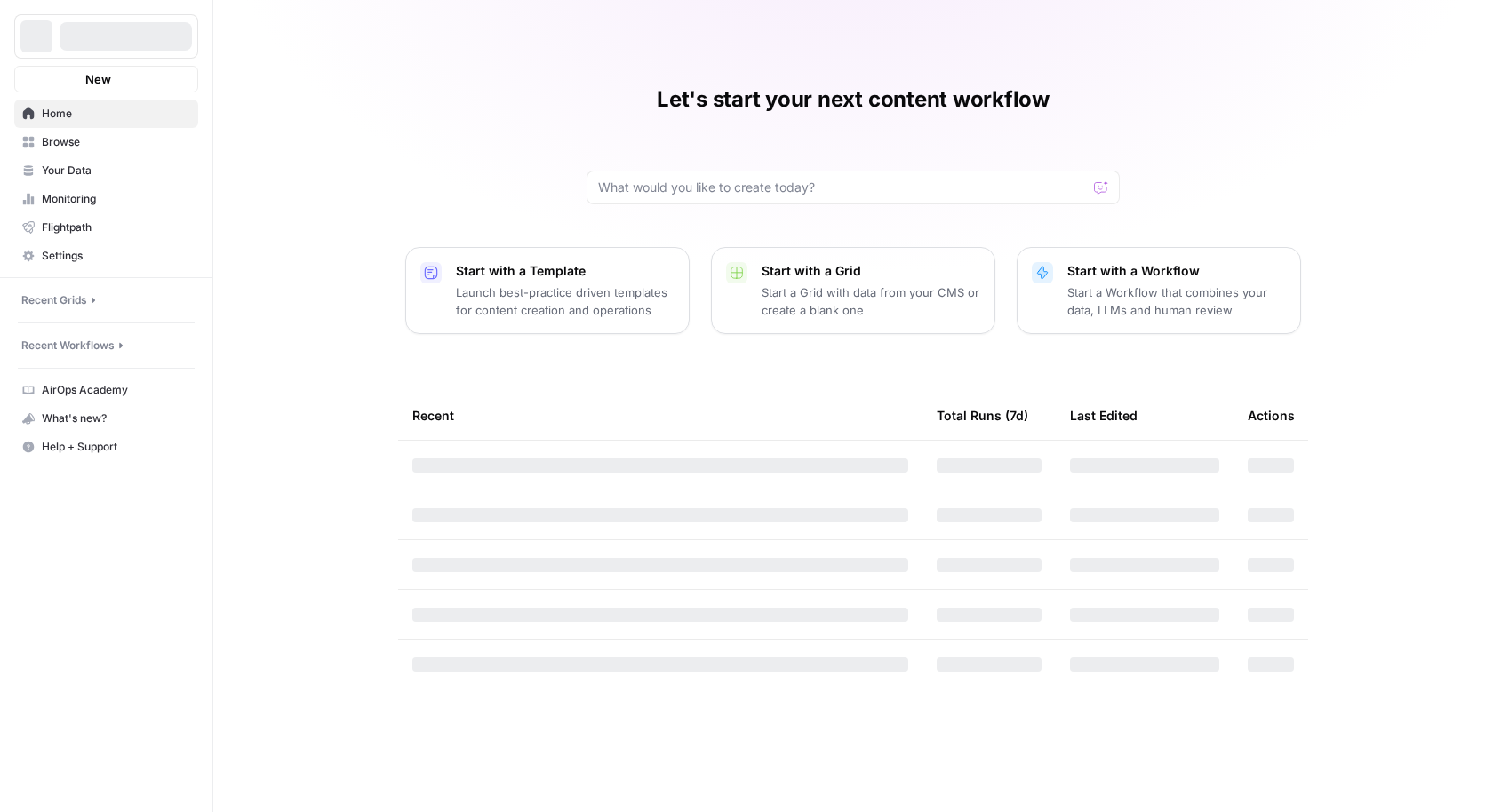 scroll, scrollTop: 0, scrollLeft: 0, axis: both 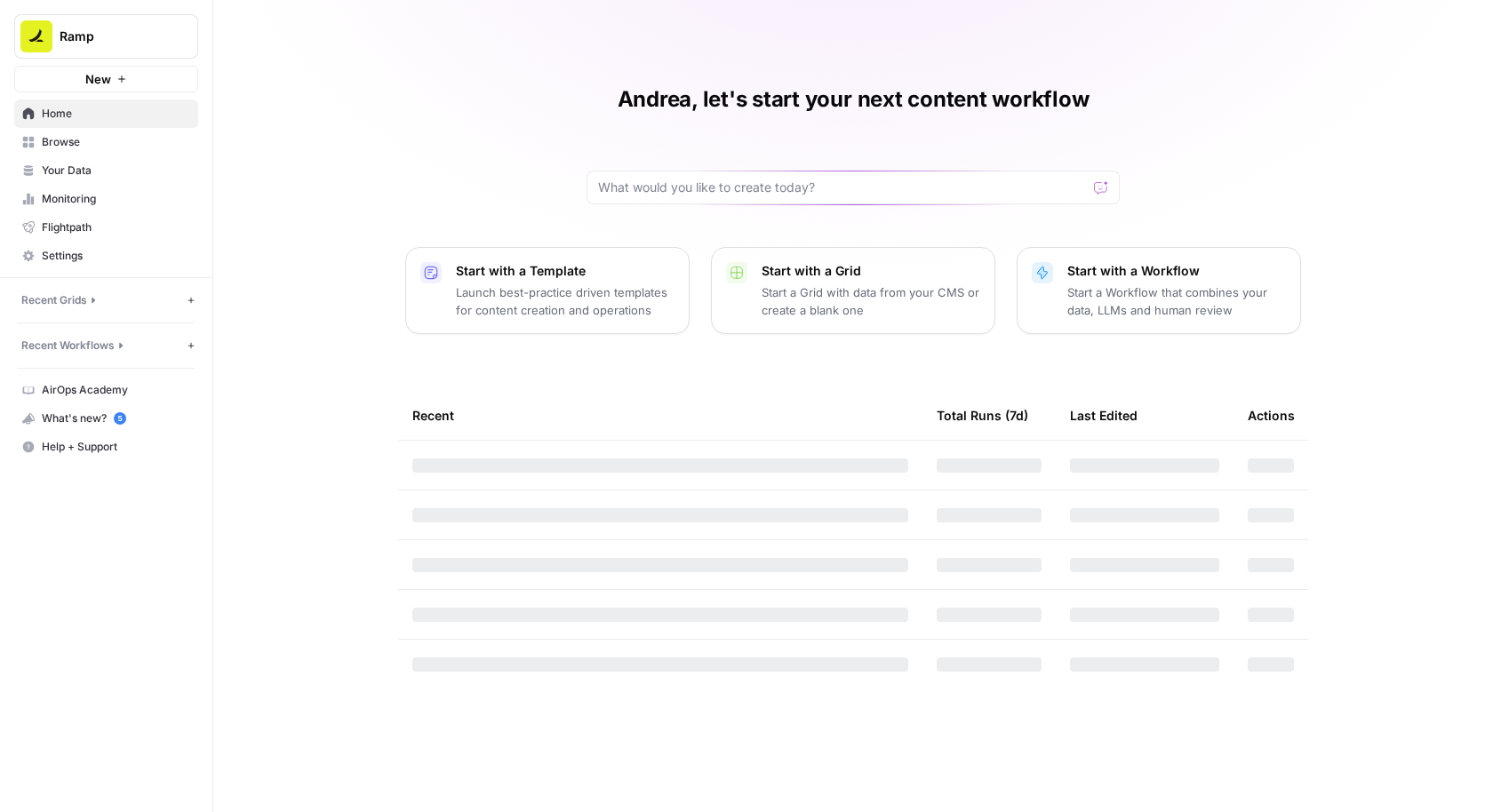 click on "Browse" at bounding box center (116, 142) 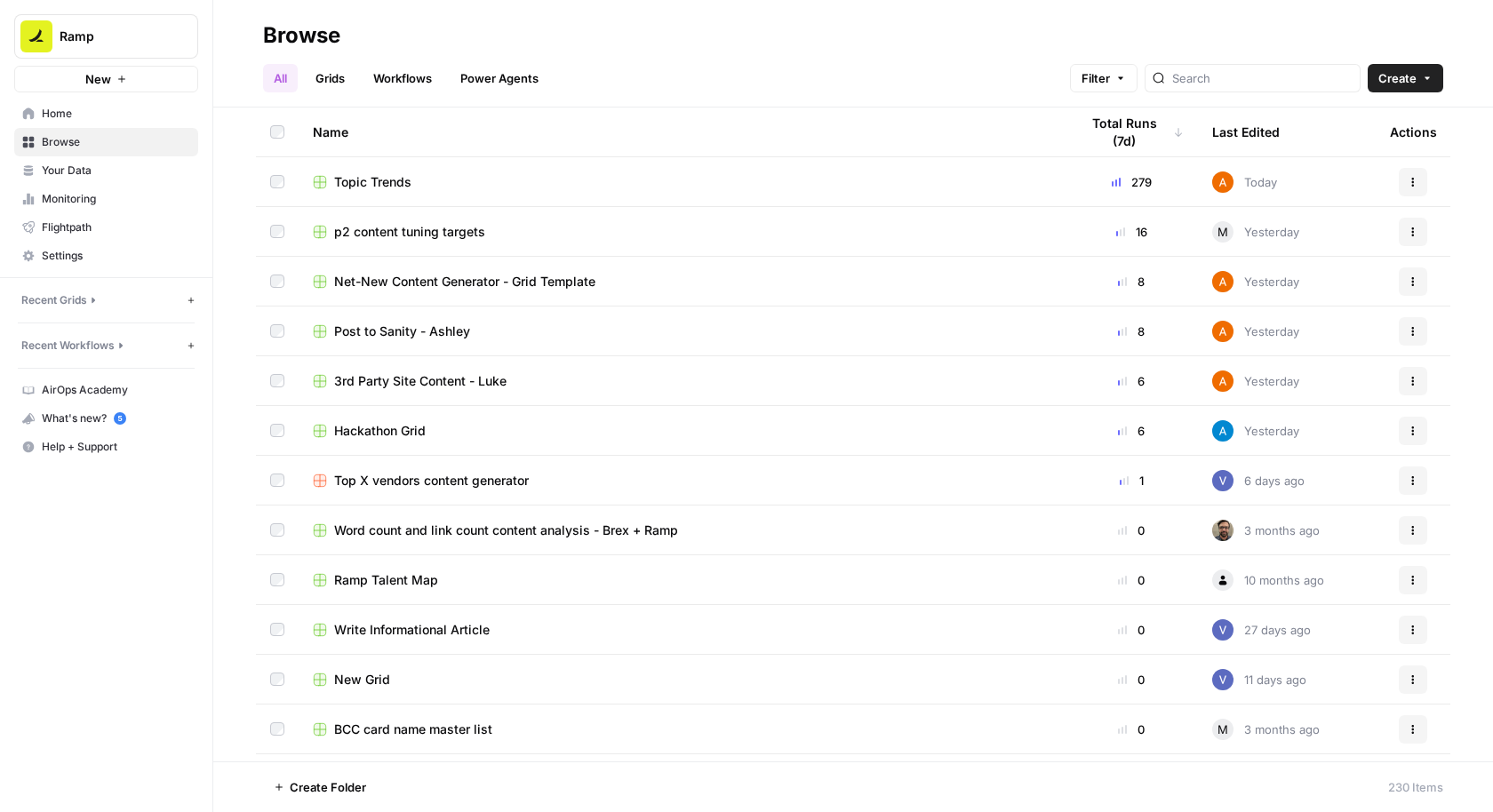 click on "Grids" at bounding box center [330, 78] 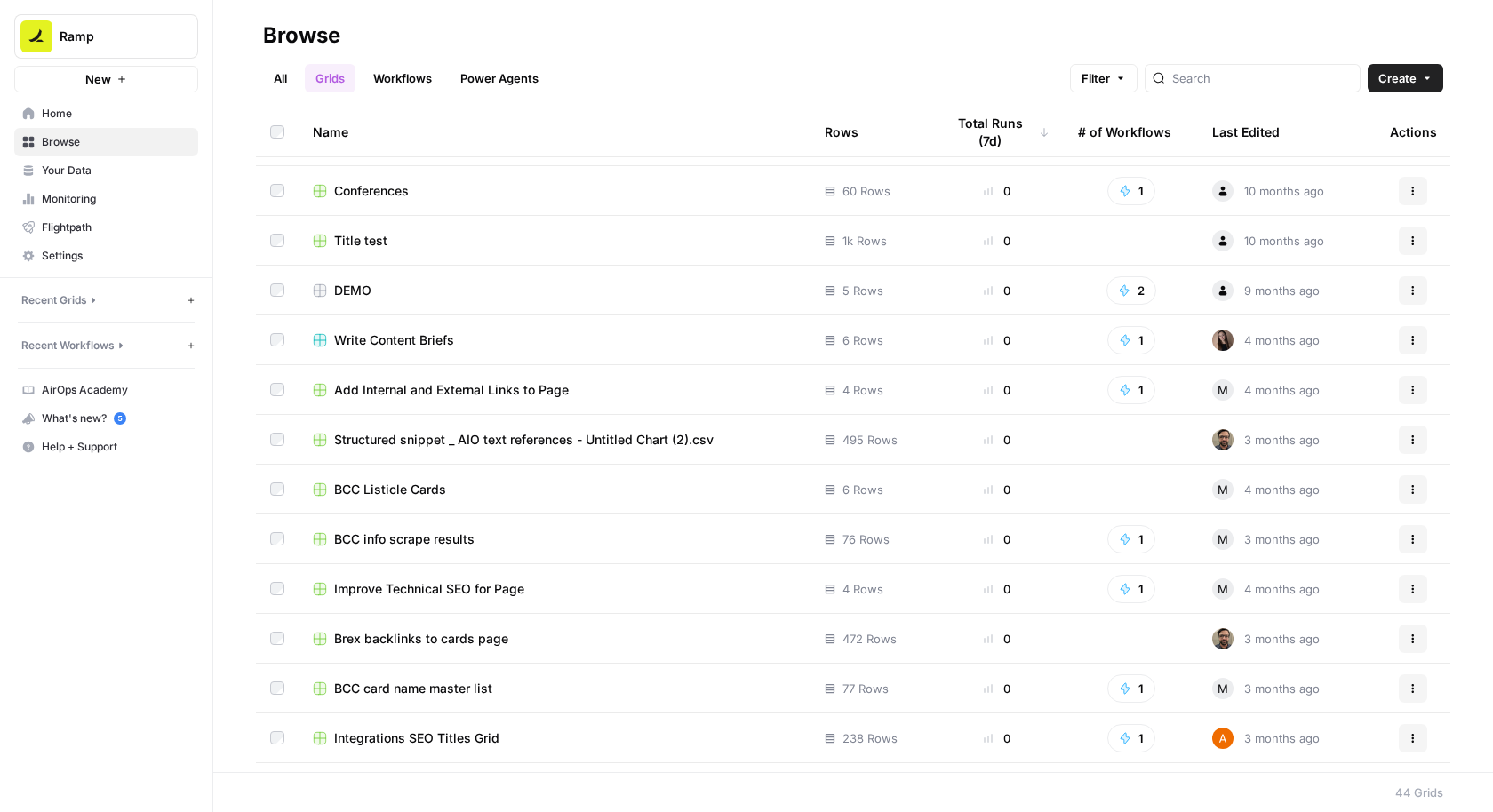 scroll, scrollTop: 0, scrollLeft: 0, axis: both 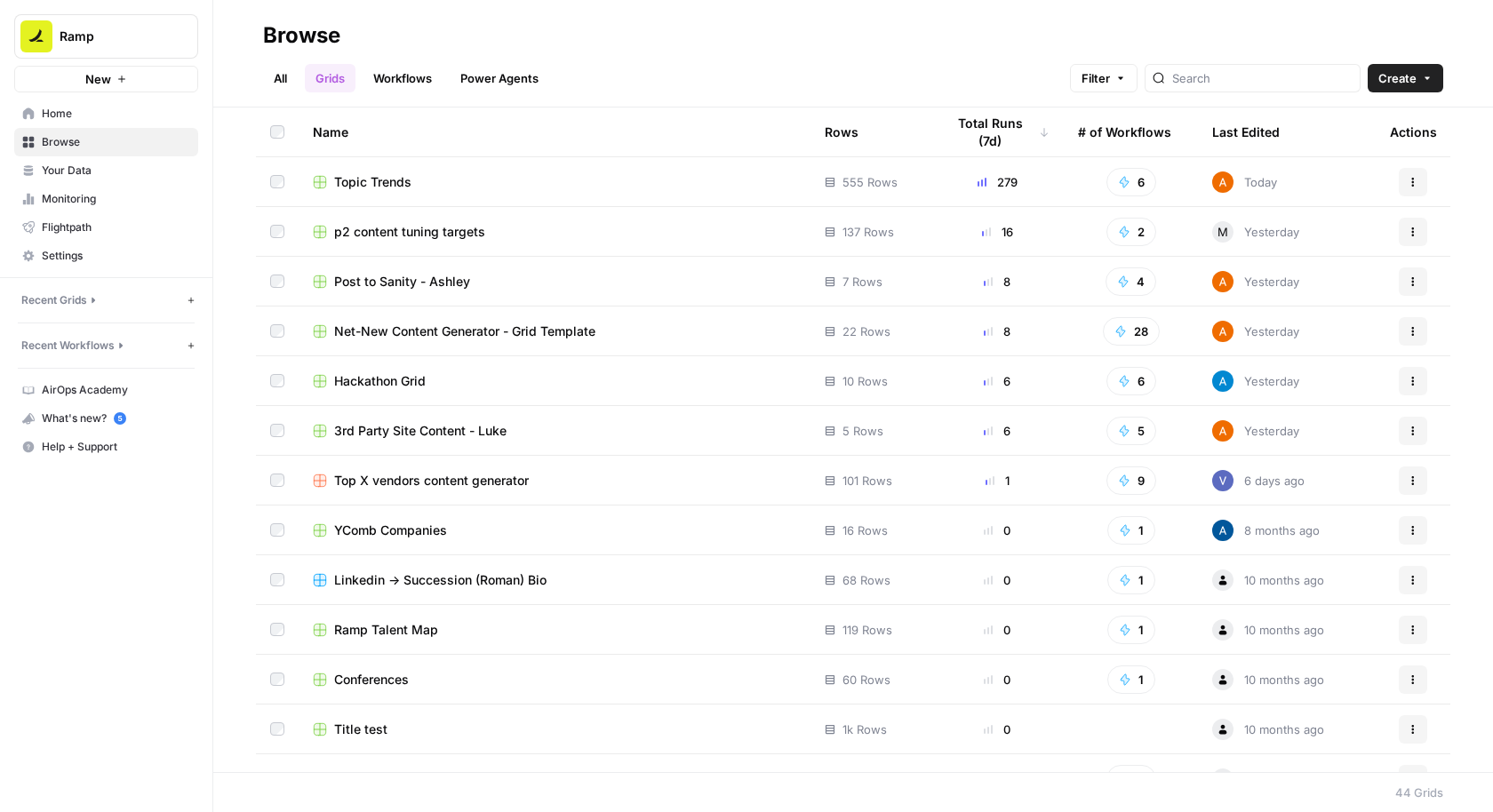 click on "Topic Trends" at bounding box center [372, 182] 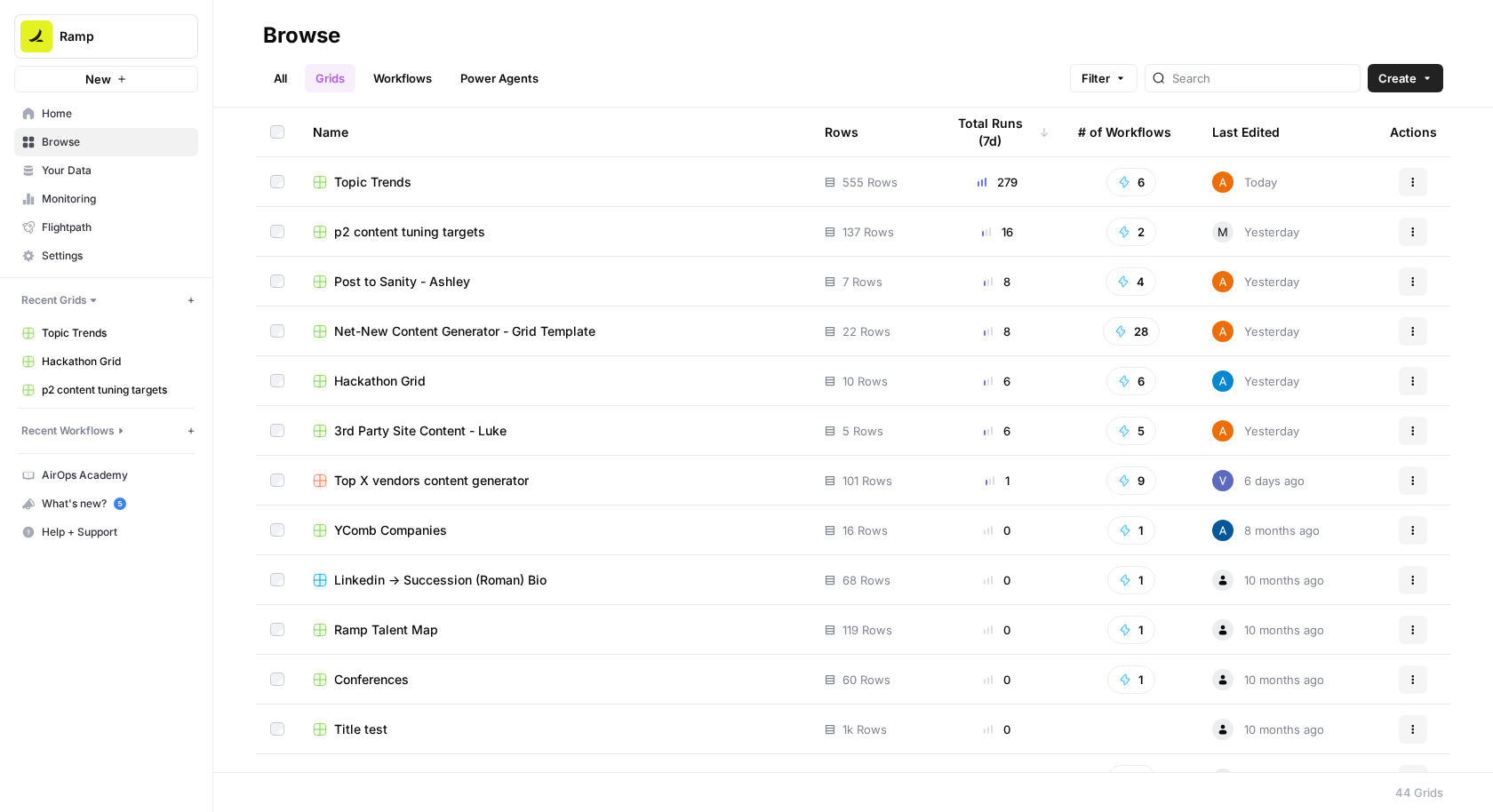 click on "Last Edited" at bounding box center (1246, 131) 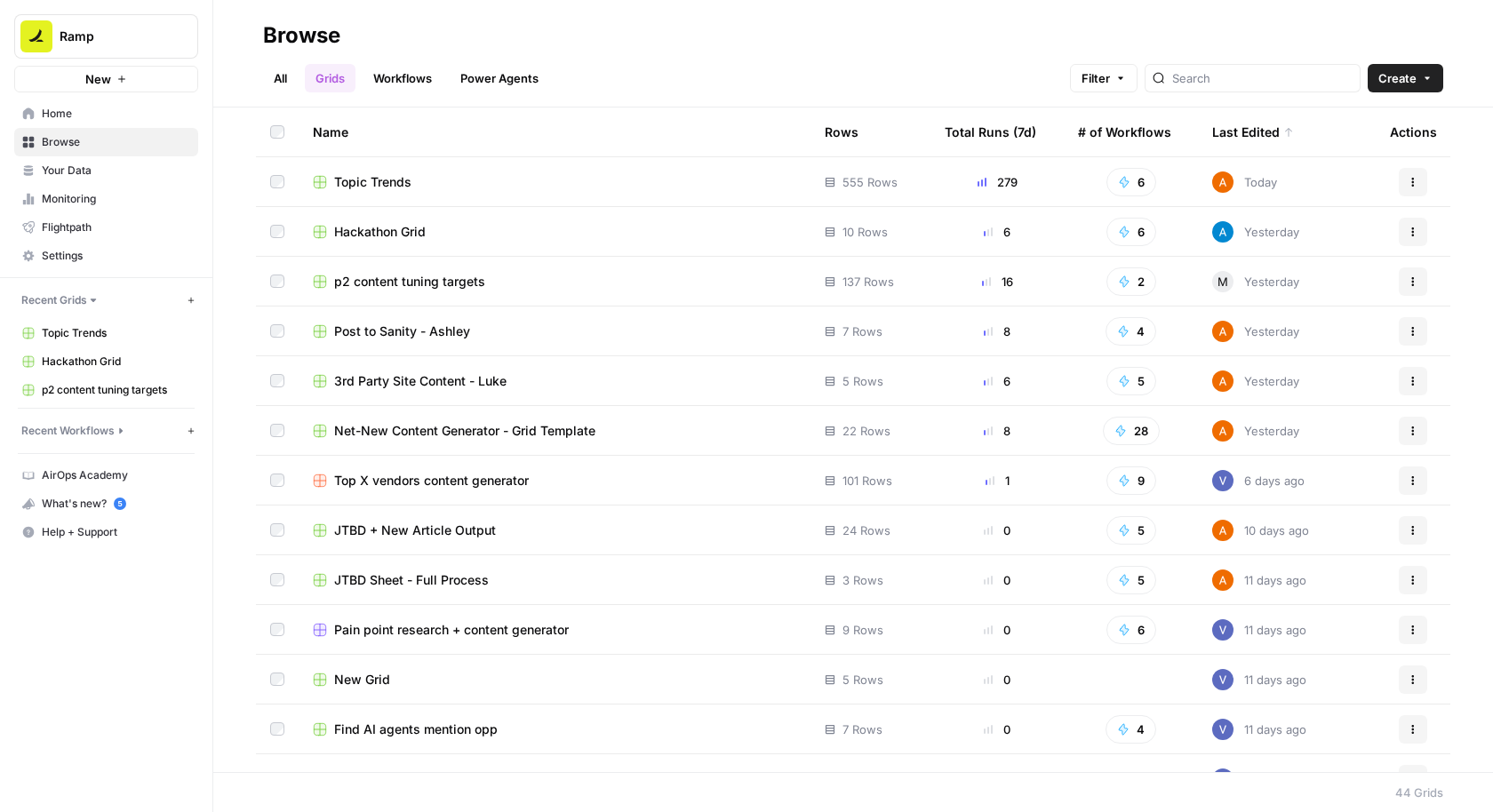 click on "Hackathon Grid" at bounding box center (379, 232) 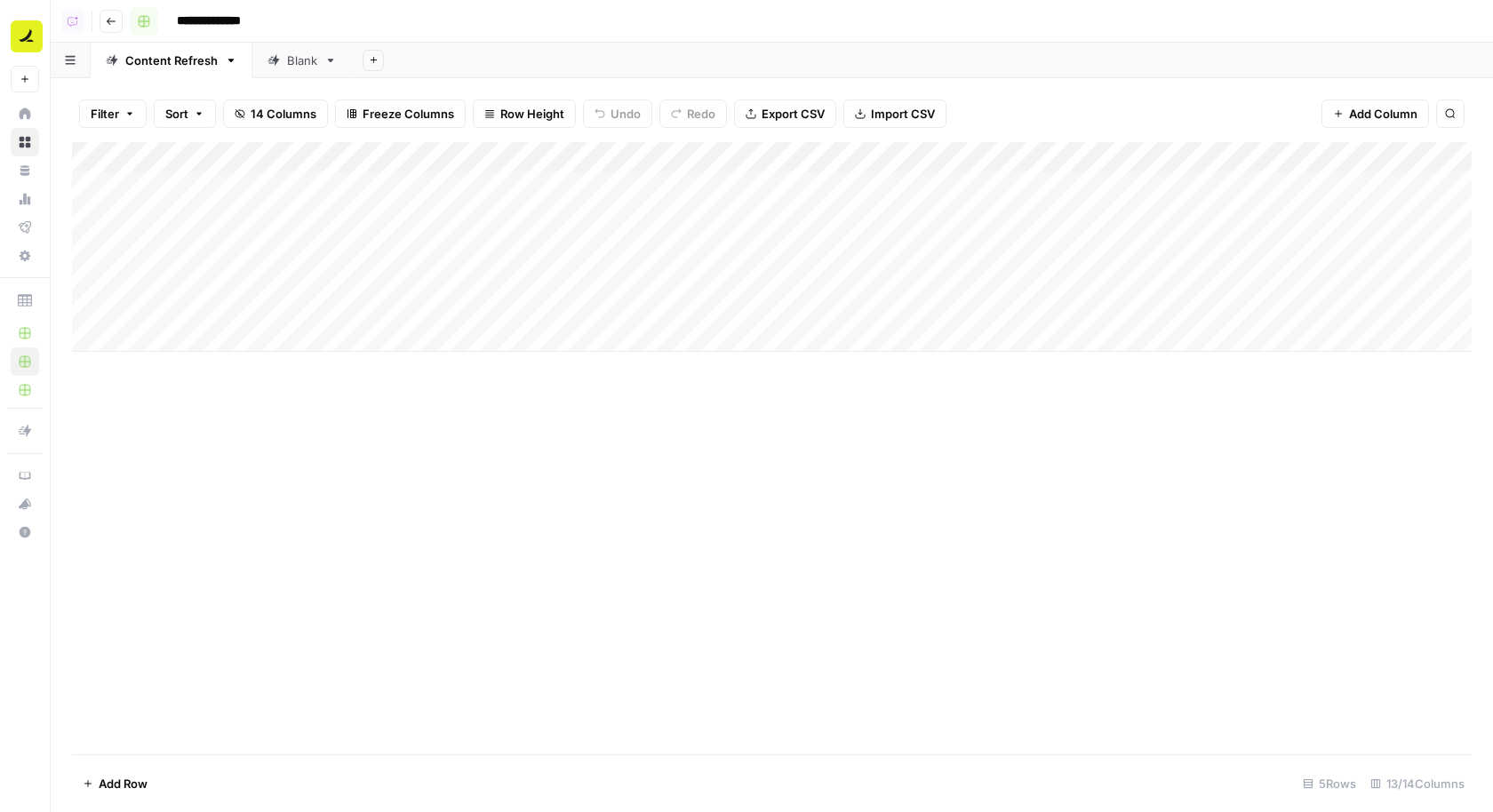 click 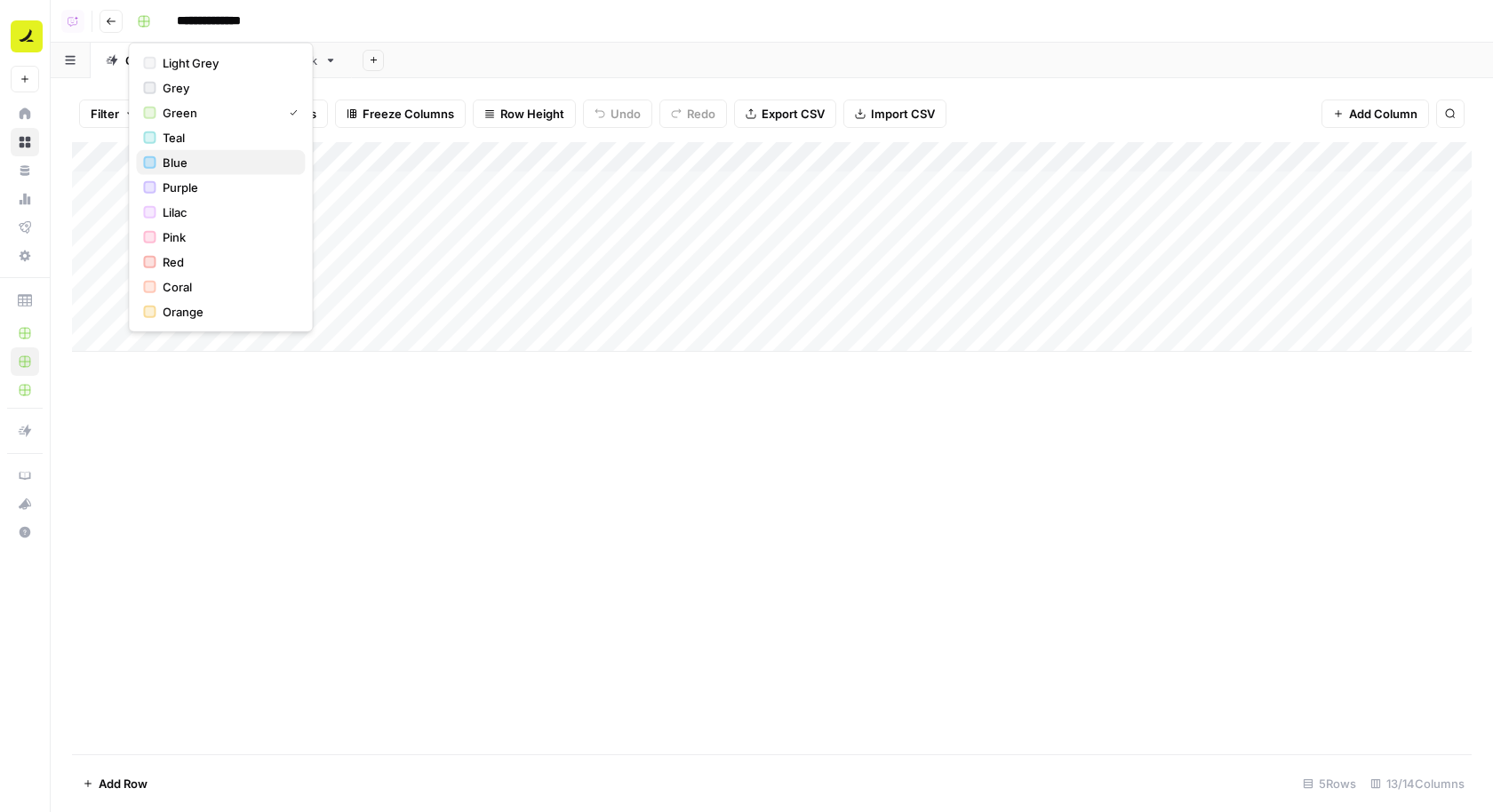 click on "Blue" at bounding box center (220, 163) 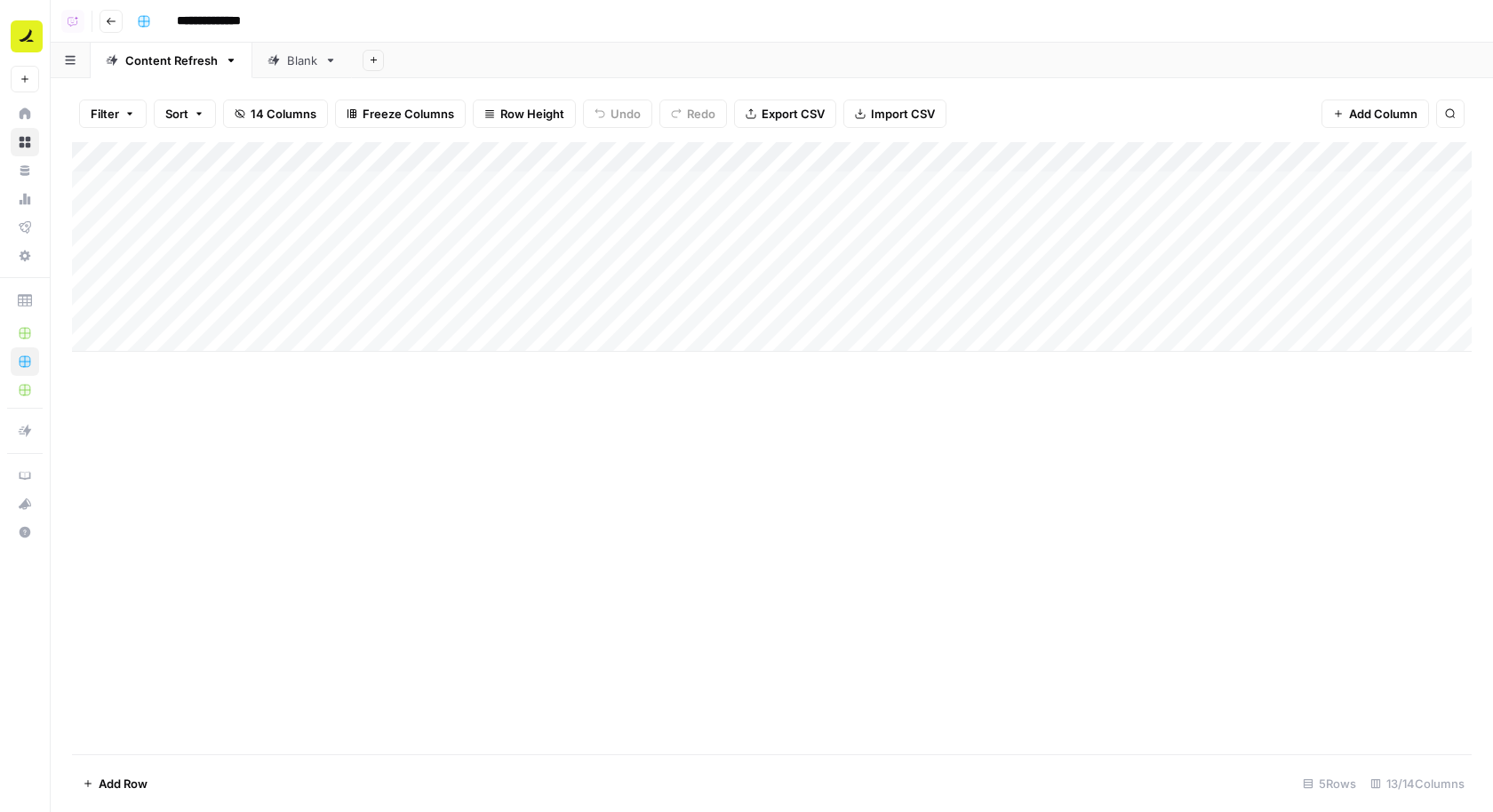 click on "Add Sheet" at bounding box center [922, 60] 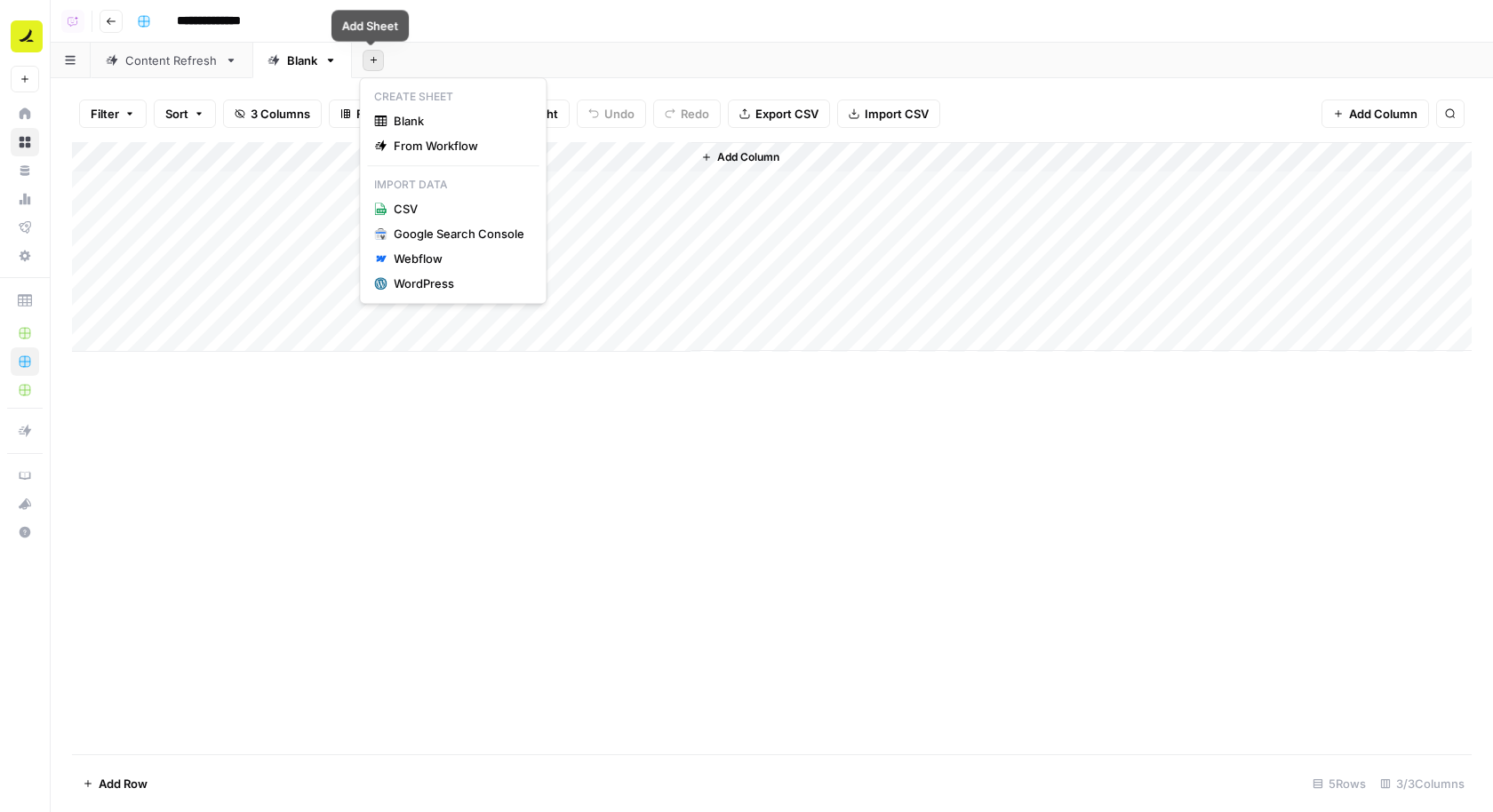 click on "Add Sheet" at bounding box center (373, 60) 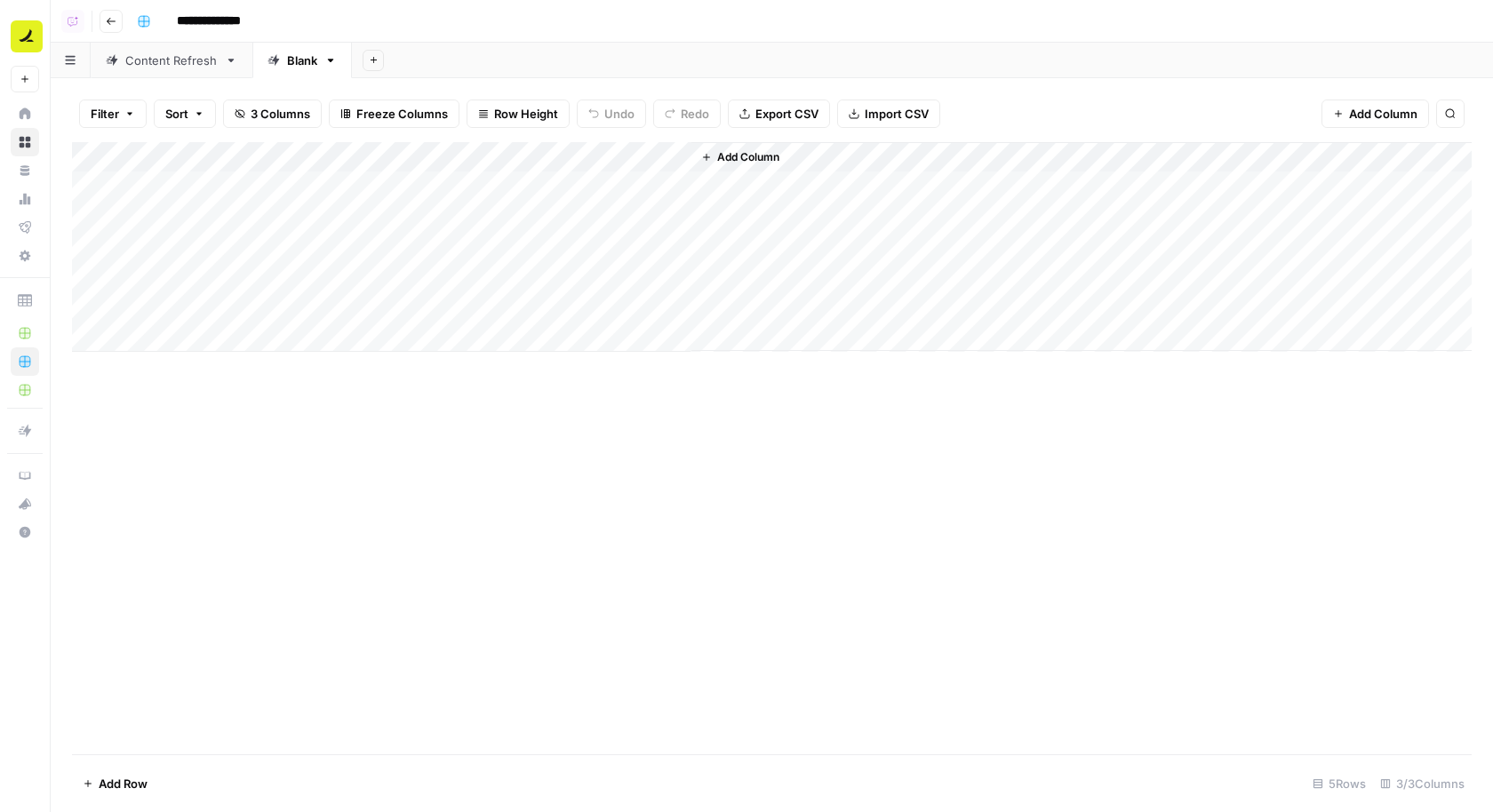 click on "Add Sheet" at bounding box center (922, 60) 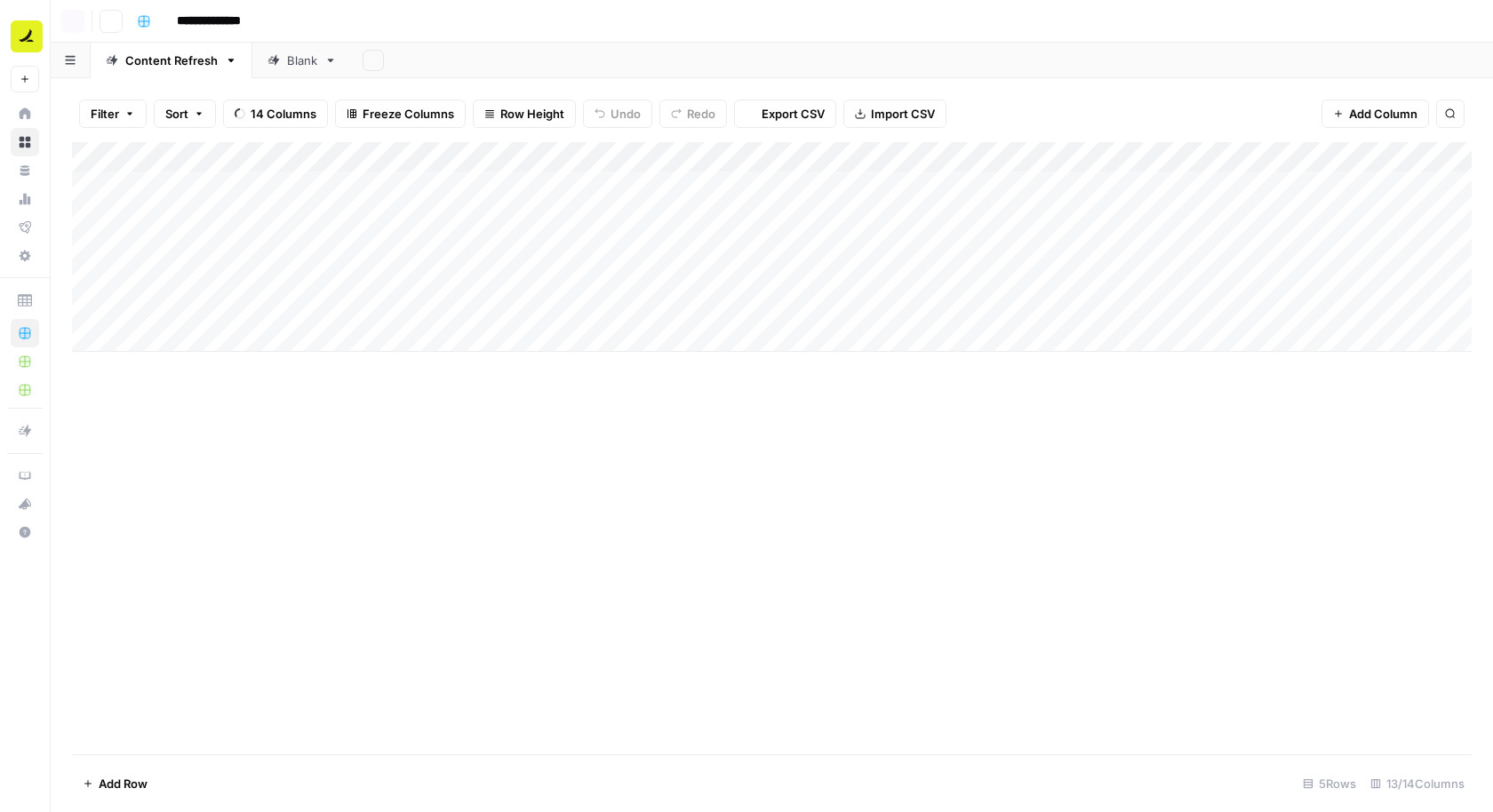 scroll, scrollTop: 0, scrollLeft: 0, axis: both 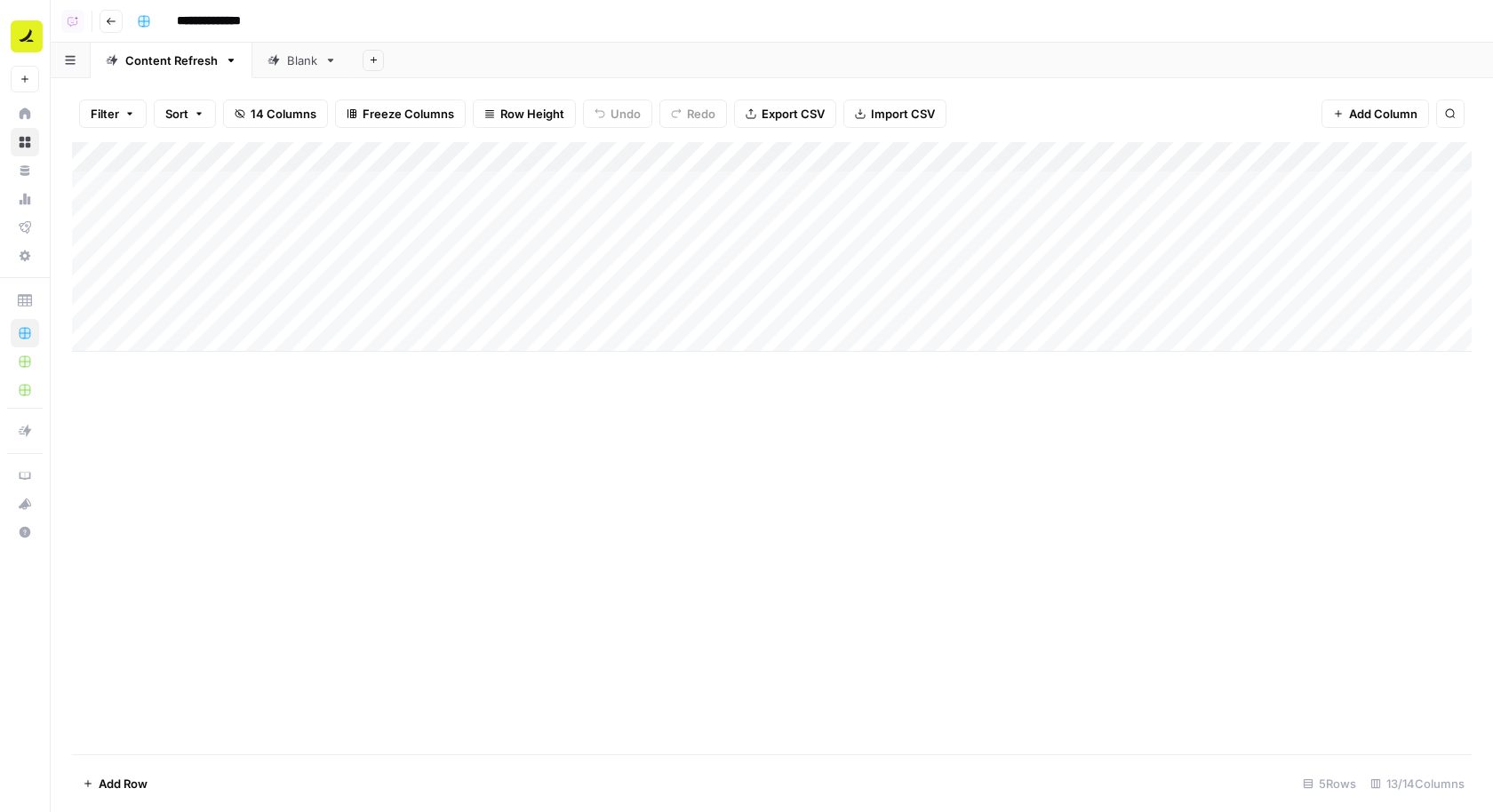 click on "**********" at bounding box center [771, 21] 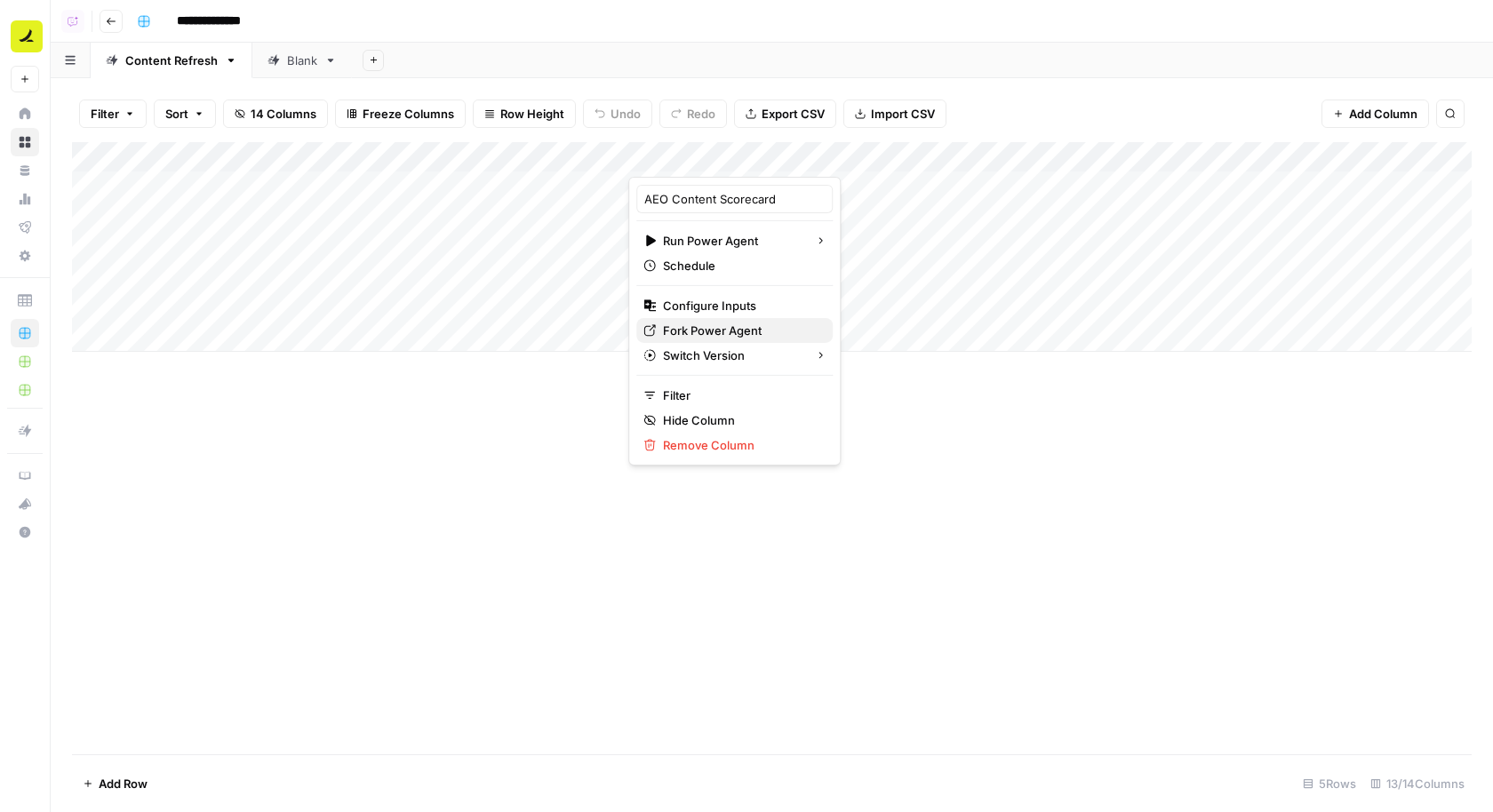 click on "Fork Power Agent" at bounding box center [740, 330] 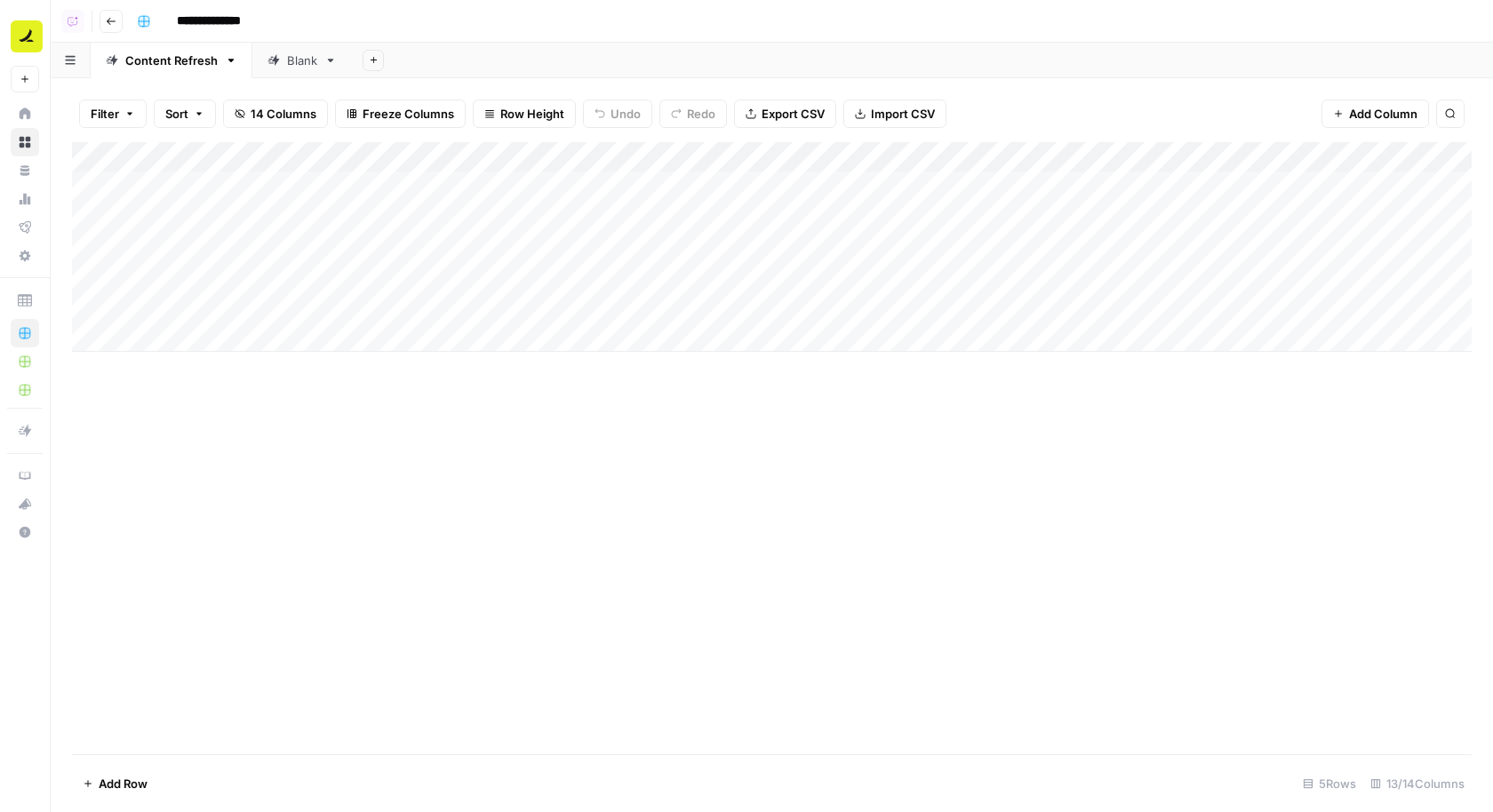 click on "Add Column" at bounding box center (771, 448) 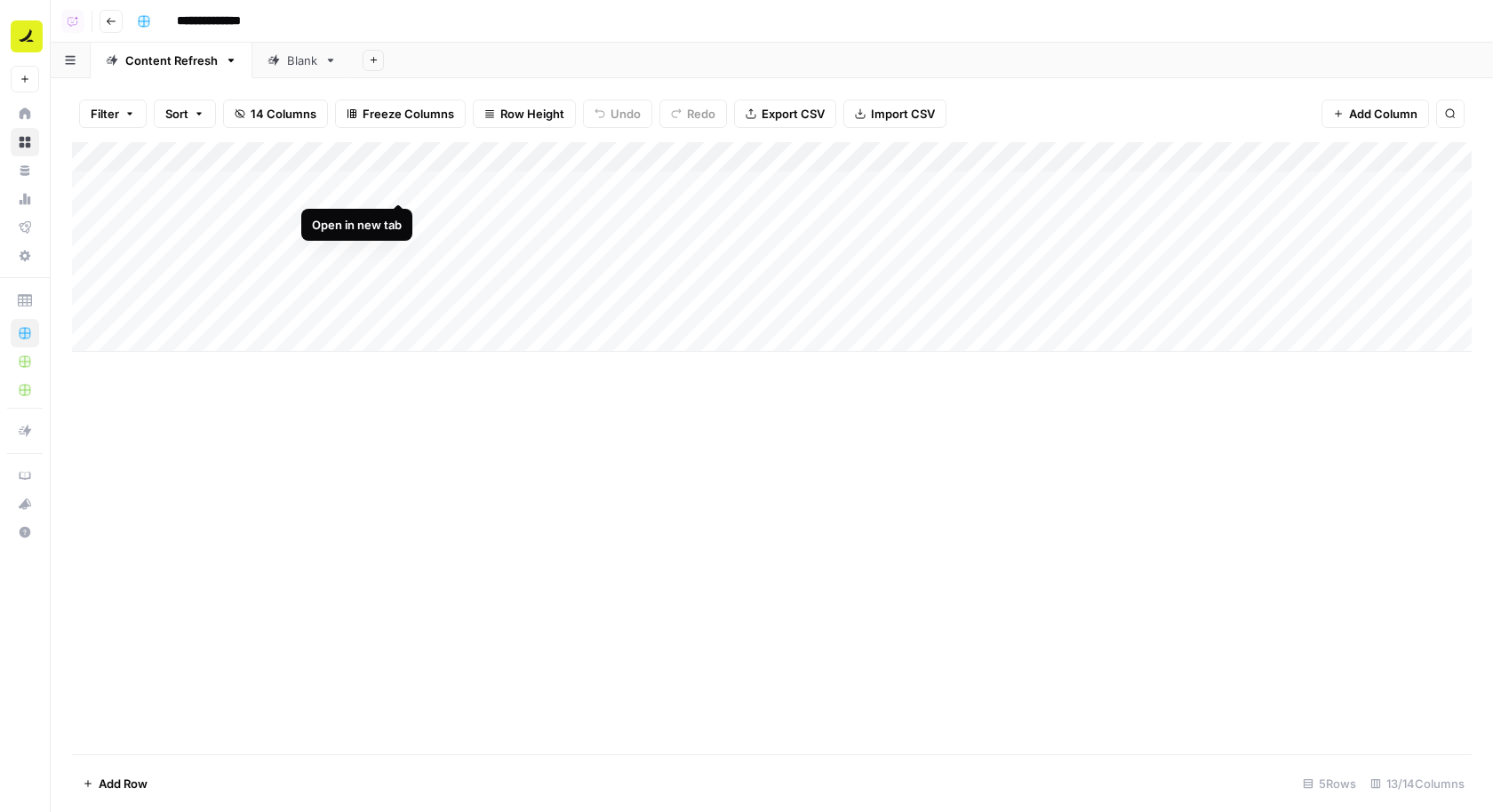 click on "Add Column" at bounding box center [771, 247] 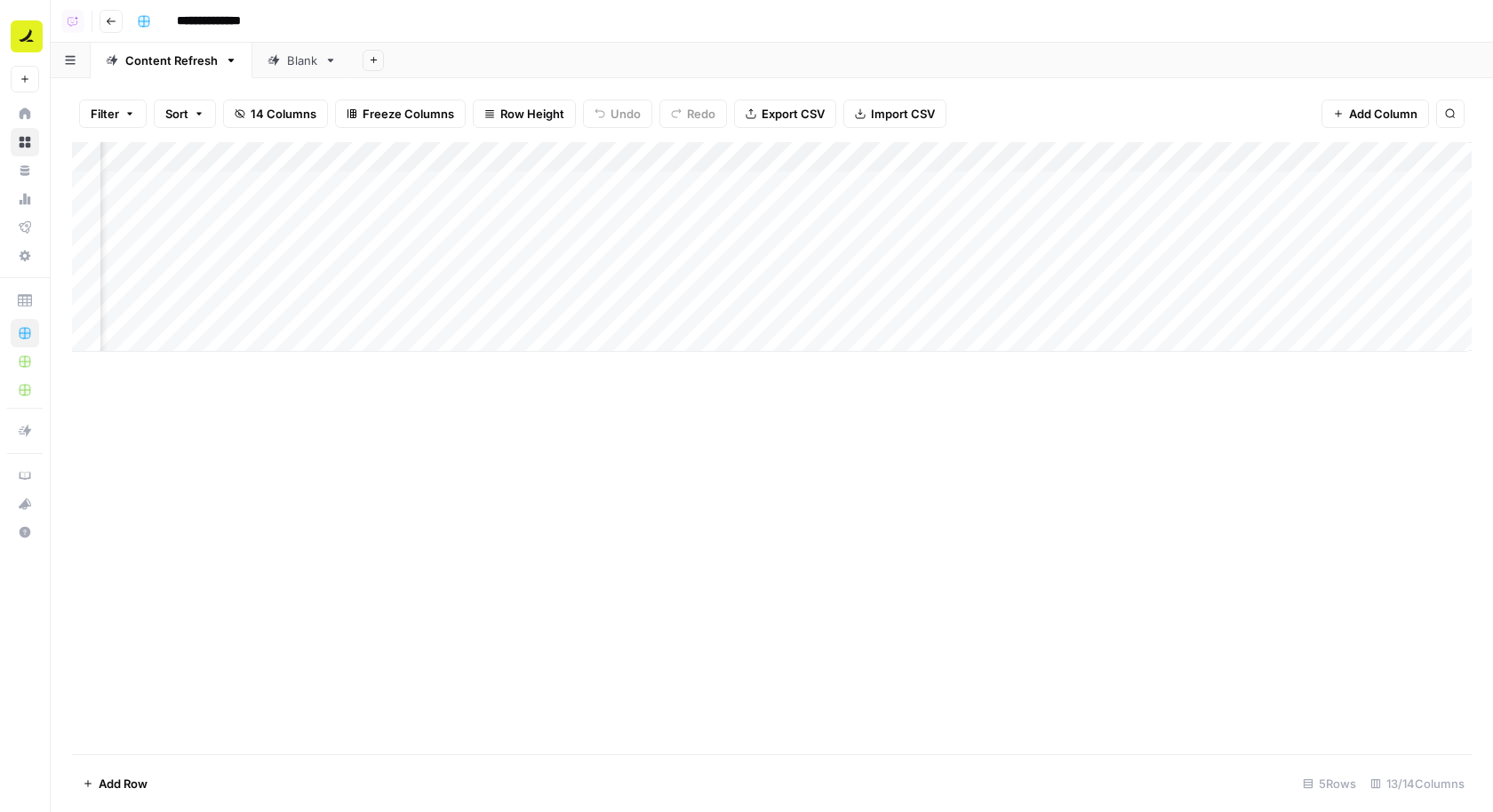 scroll, scrollTop: 0, scrollLeft: 949, axis: horizontal 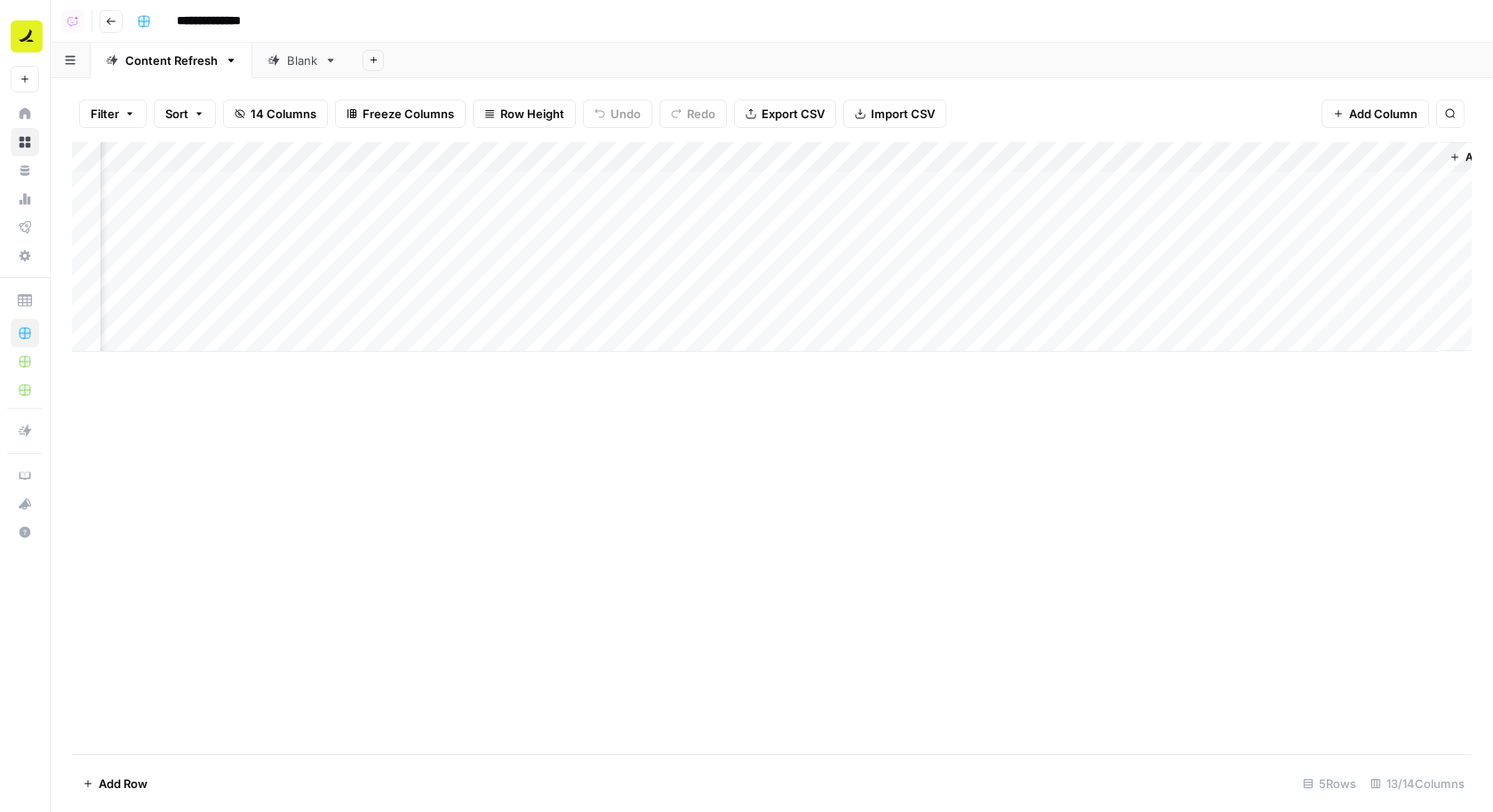 click on "Filter Sort 14 Columns Freeze Columns Row Height Undo Redo Export CSV Import CSV Add Column Search Add Column Add Row 5  Rows 13/14  Columns" at bounding box center (771, 445) 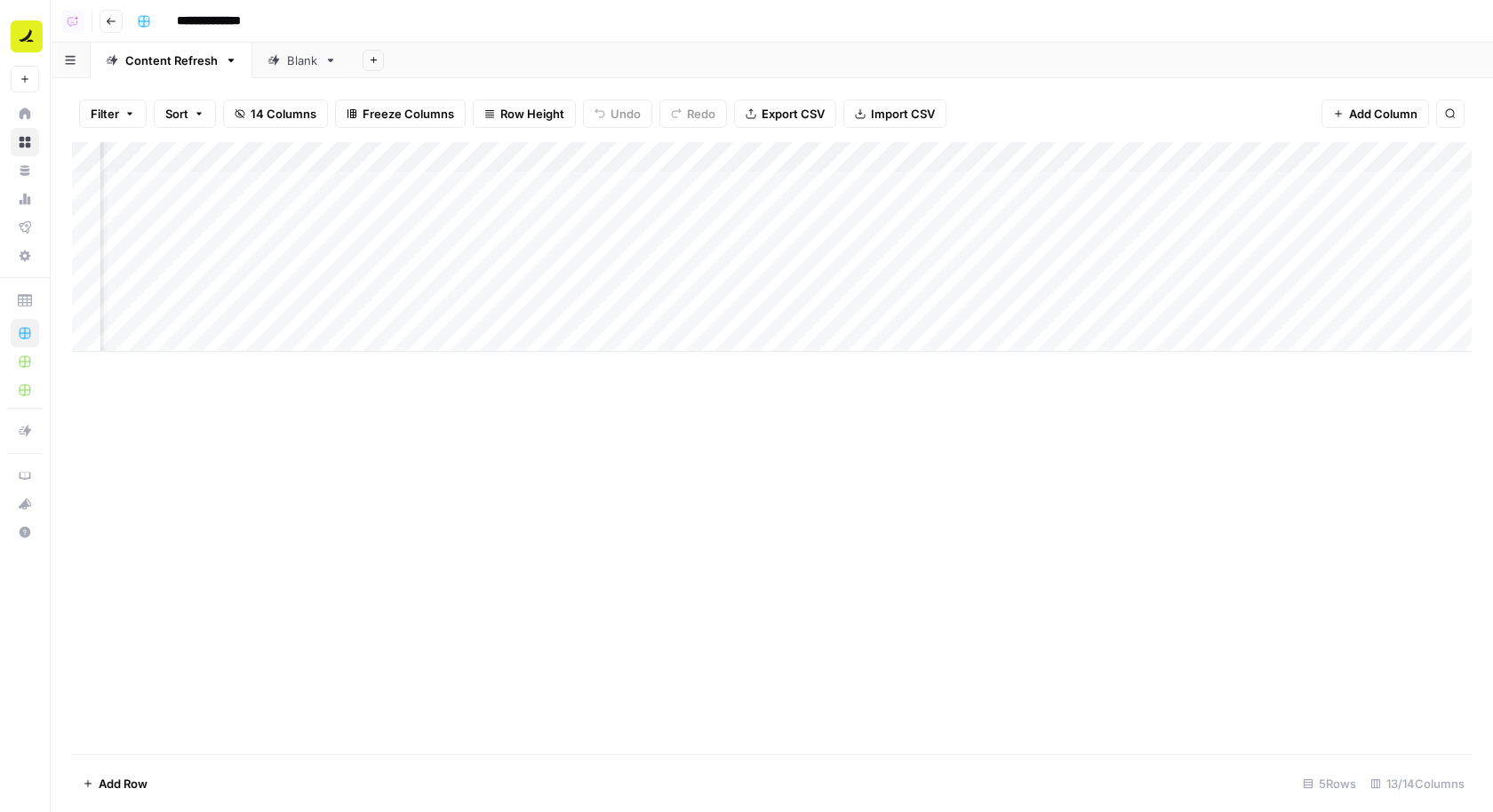 scroll, scrollTop: 0, scrollLeft: 0, axis: both 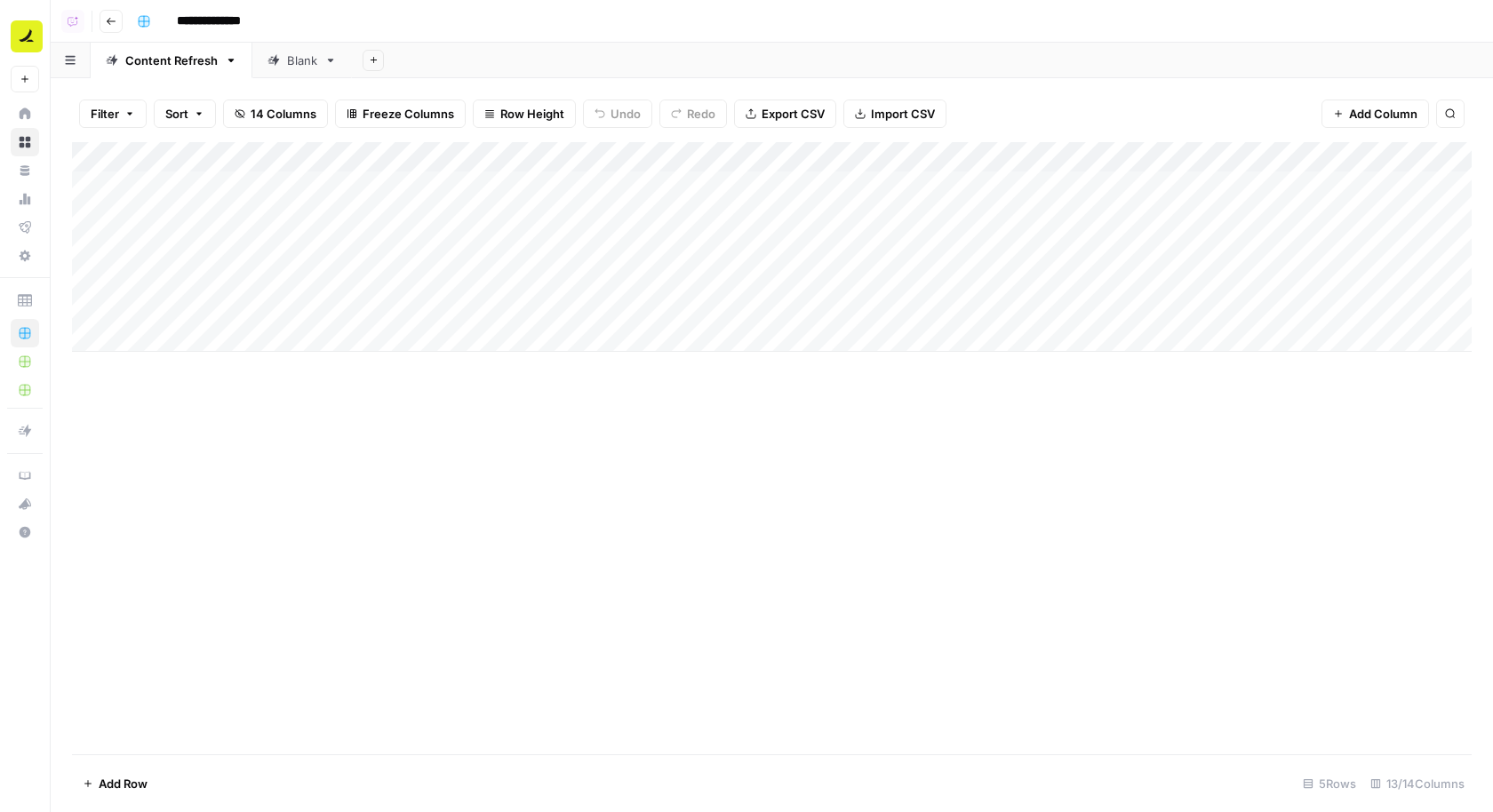 click on "Filter Sort 14 Columns Freeze Columns Row Height Undo Redo Export CSV Import CSV Add Column Search" at bounding box center [771, 114] 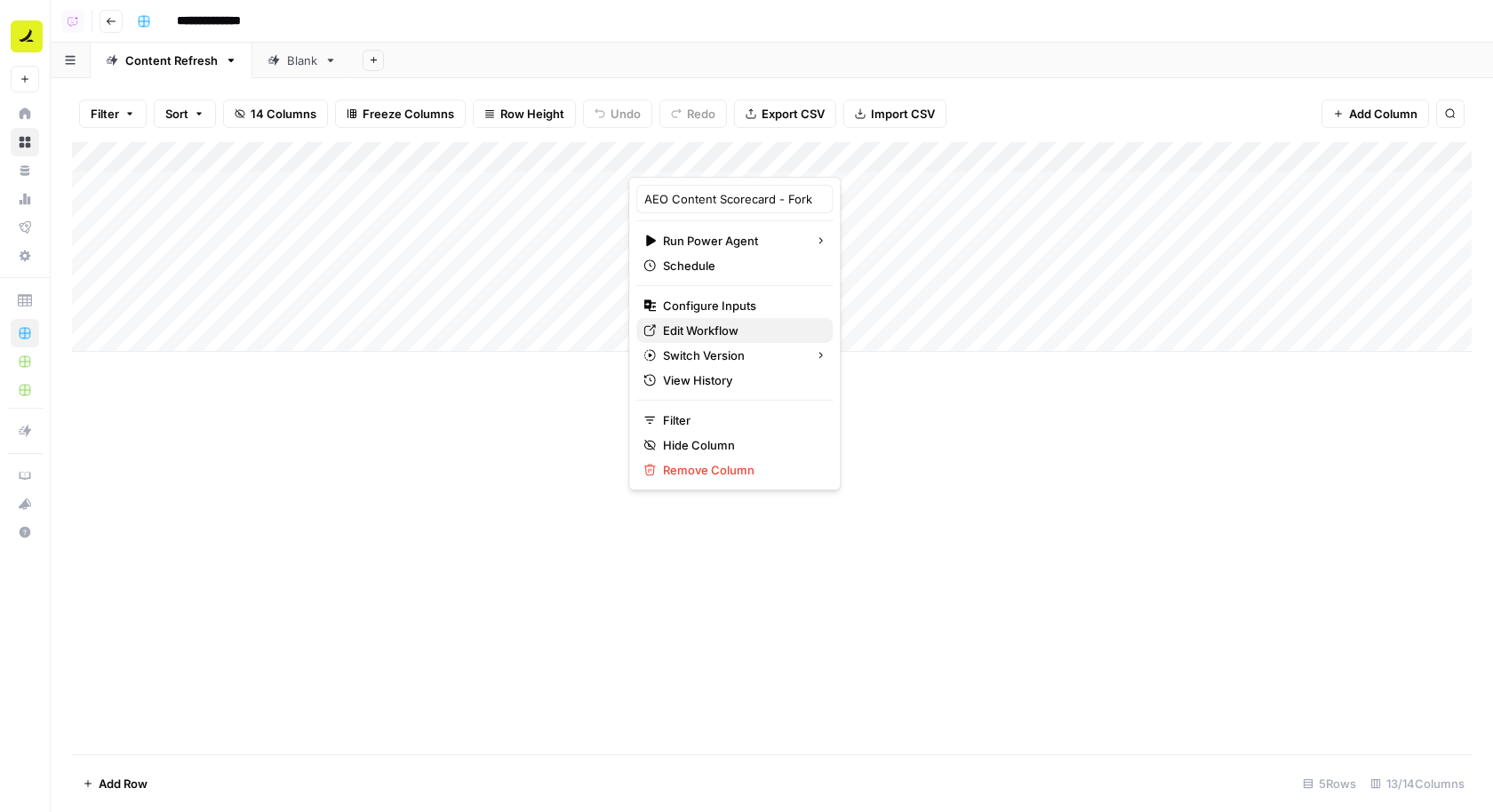 click on "Edit Workflow" at bounding box center [740, 330] 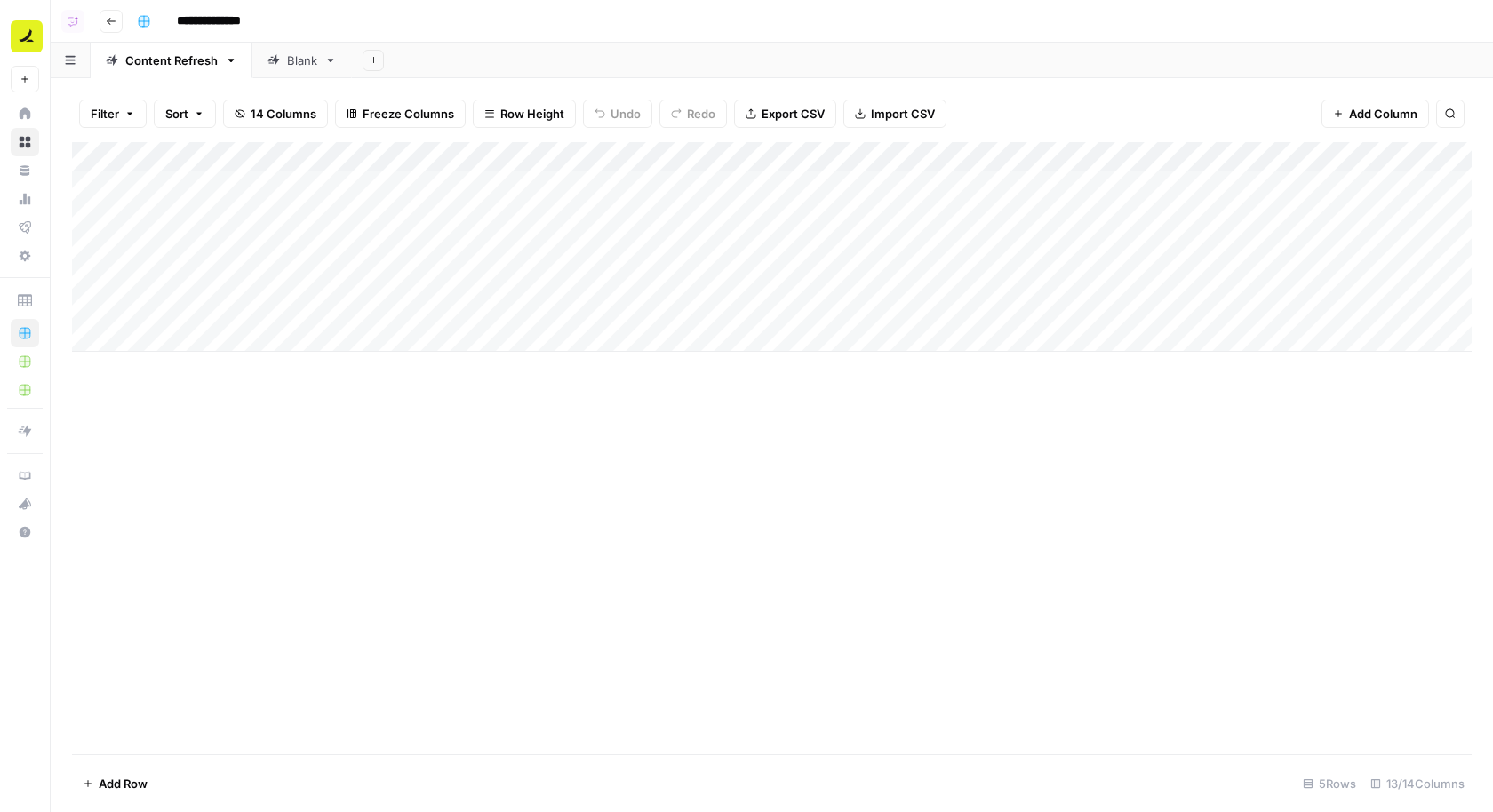 click on "Add Sheet" at bounding box center (922, 60) 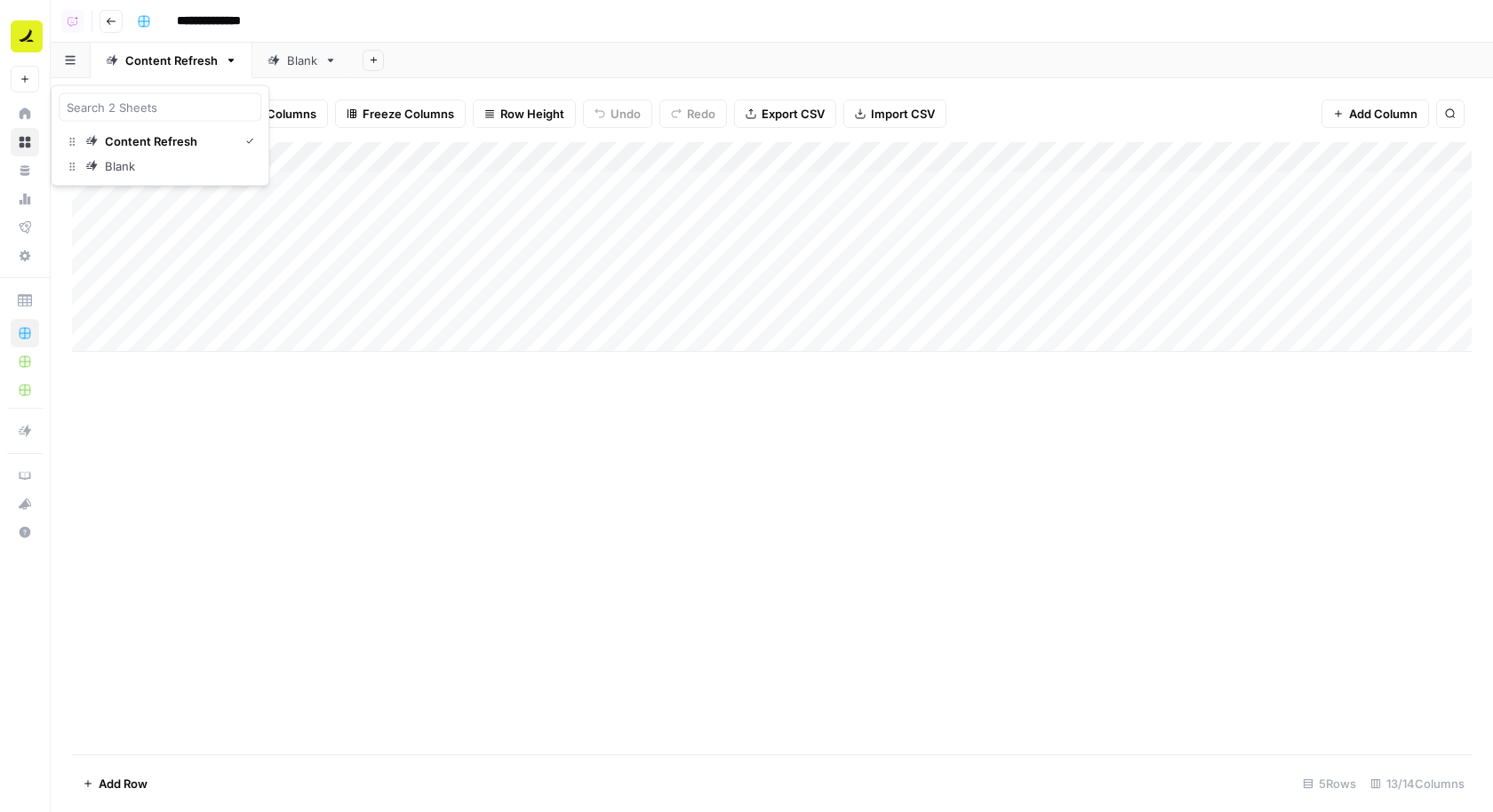 click on "Add Sheet" at bounding box center (922, 60) 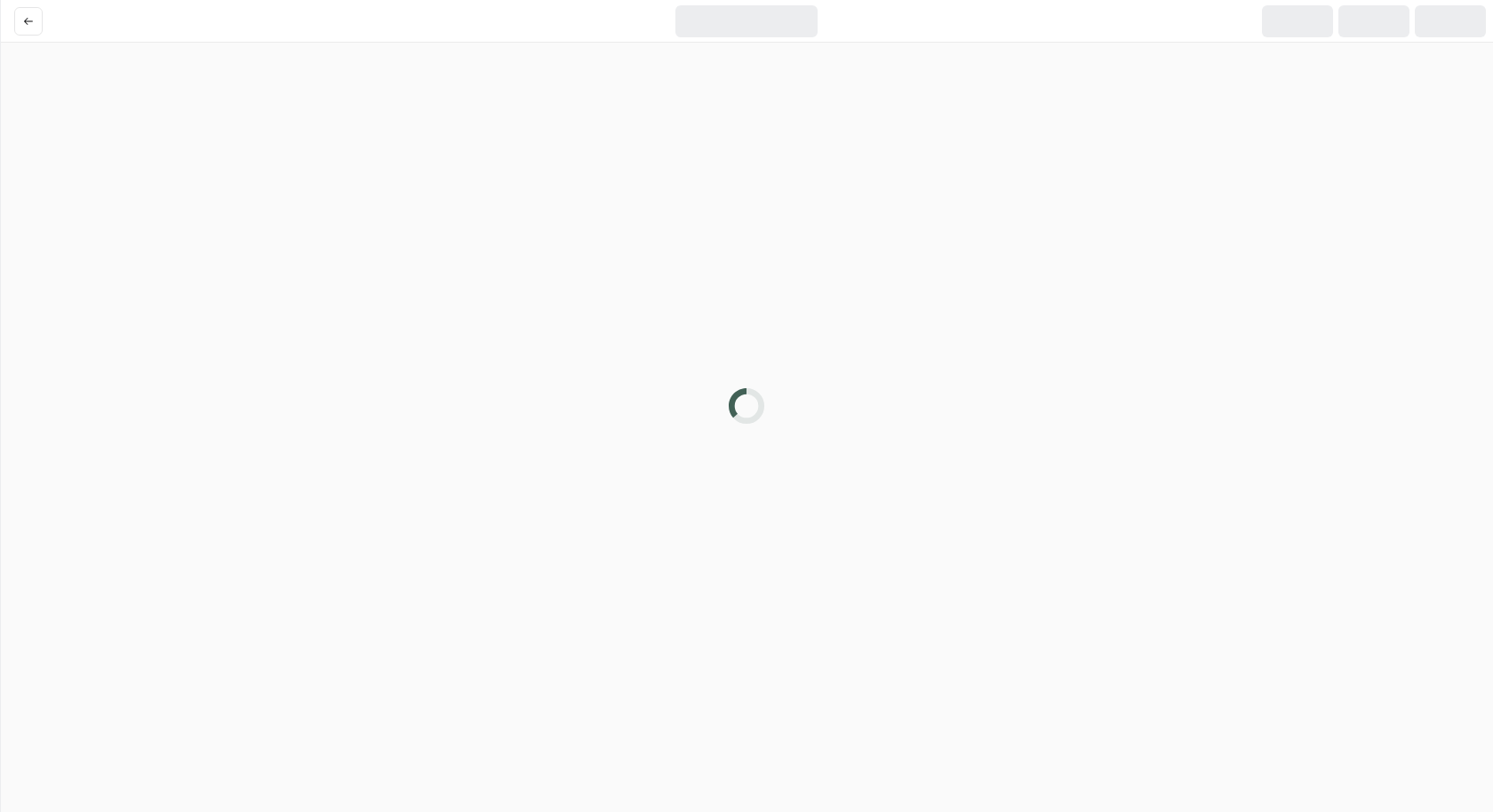 scroll, scrollTop: 0, scrollLeft: 0, axis: both 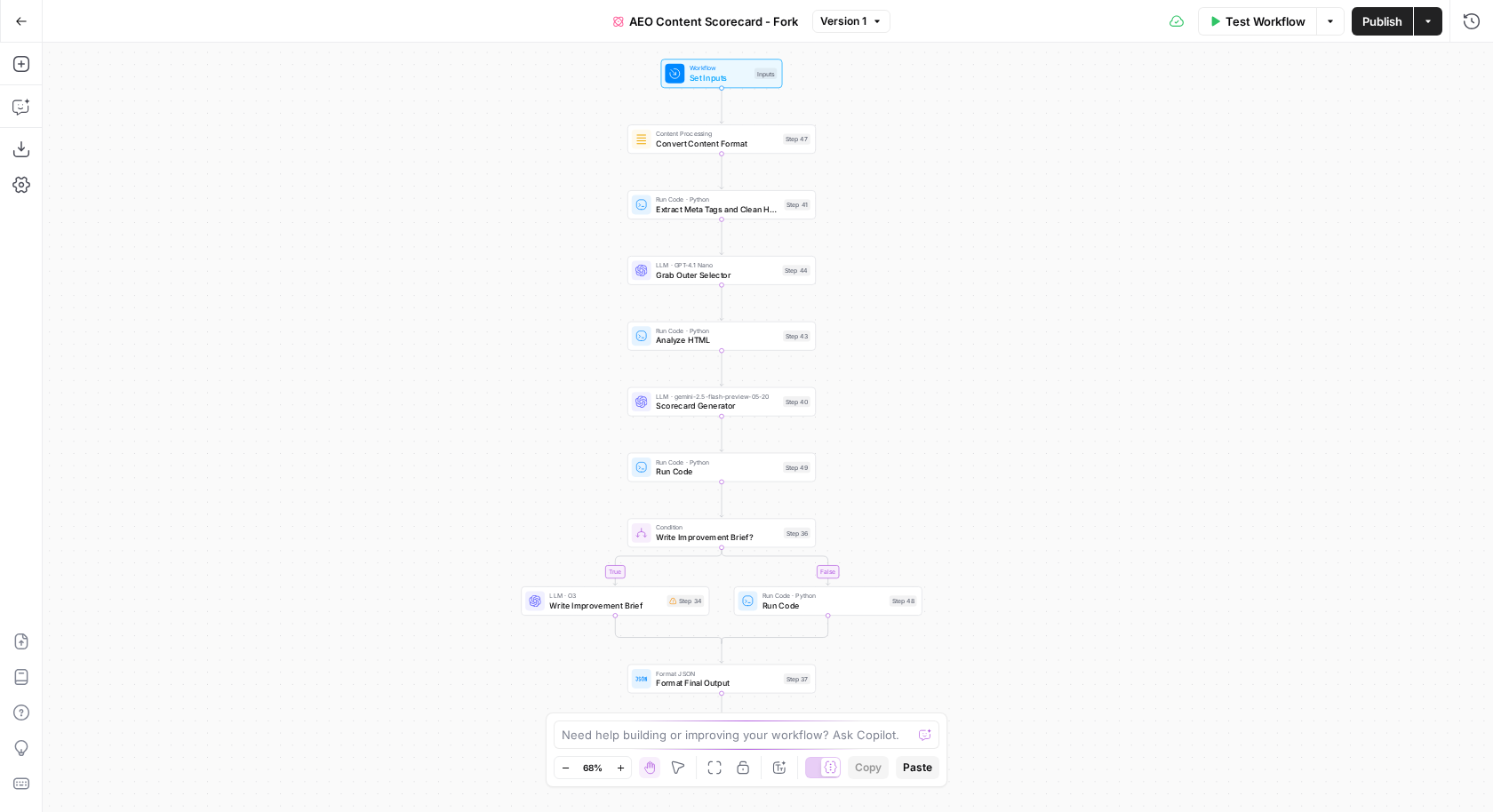 drag, startPoint x: 966, startPoint y: 211, endPoint x: 920, endPoint y: 193, distance: 49.3964 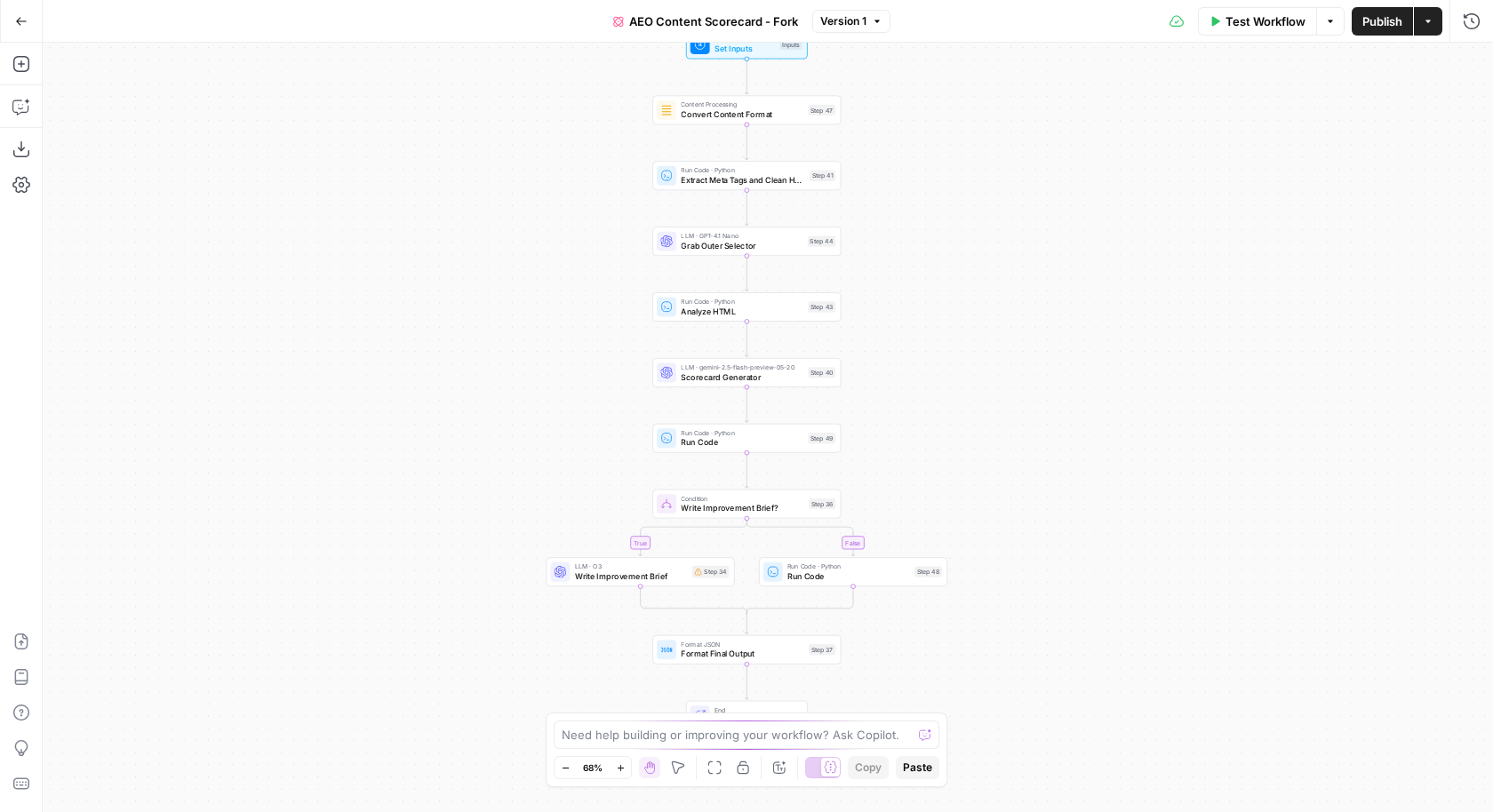 drag, startPoint x: 1113, startPoint y: 99, endPoint x: 1111, endPoint y: 374, distance: 275.00727 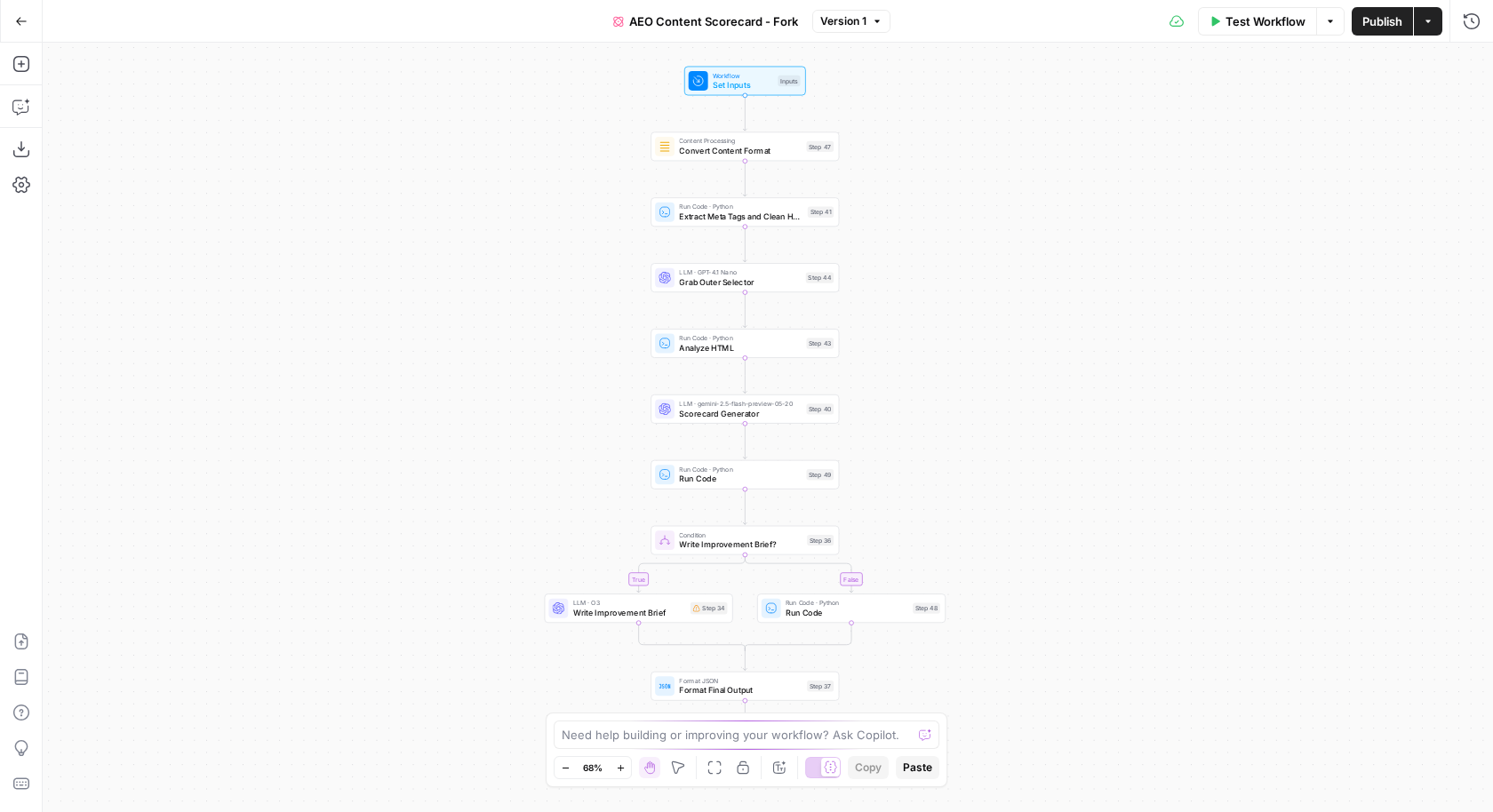 drag, startPoint x: 974, startPoint y: 184, endPoint x: 974, endPoint y: 207, distance: 23 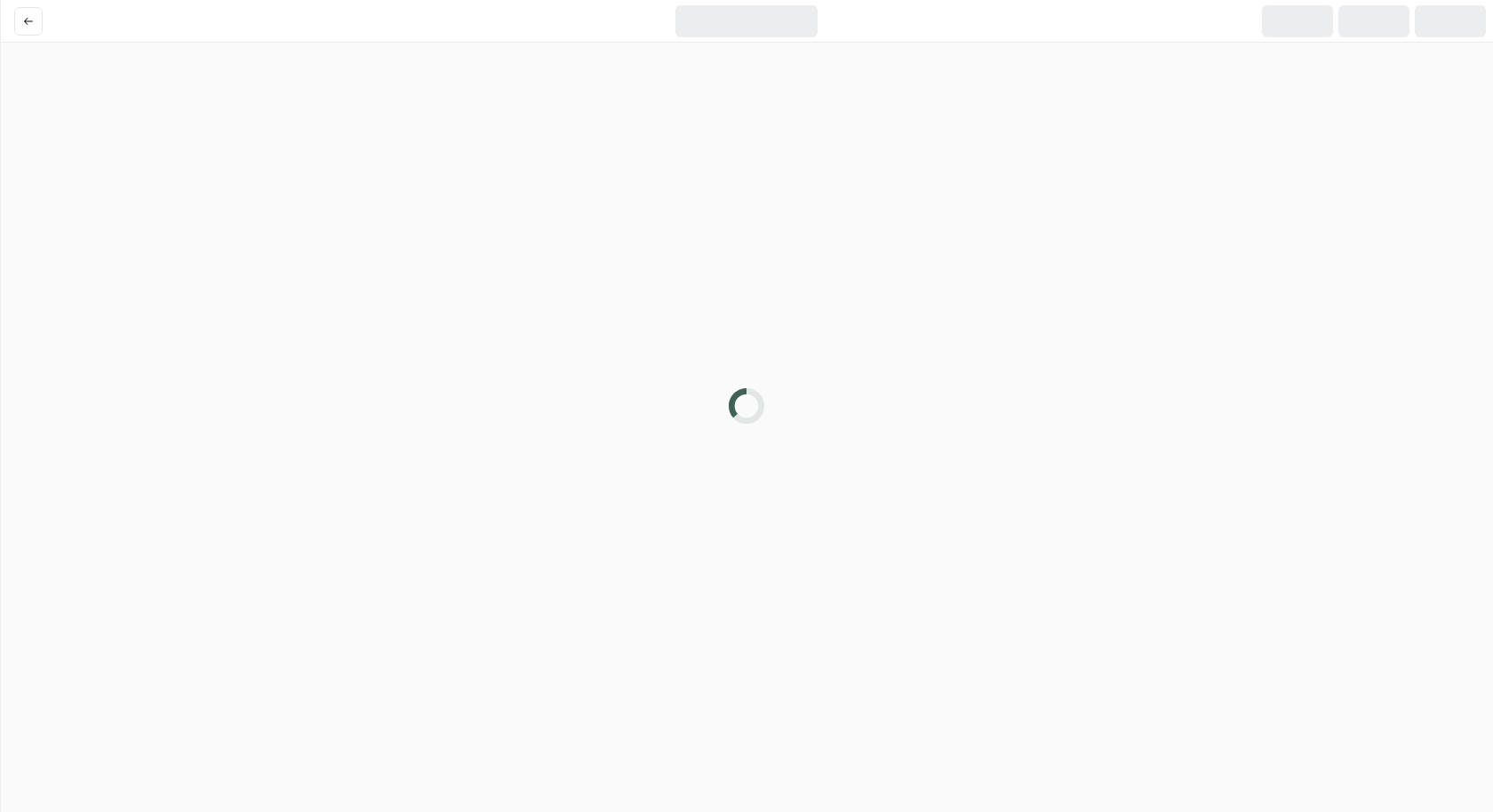 scroll, scrollTop: 0, scrollLeft: 0, axis: both 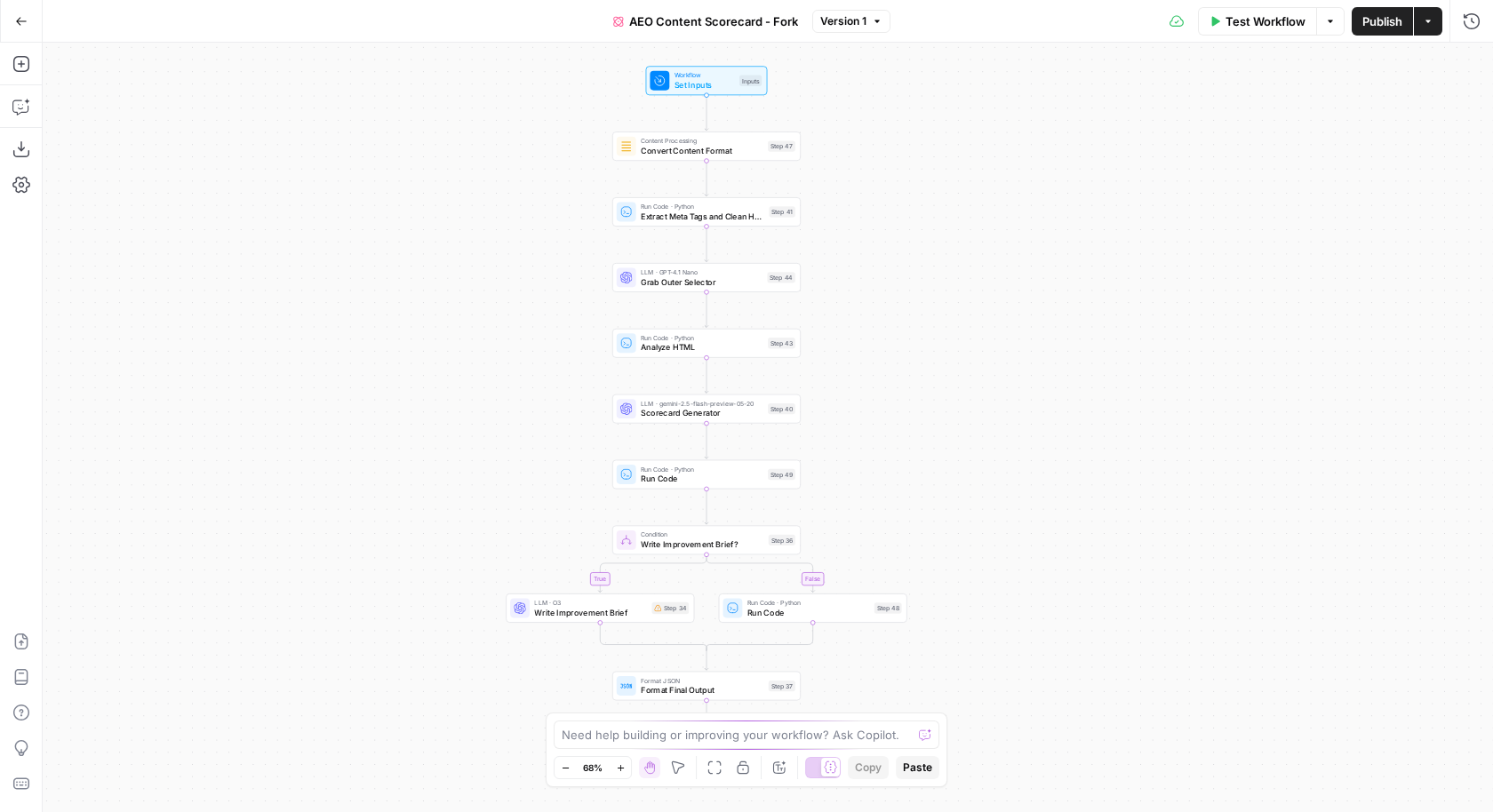 drag, startPoint x: 912, startPoint y: 226, endPoint x: 849, endPoint y: 211, distance: 64.761099 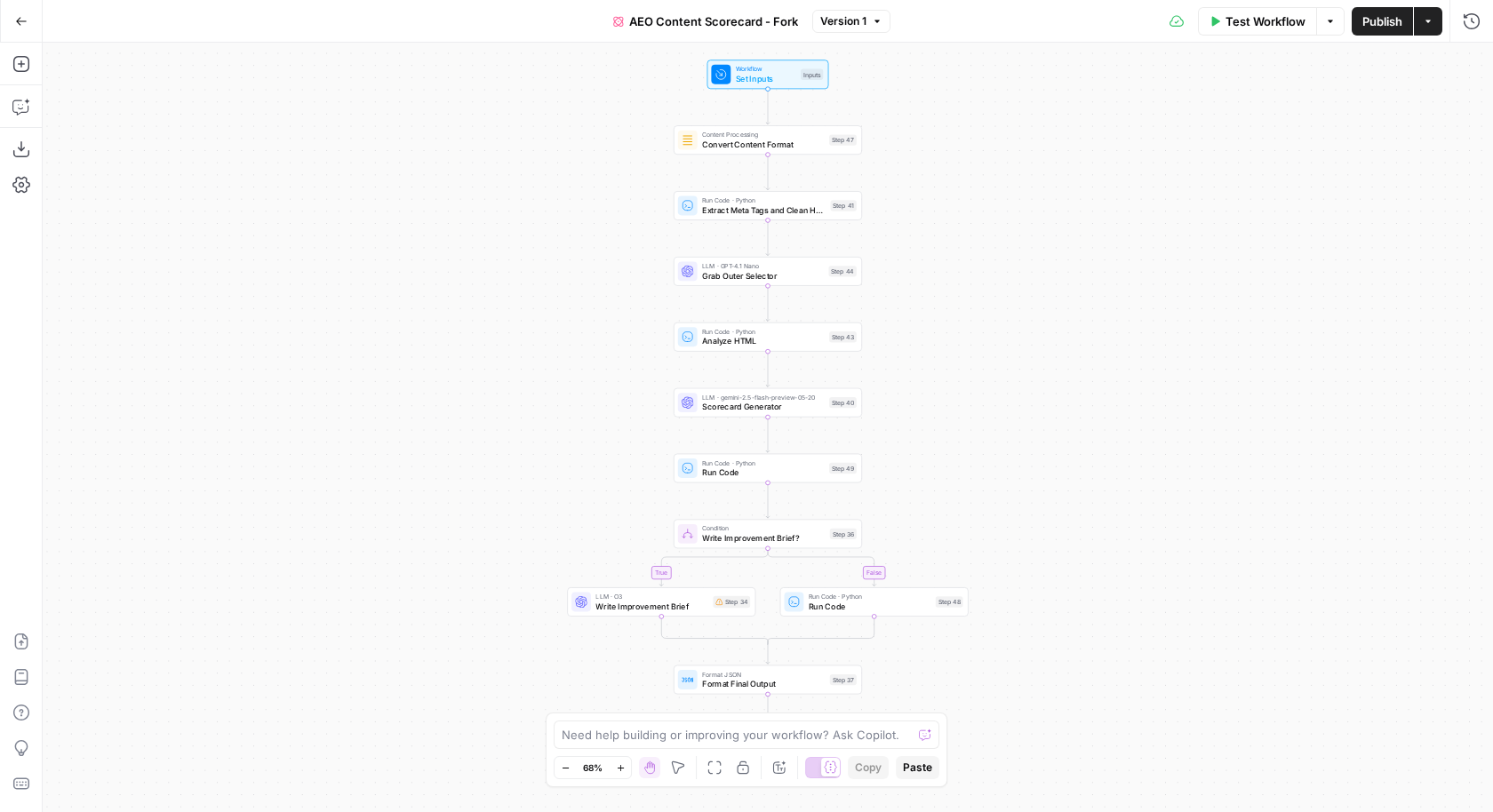drag, startPoint x: 828, startPoint y: 170, endPoint x: 891, endPoint y: 166, distance: 63.12686 